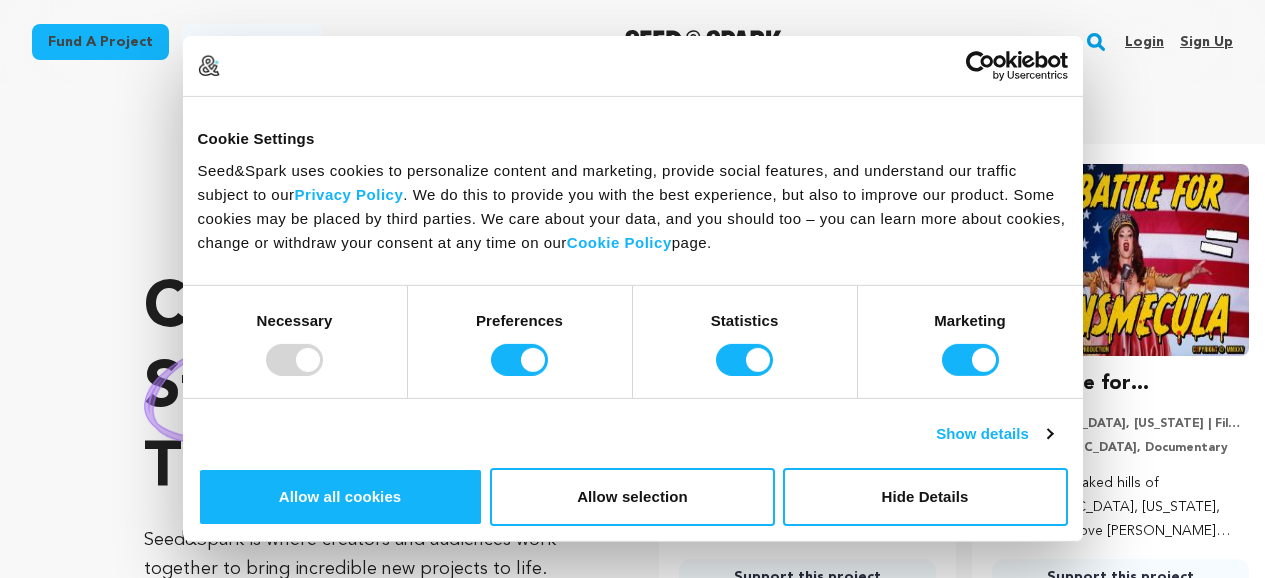 scroll, scrollTop: 0, scrollLeft: 0, axis: both 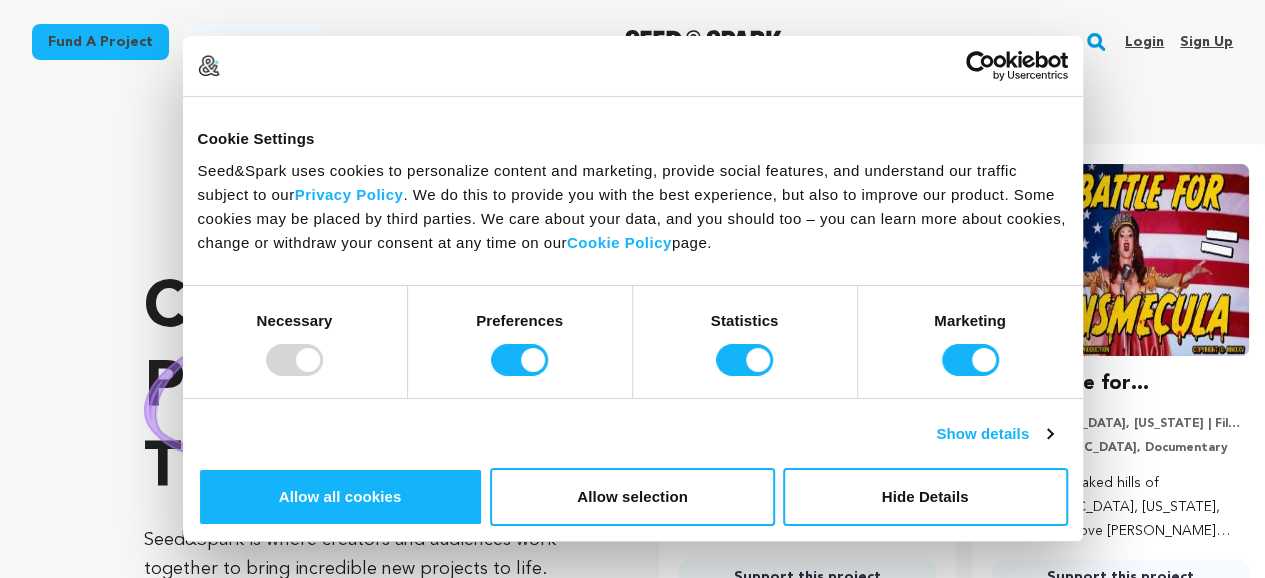 click on "Sign up" at bounding box center (1206, 42) 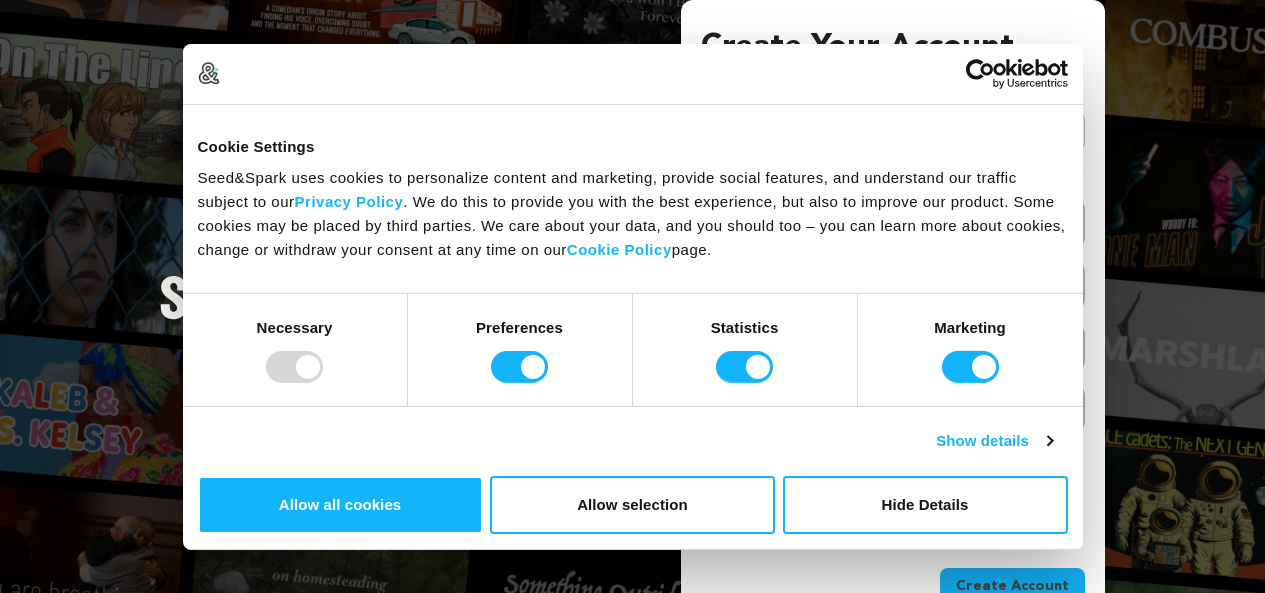scroll, scrollTop: 0, scrollLeft: 0, axis: both 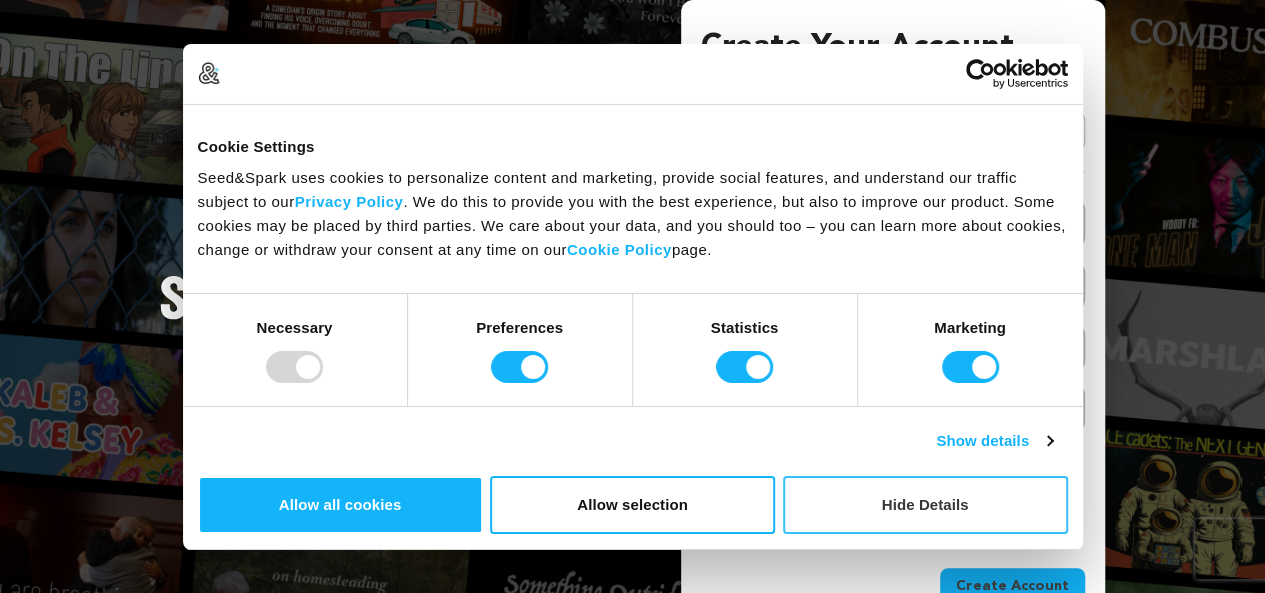 click on "Hide Details" at bounding box center [925, 505] 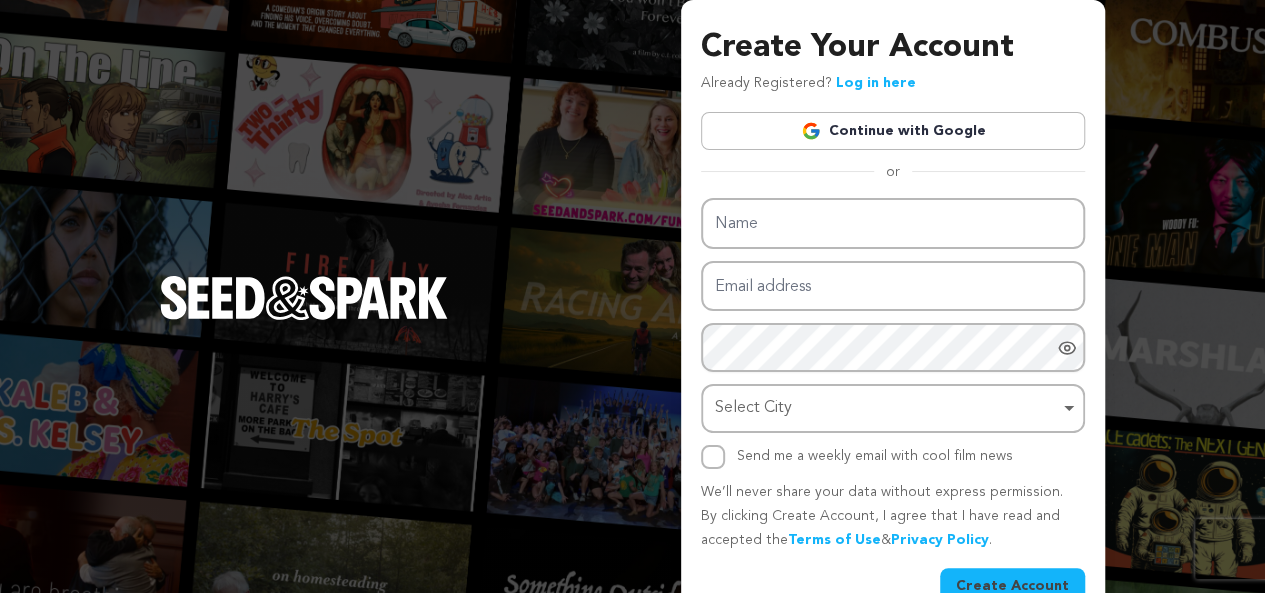 click on "Create Account" at bounding box center [1012, 586] 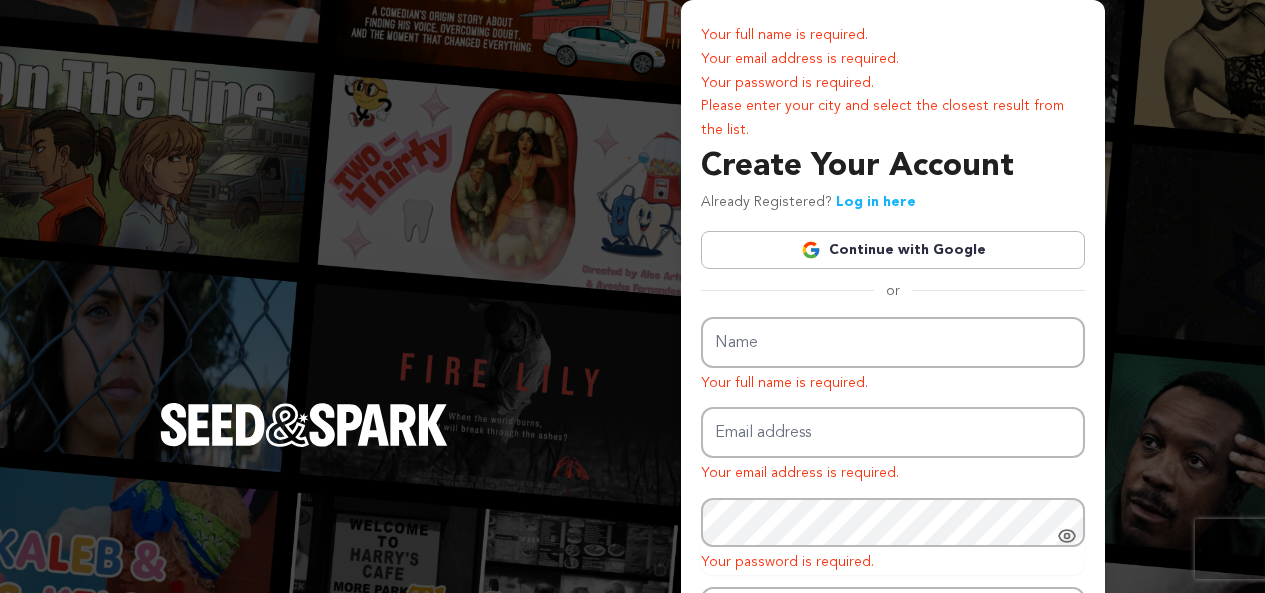 scroll, scrollTop: 0, scrollLeft: 0, axis: both 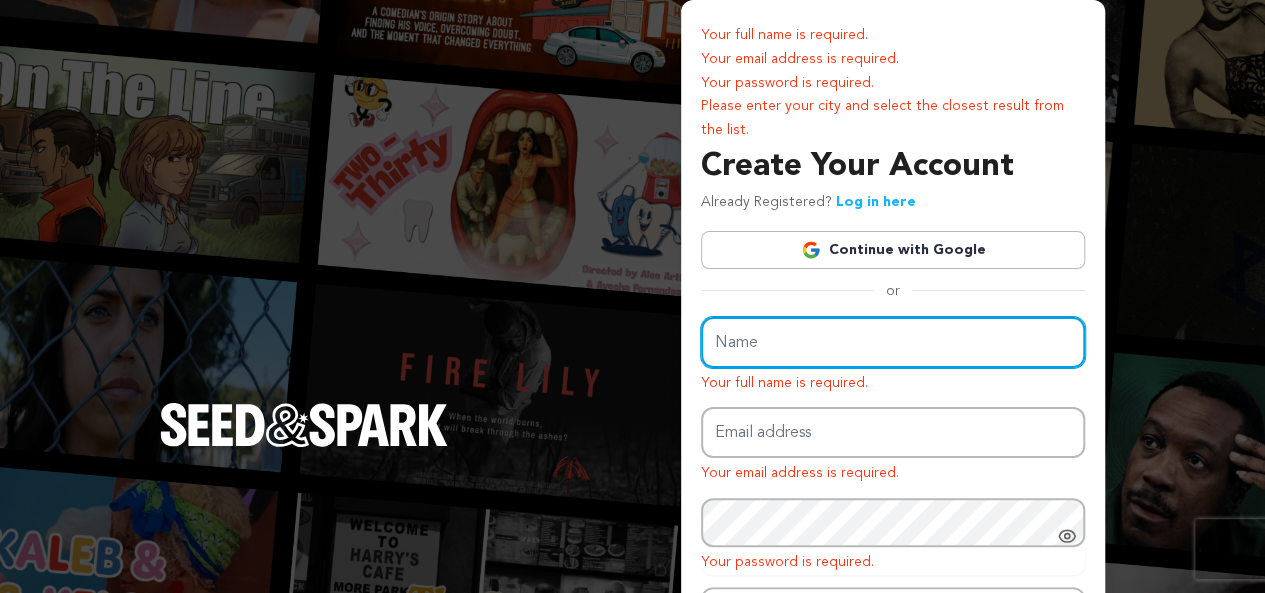 click on "Name" at bounding box center [893, 342] 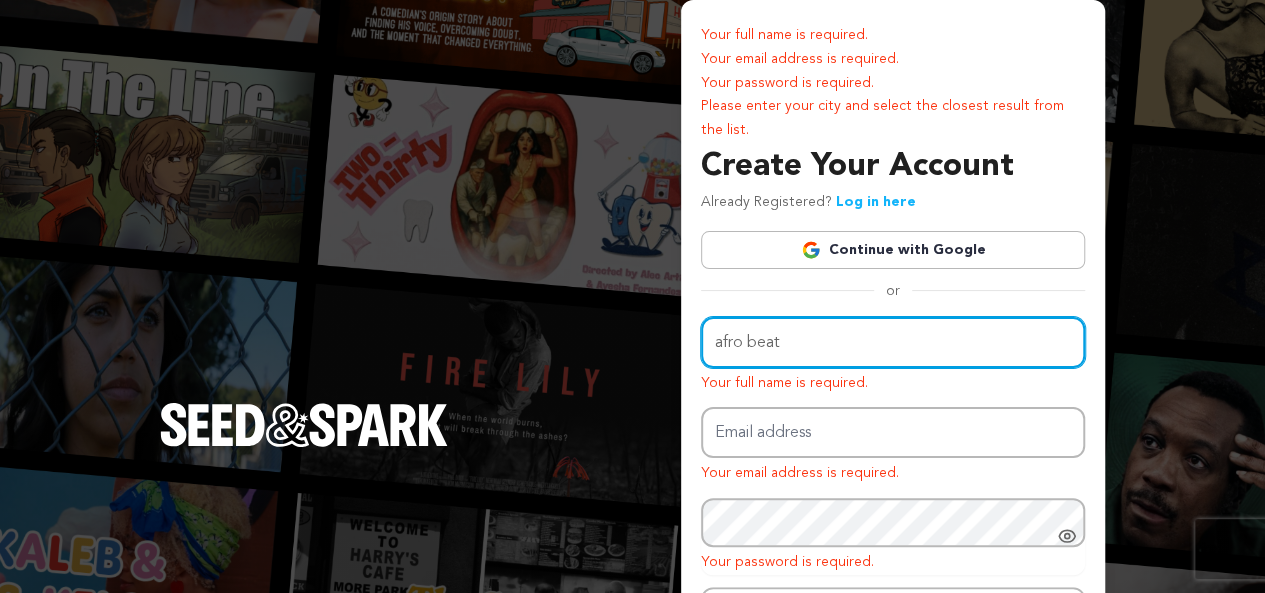 type on "afro beat" 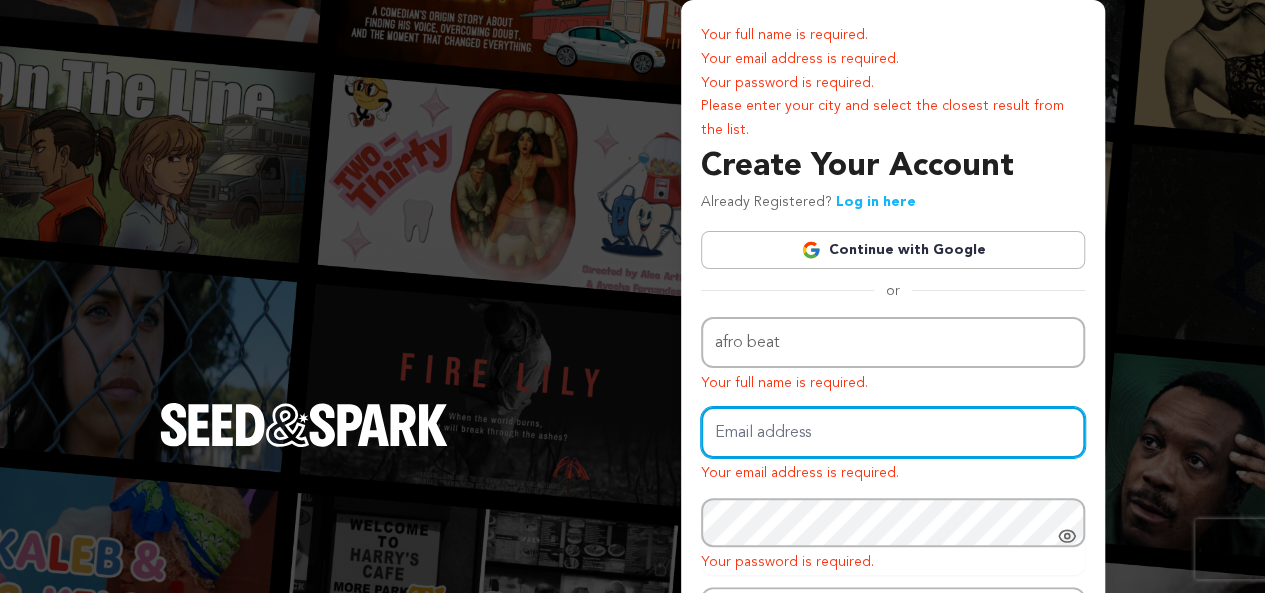 click on "Email address" at bounding box center [893, 432] 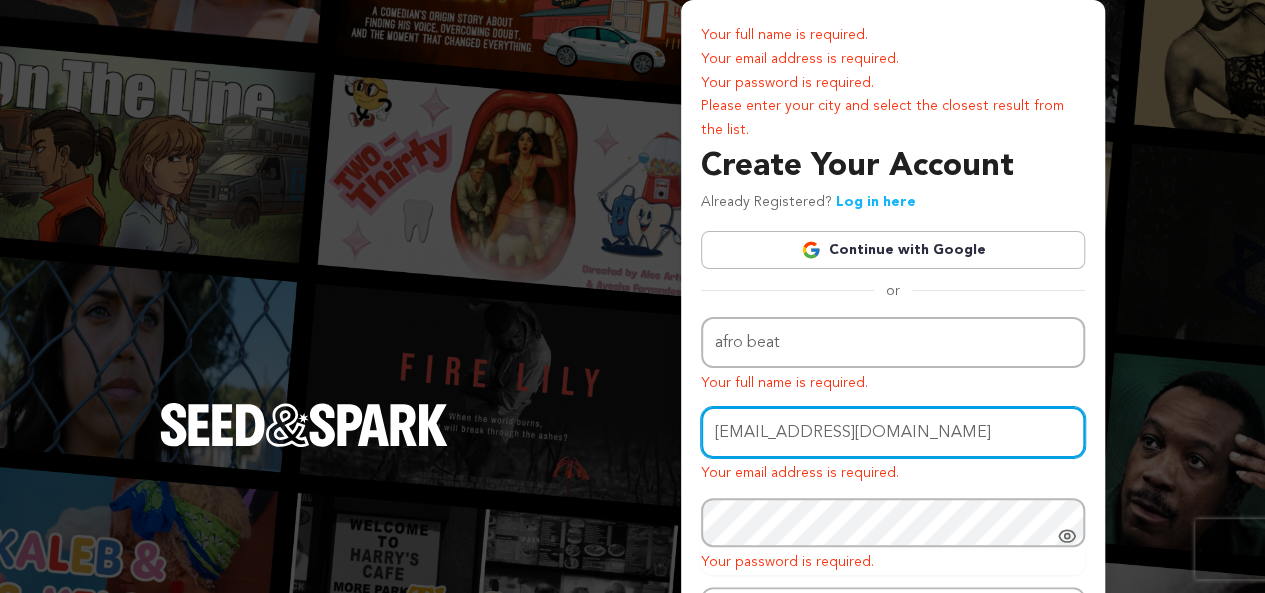 type on "djafrobeat615@gmail.com" 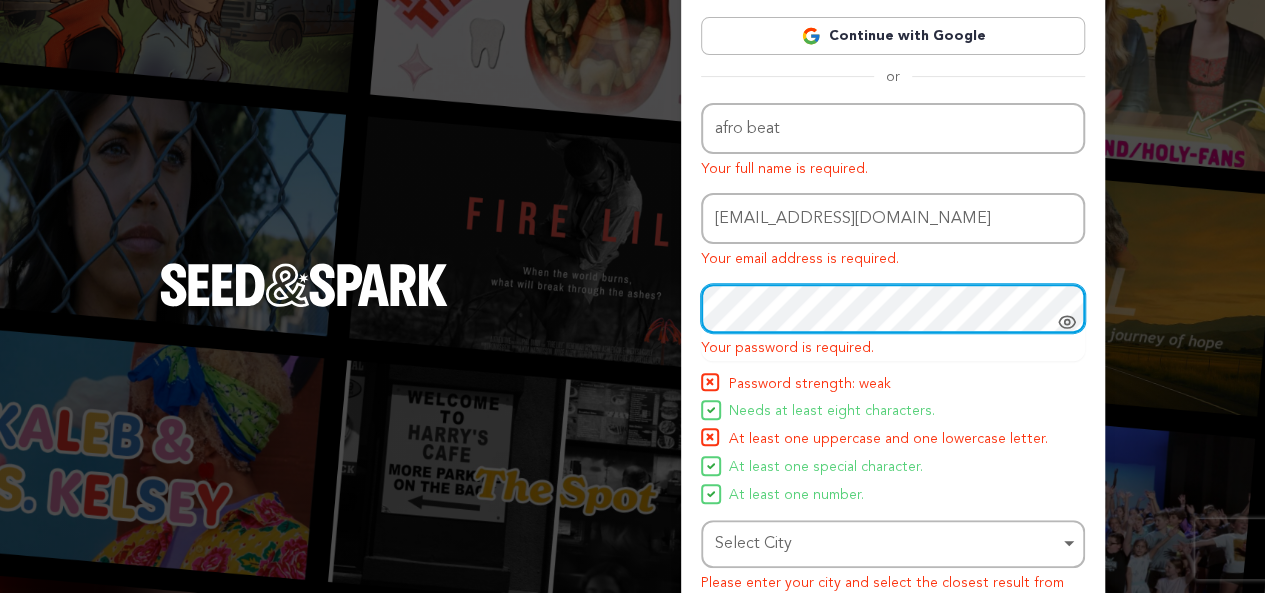 scroll, scrollTop: 215, scrollLeft: 0, axis: vertical 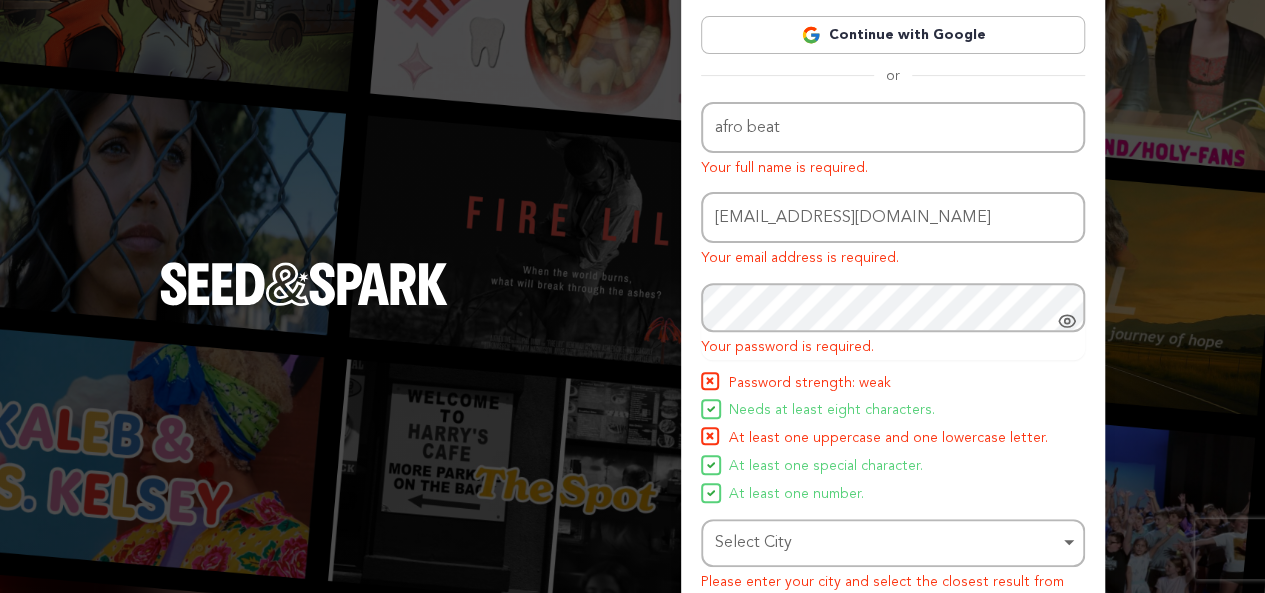 click 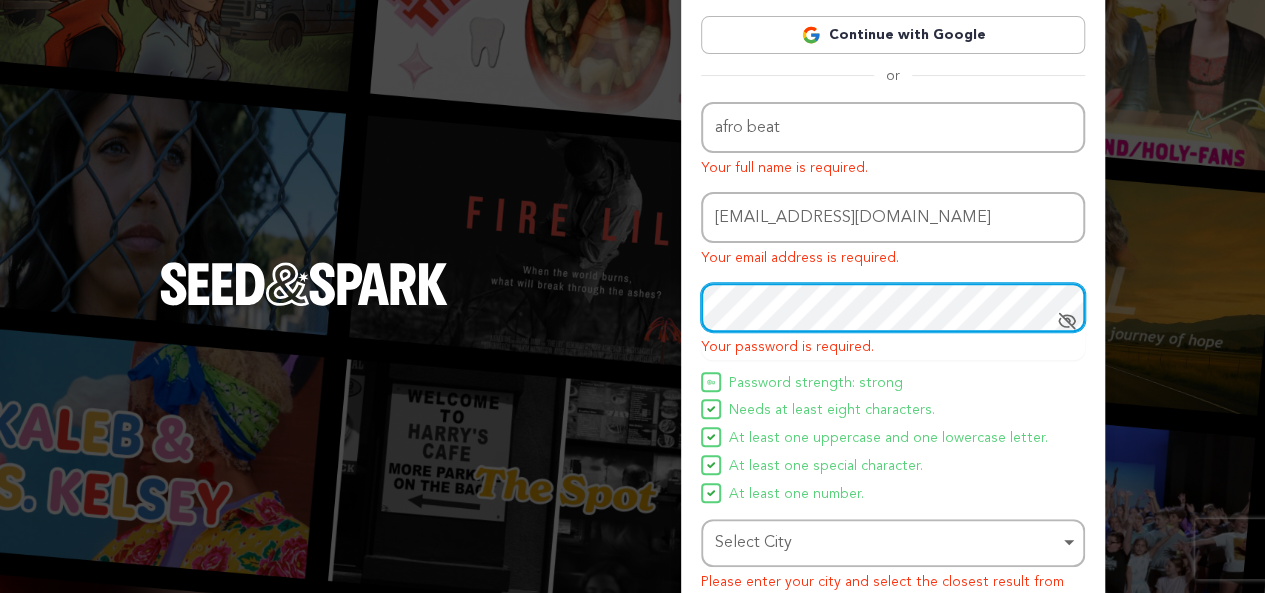 click on "Select City Remove item" at bounding box center [893, 543] 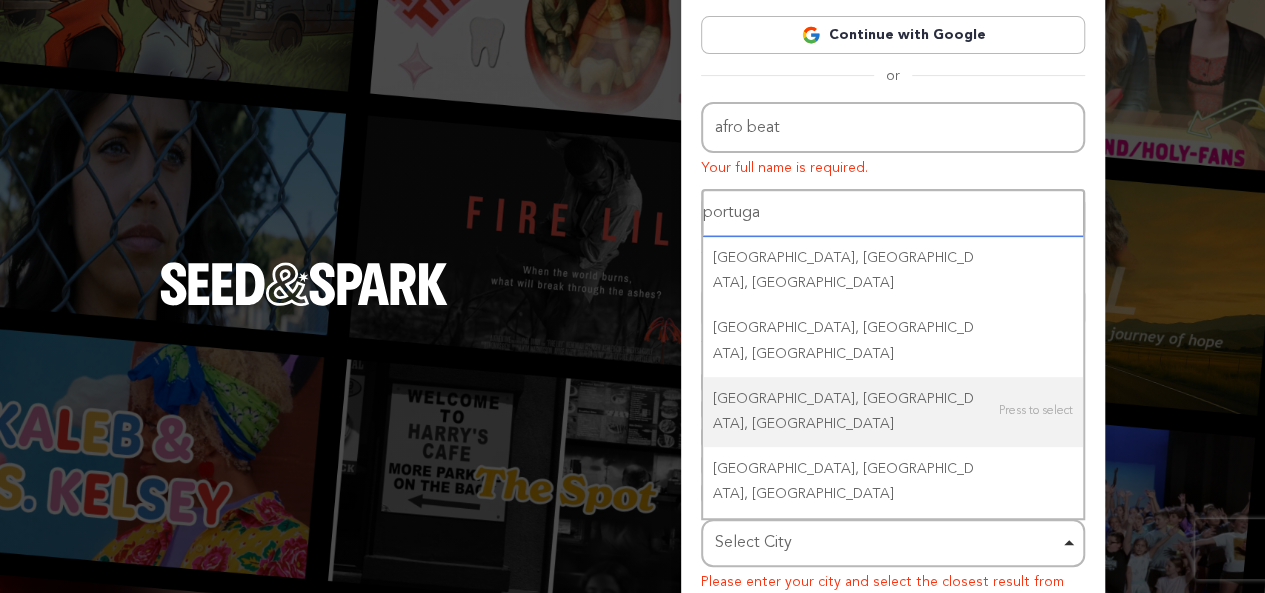 type on "portugal" 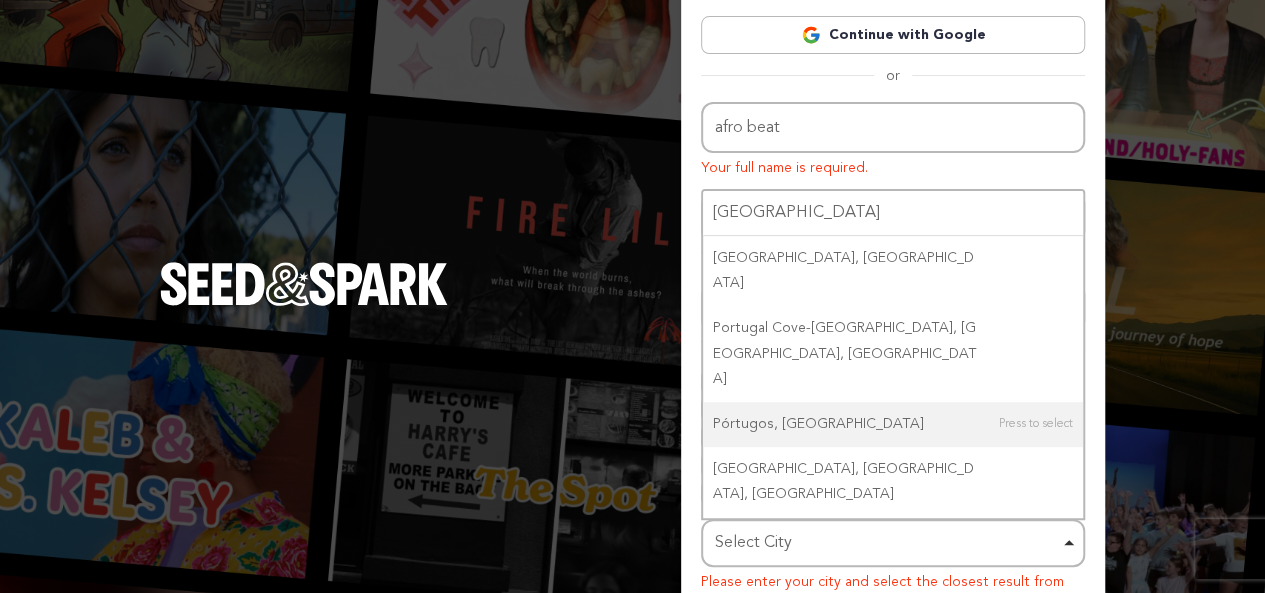 type 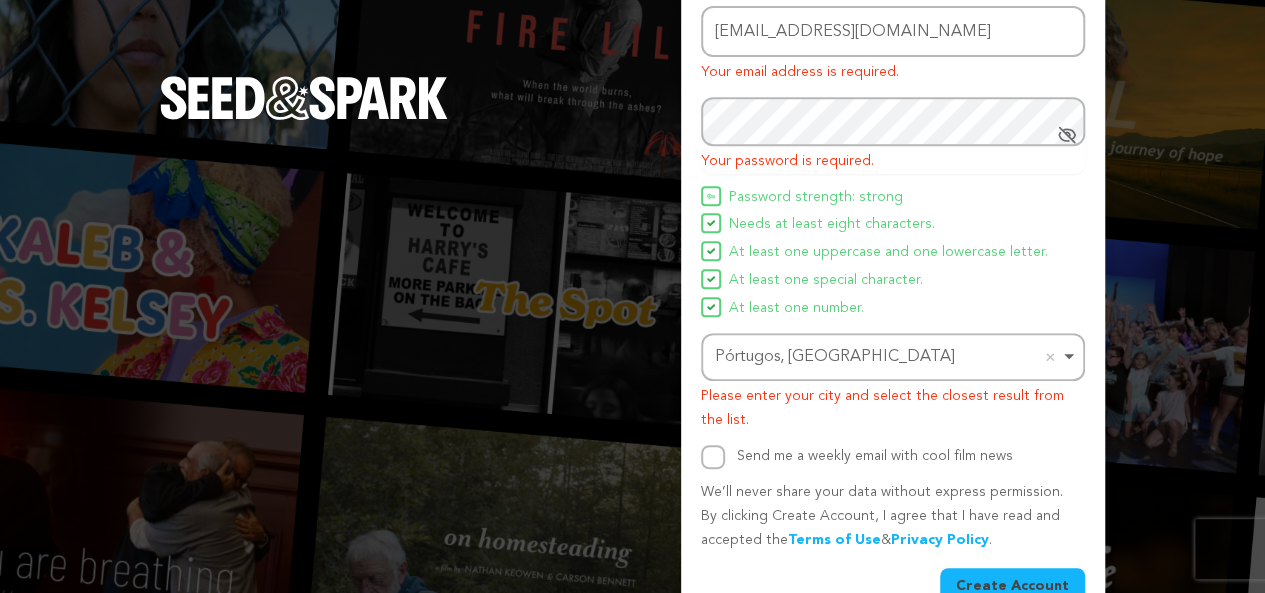 scroll, scrollTop: 444, scrollLeft: 0, axis: vertical 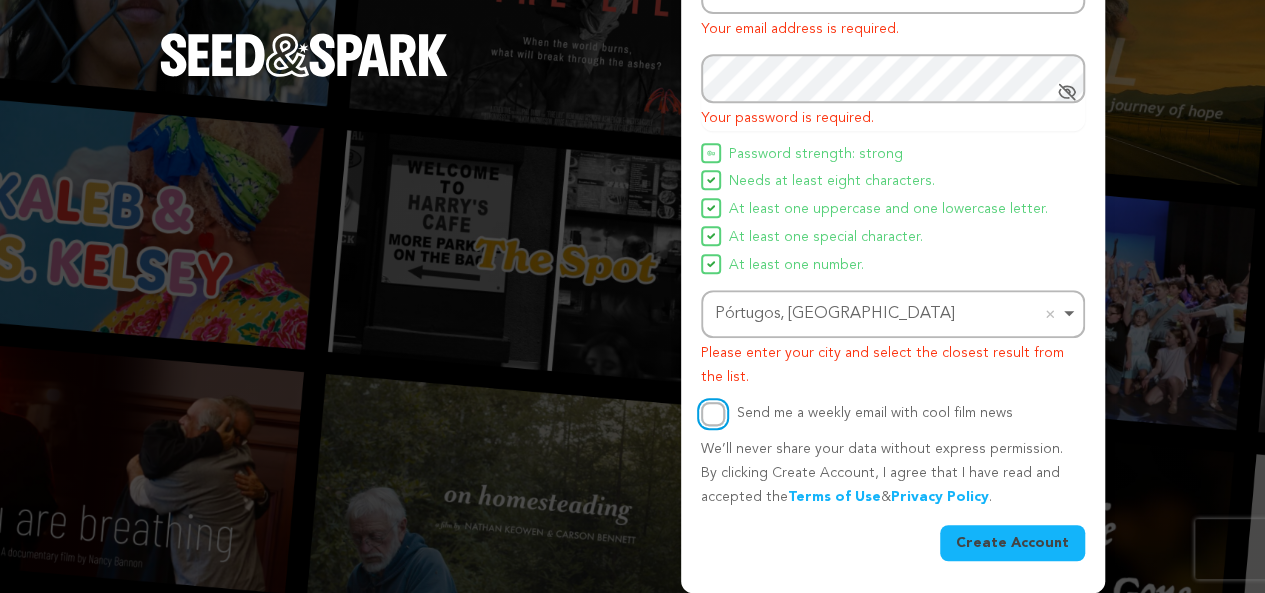 click on "Send me a weekly email with cool film news" at bounding box center [713, 414] 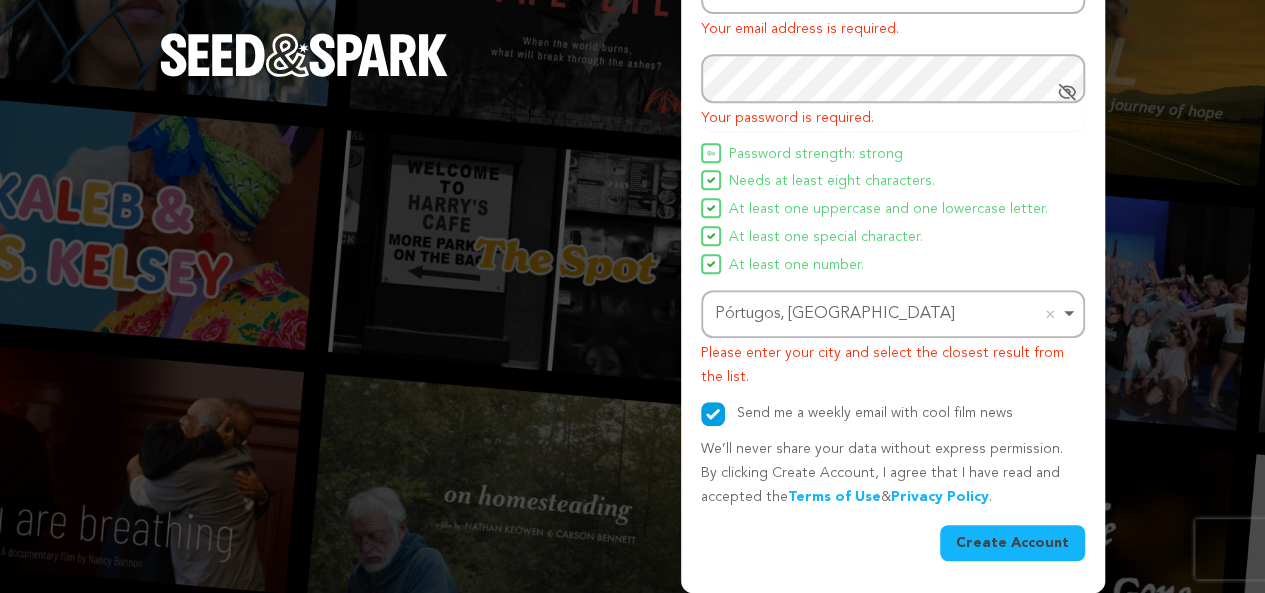 click on "Create Account" at bounding box center (1012, 543) 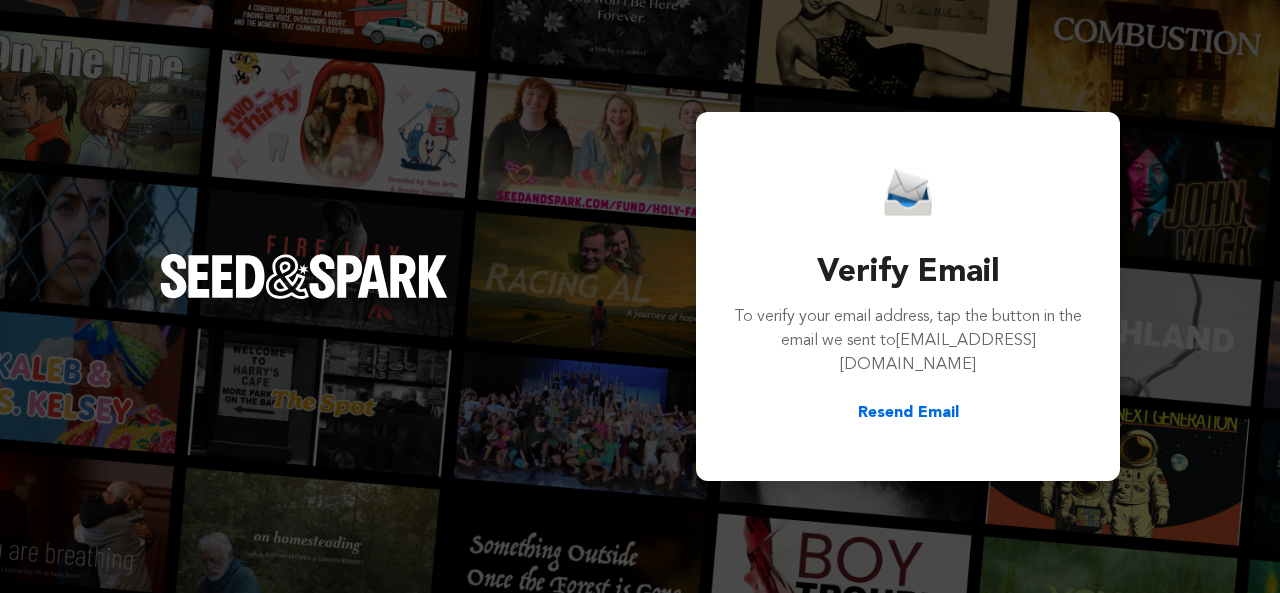 scroll, scrollTop: 0, scrollLeft: 0, axis: both 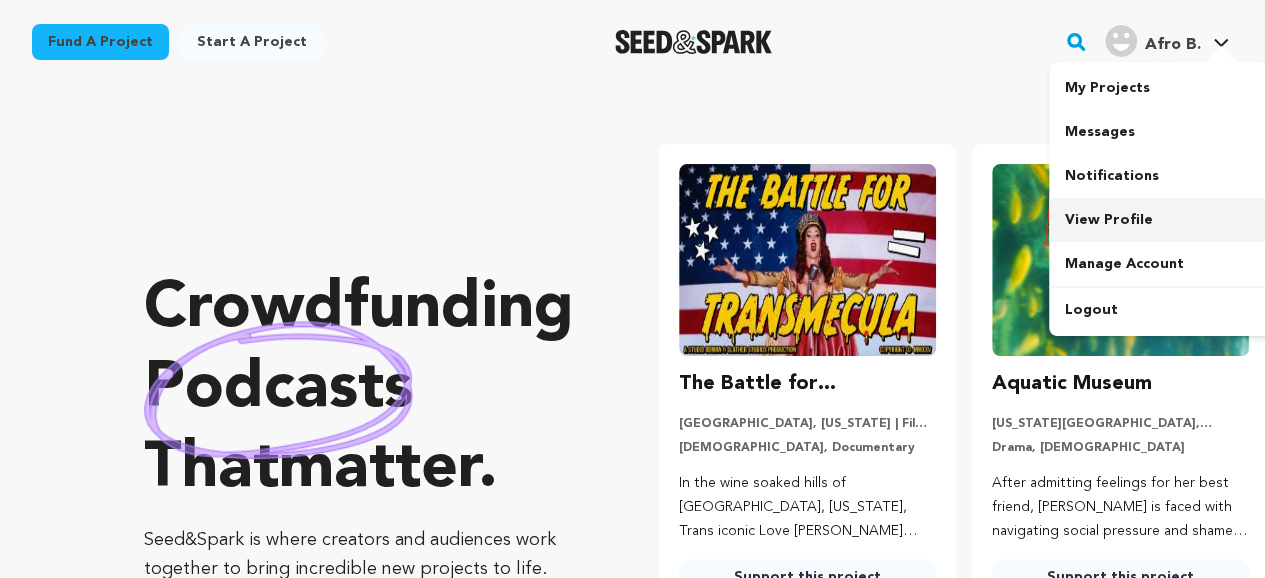 click on "View Profile" at bounding box center (1161, 220) 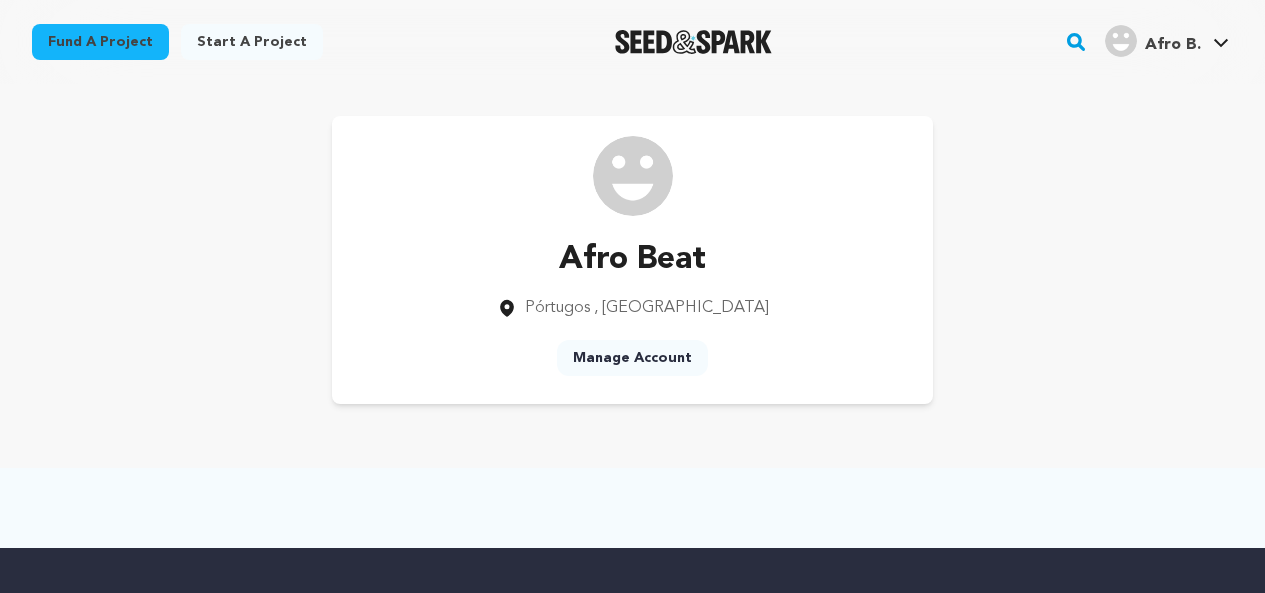 scroll, scrollTop: 0, scrollLeft: 0, axis: both 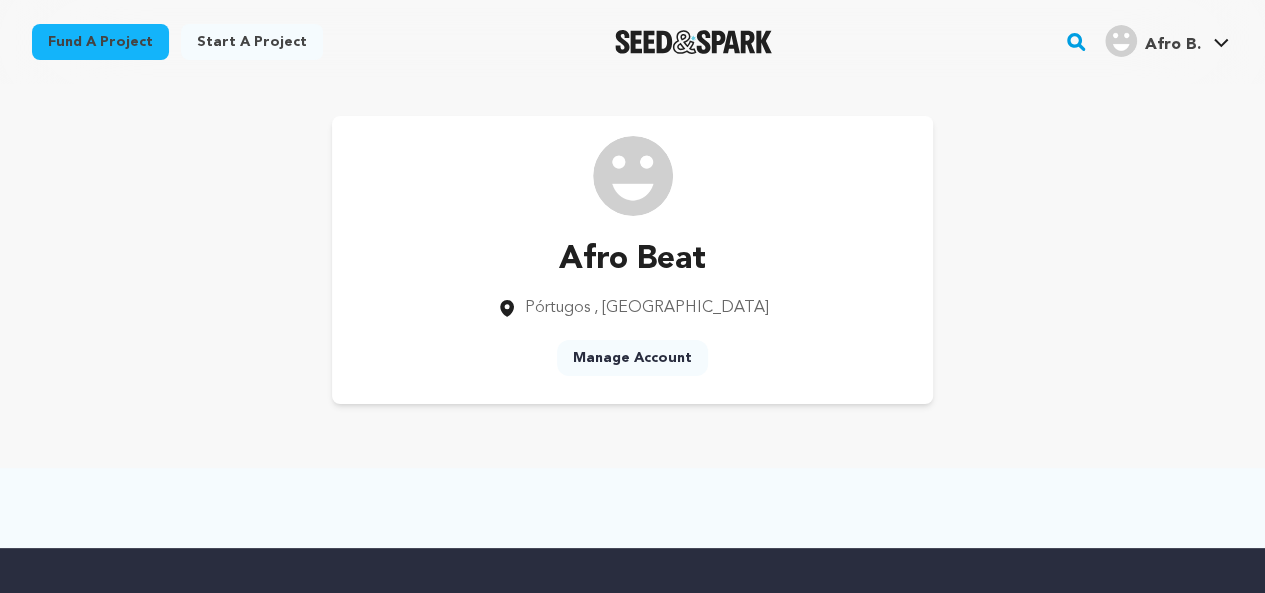 click on "Manage Account" at bounding box center [632, 358] 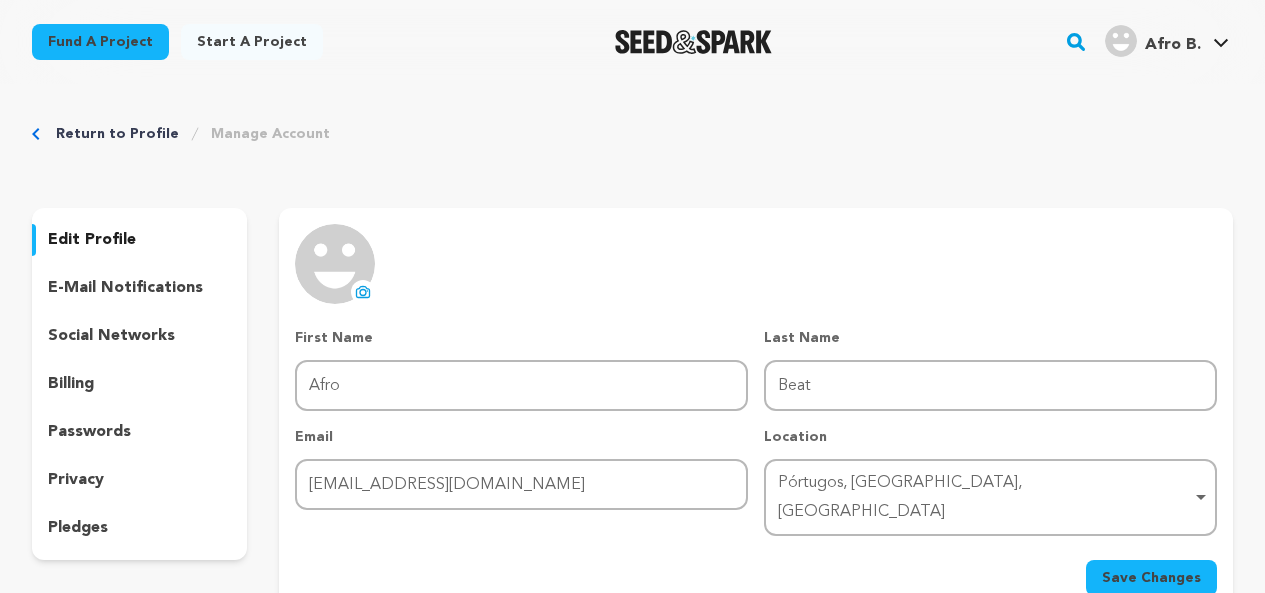 scroll, scrollTop: 0, scrollLeft: 0, axis: both 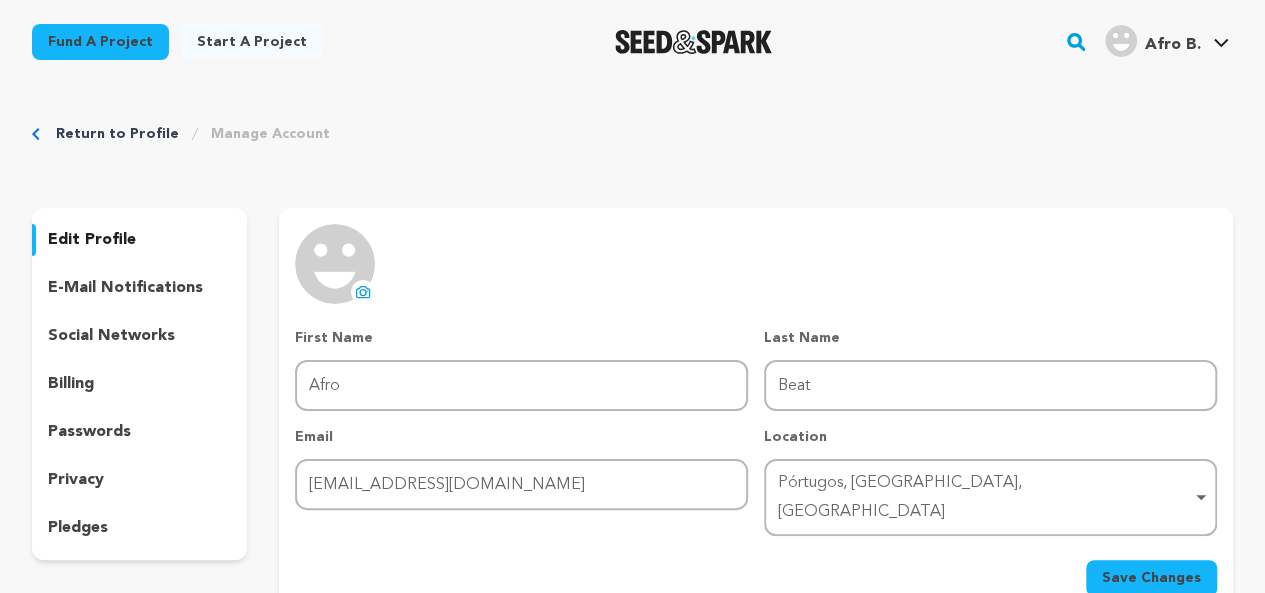 click on "billing" at bounding box center (71, 384) 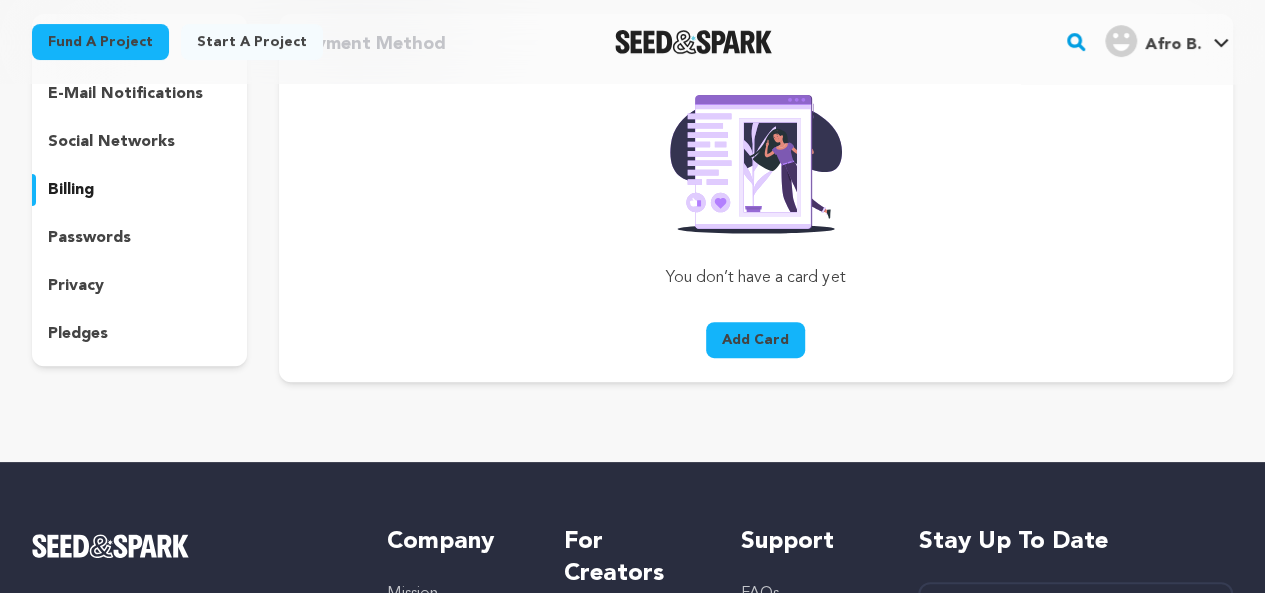 scroll, scrollTop: 0, scrollLeft: 0, axis: both 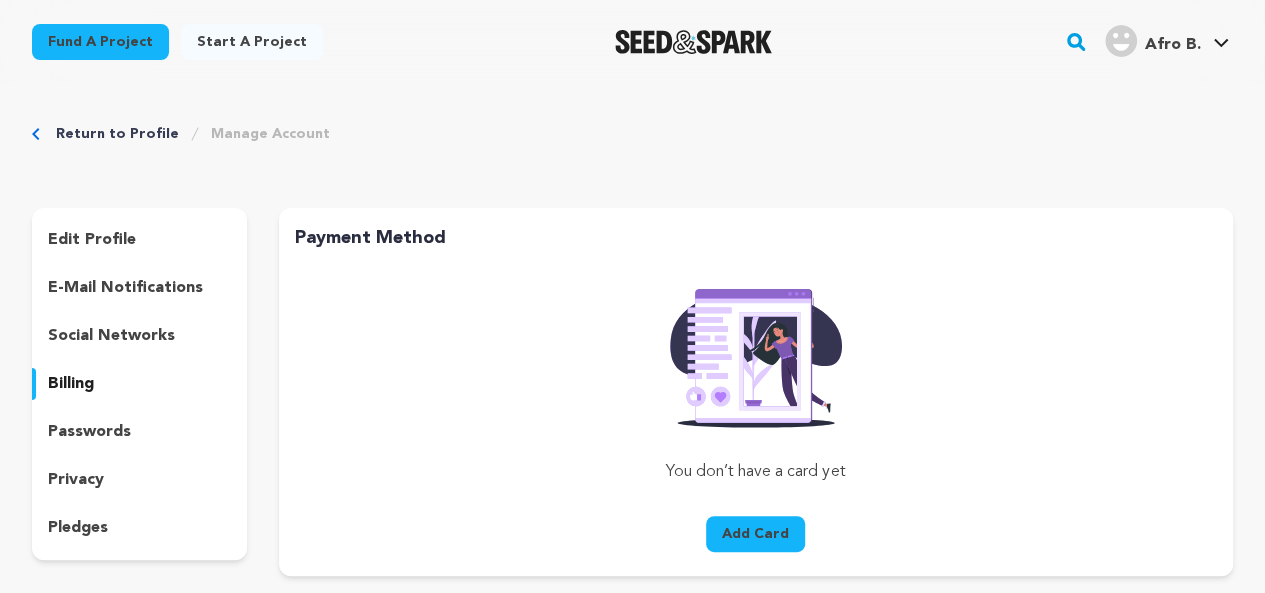 click on "pledges" at bounding box center [78, 528] 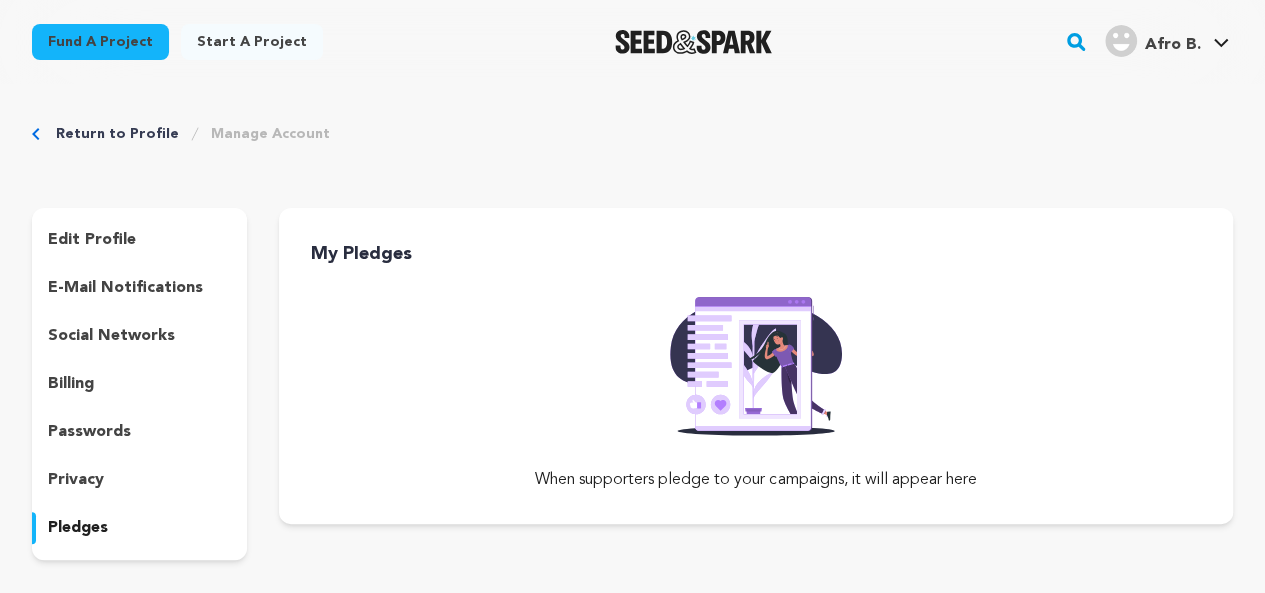 click on "social networks" at bounding box center (111, 336) 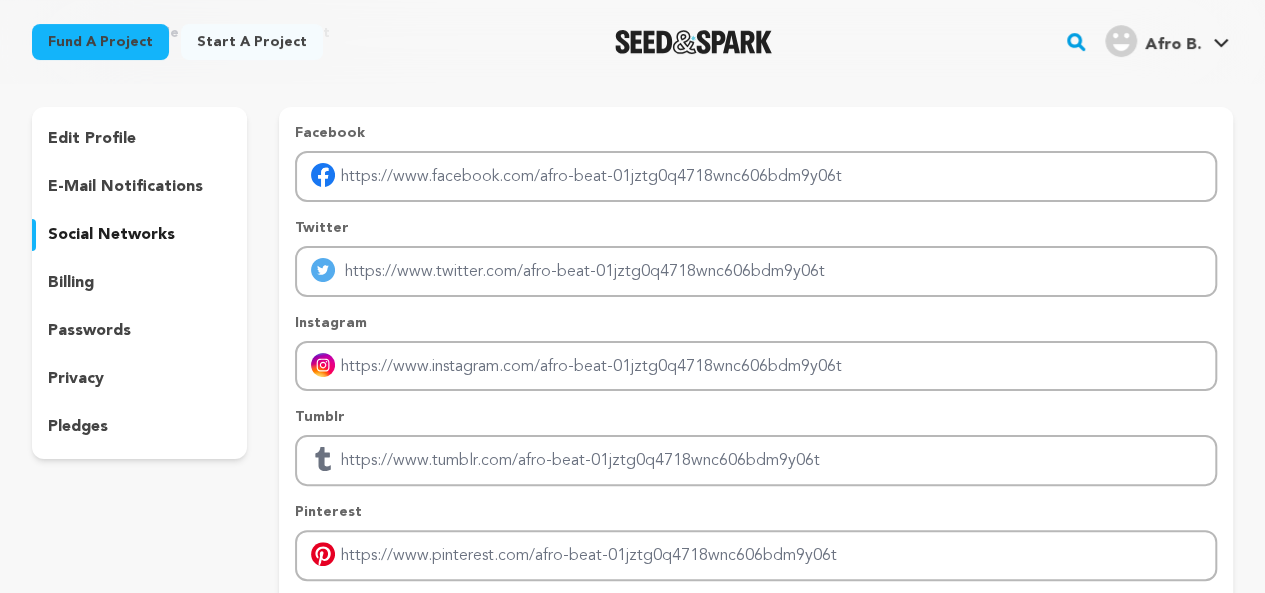 scroll, scrollTop: 0, scrollLeft: 0, axis: both 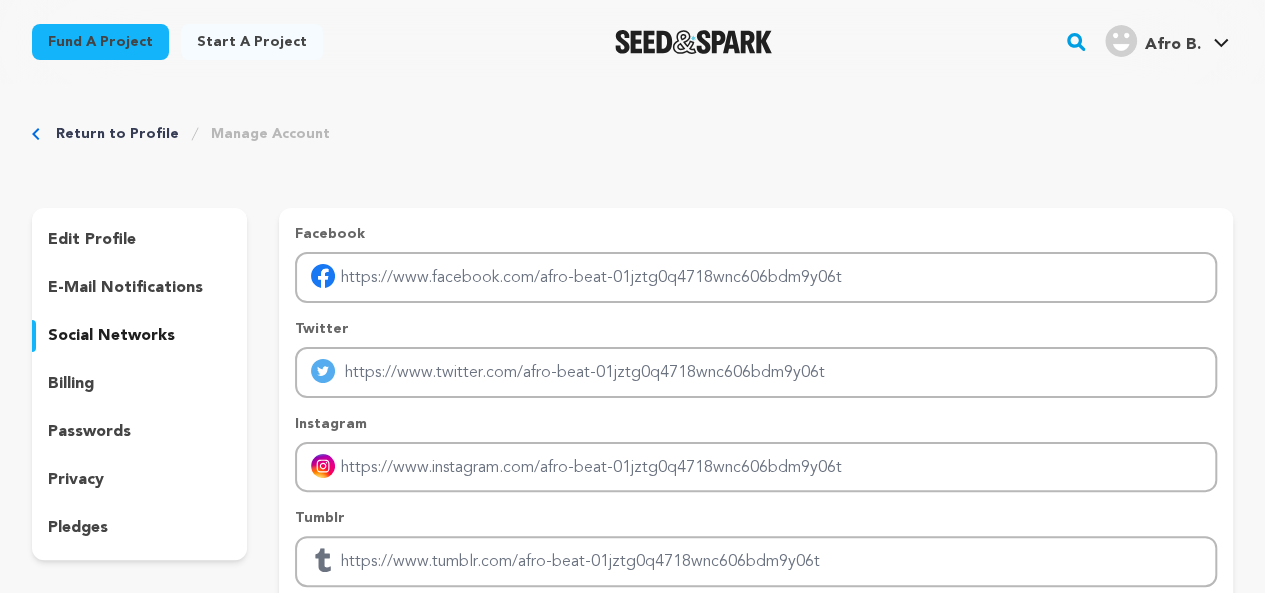 click on "edit profile" at bounding box center (92, 240) 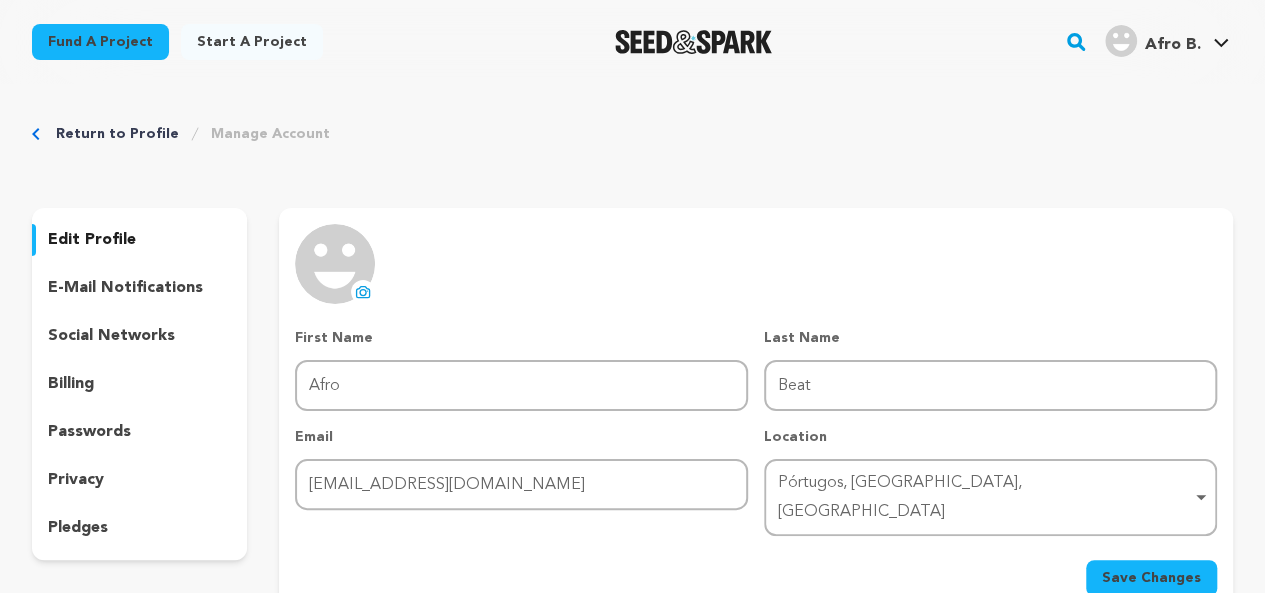 click 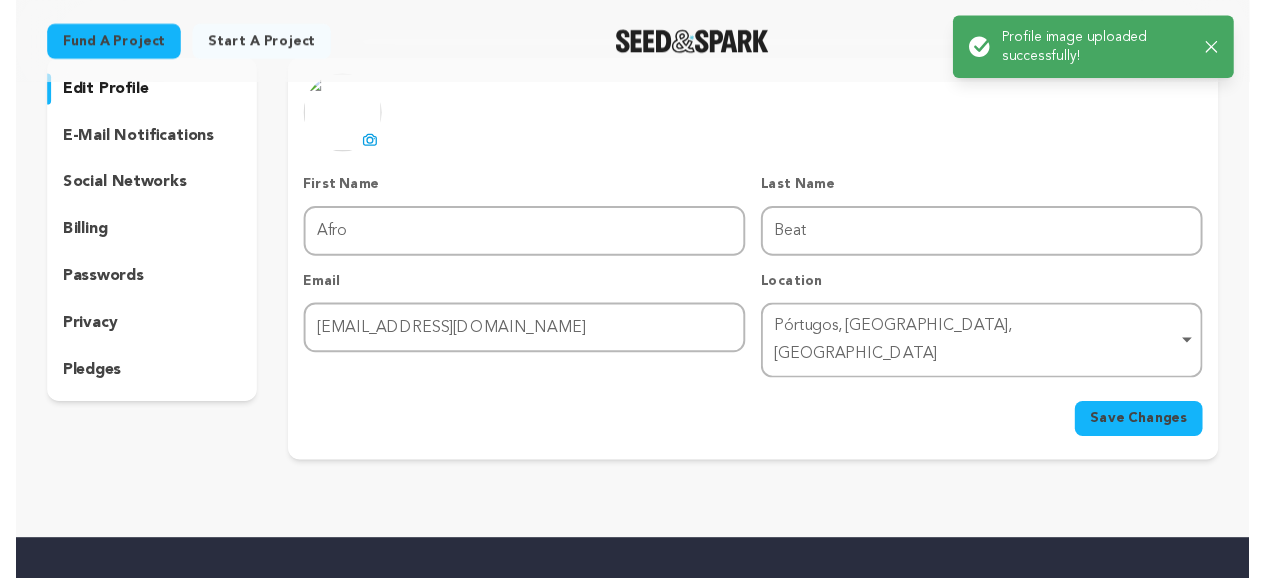 scroll, scrollTop: 156, scrollLeft: 0, axis: vertical 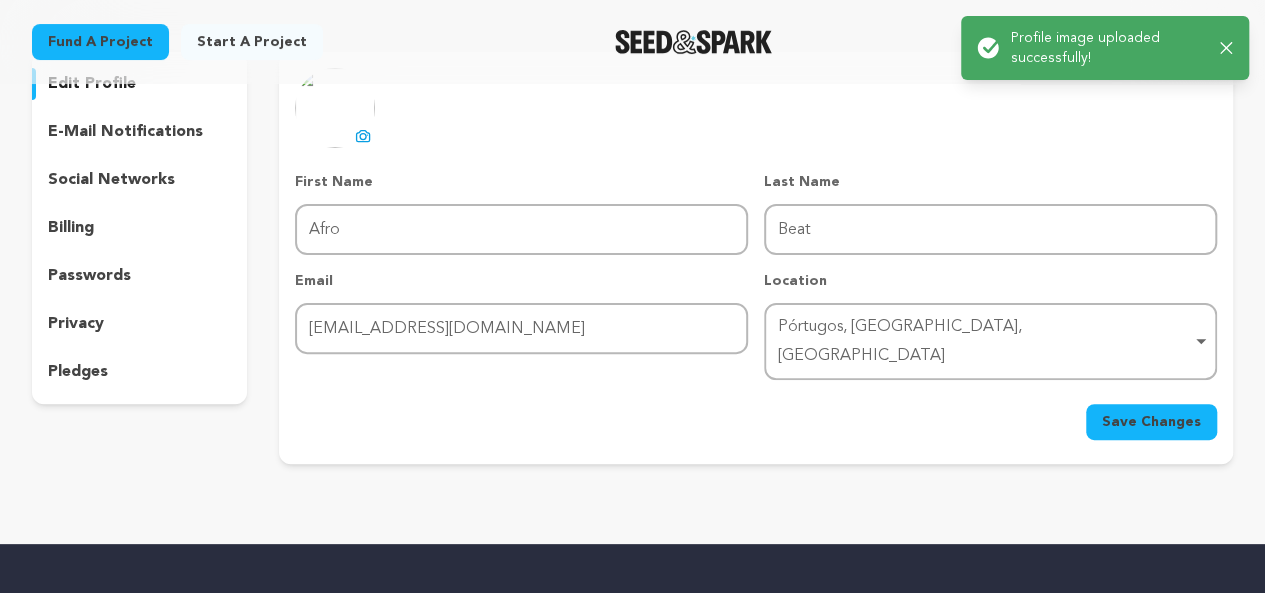 click on "Save Changes" at bounding box center [1151, 422] 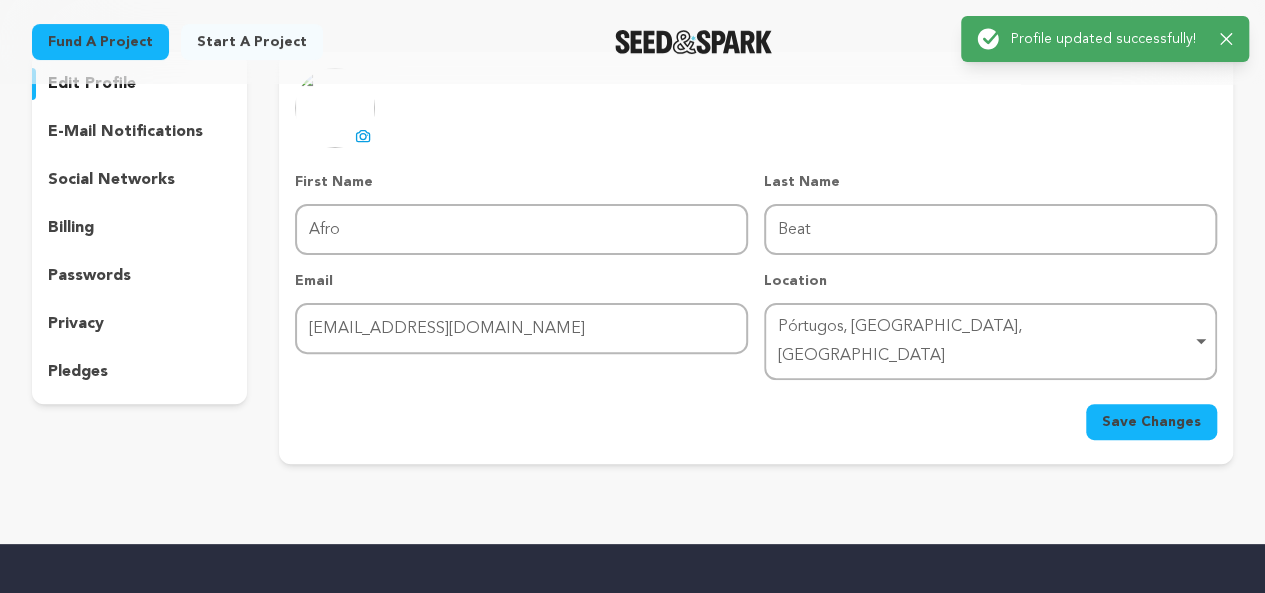 click 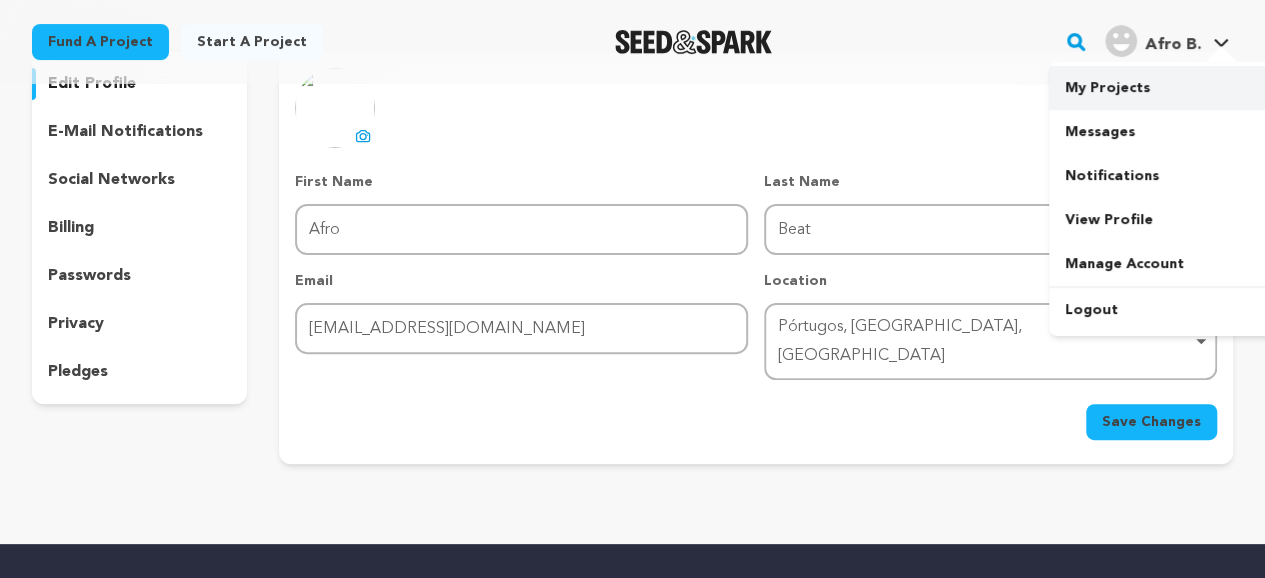 click on "My Projects" at bounding box center [1161, 88] 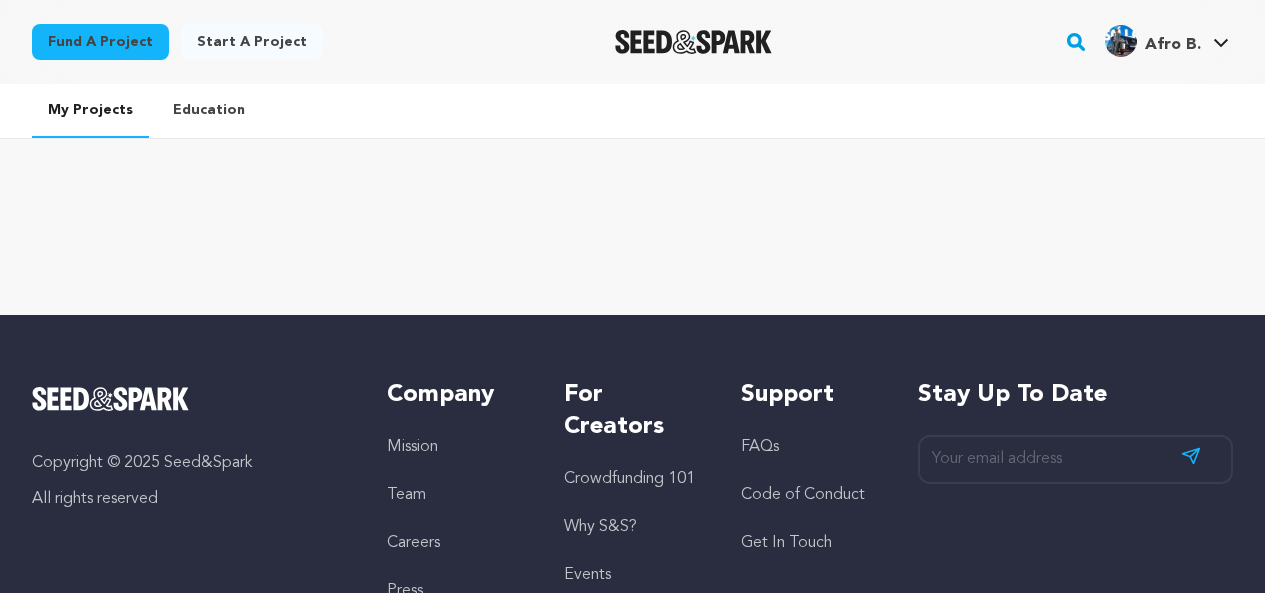 scroll, scrollTop: 0, scrollLeft: 0, axis: both 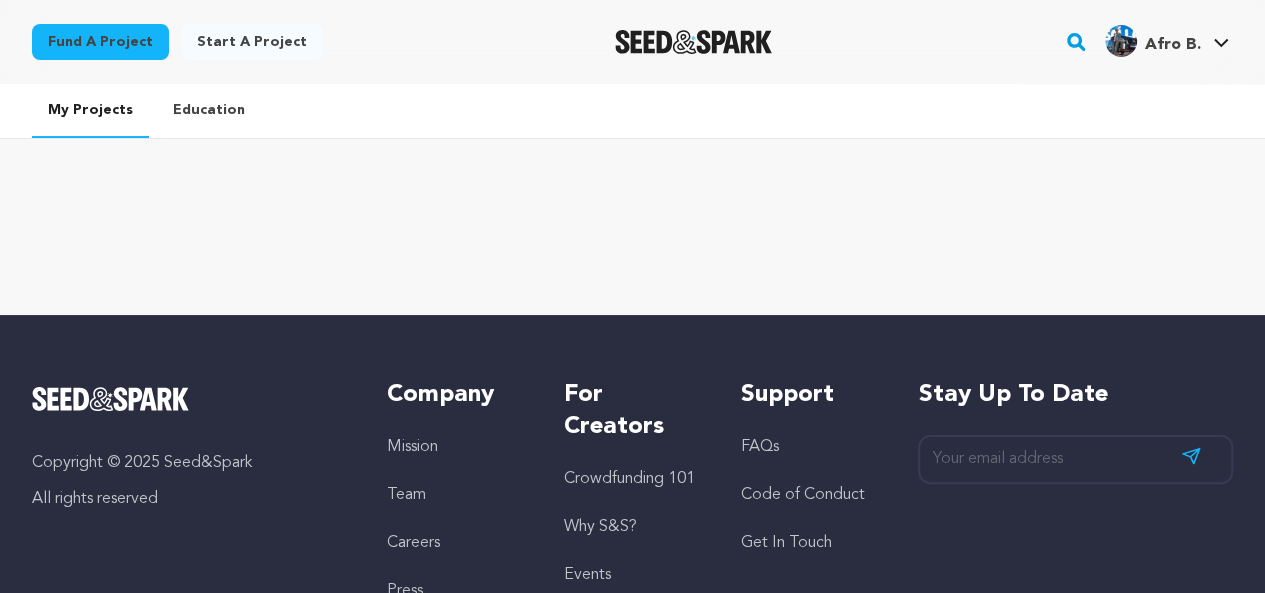 click on "Education" at bounding box center [209, 110] 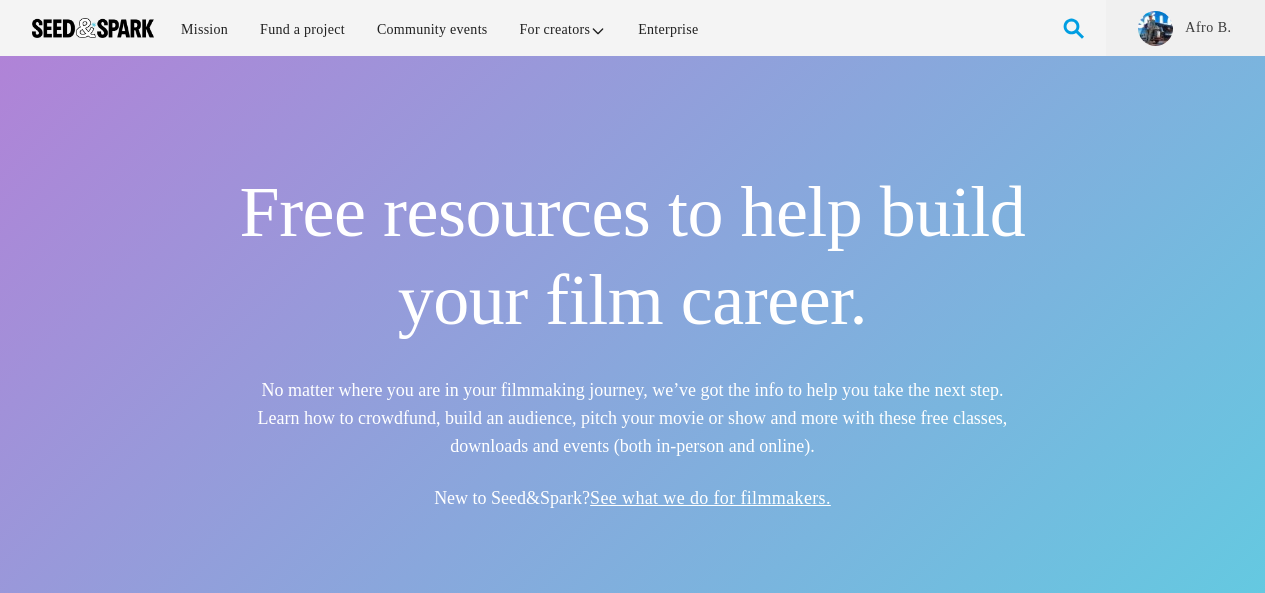 scroll, scrollTop: 0, scrollLeft: 0, axis: both 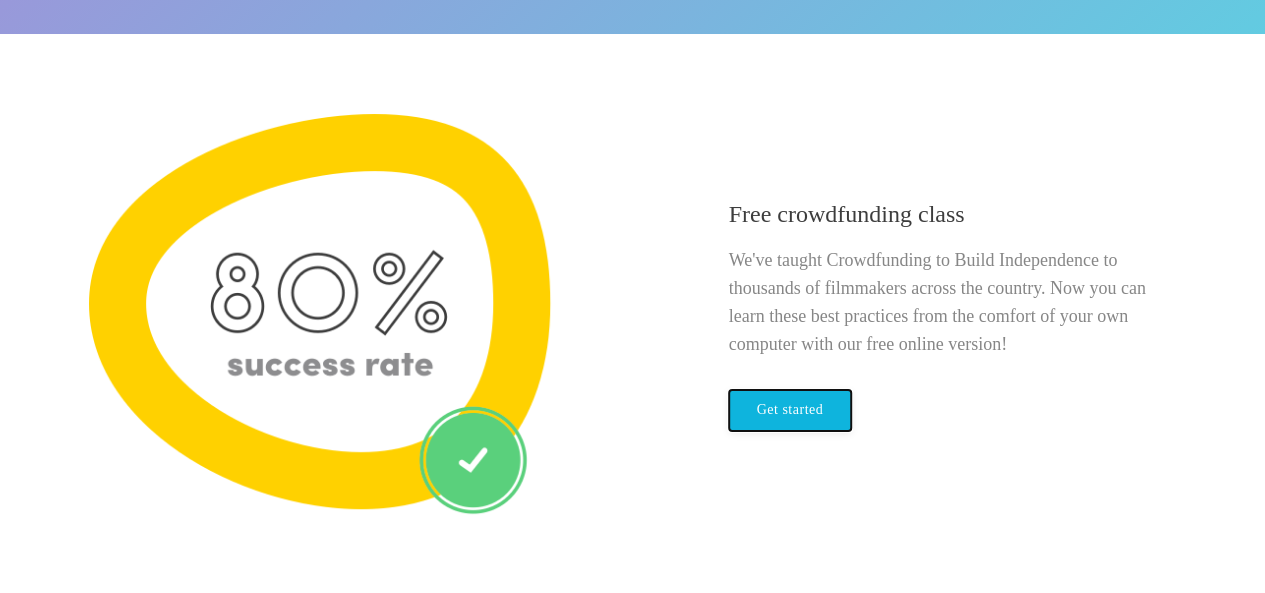 click on "Get started" at bounding box center (790, 410) 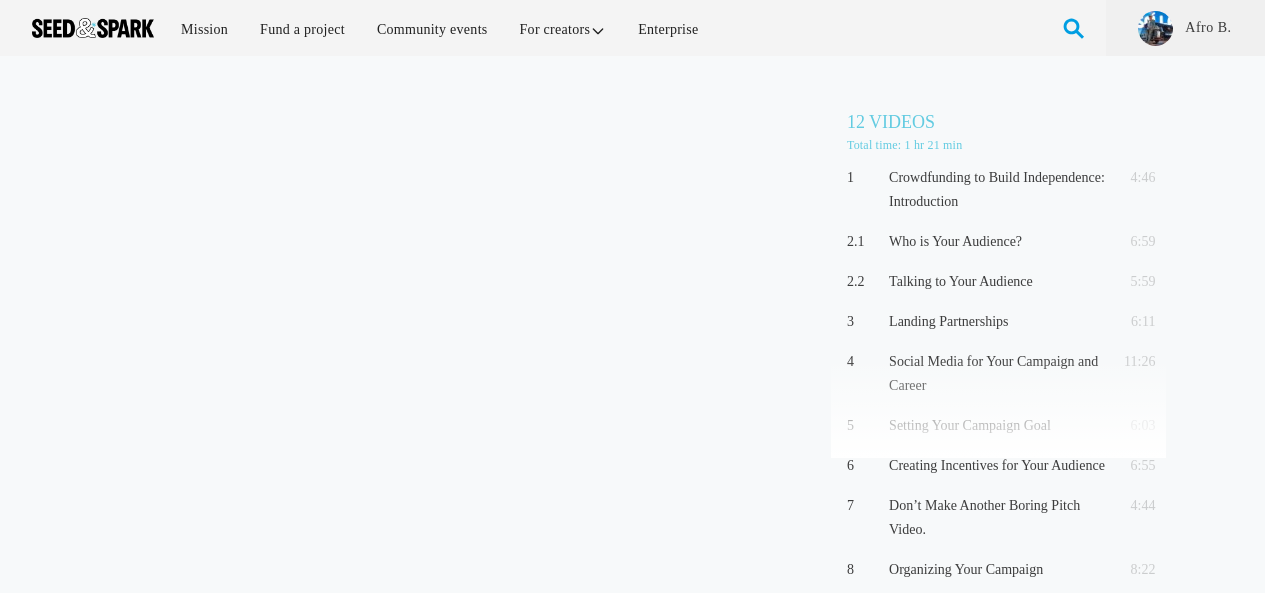 scroll, scrollTop: 0, scrollLeft: 0, axis: both 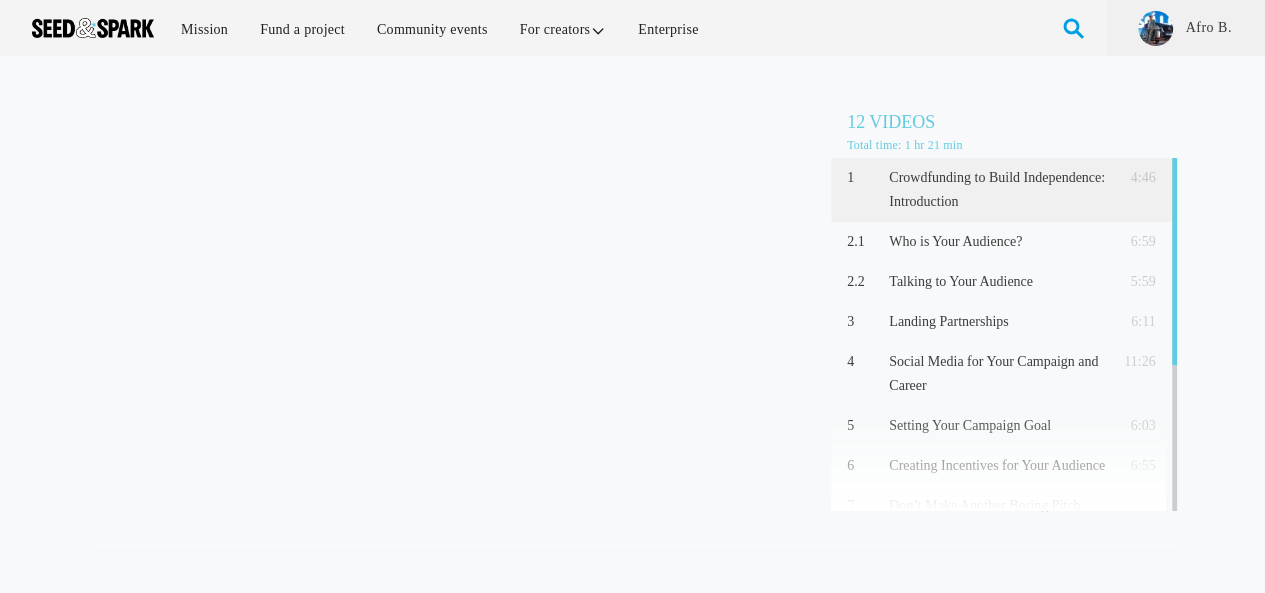 drag, startPoint x: 1274, startPoint y: 105, endPoint x: 1279, endPoint y: -87, distance: 192.0651 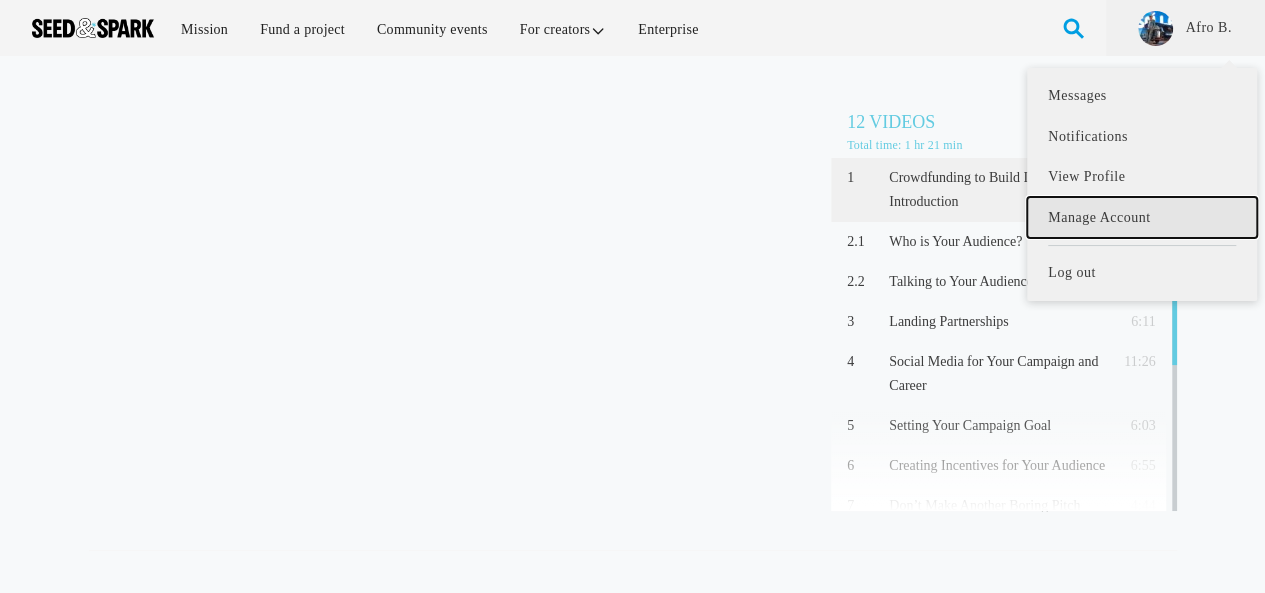 click on "Manage Account" at bounding box center [1142, 217] 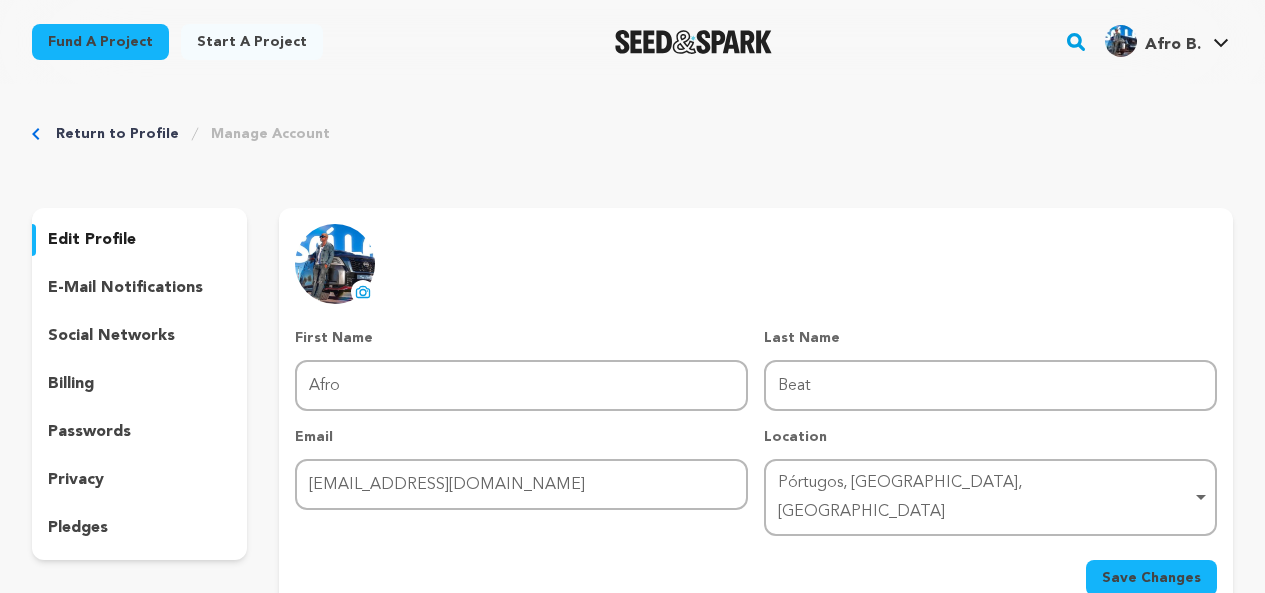 scroll, scrollTop: 0, scrollLeft: 0, axis: both 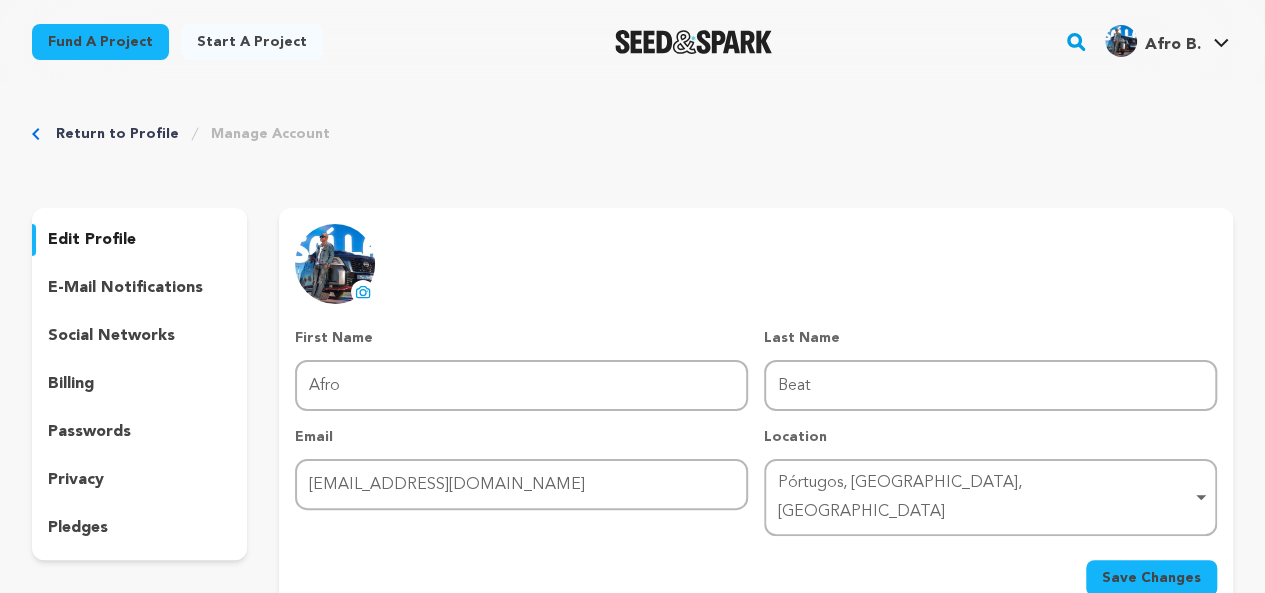 click on "privacy" at bounding box center [76, 480] 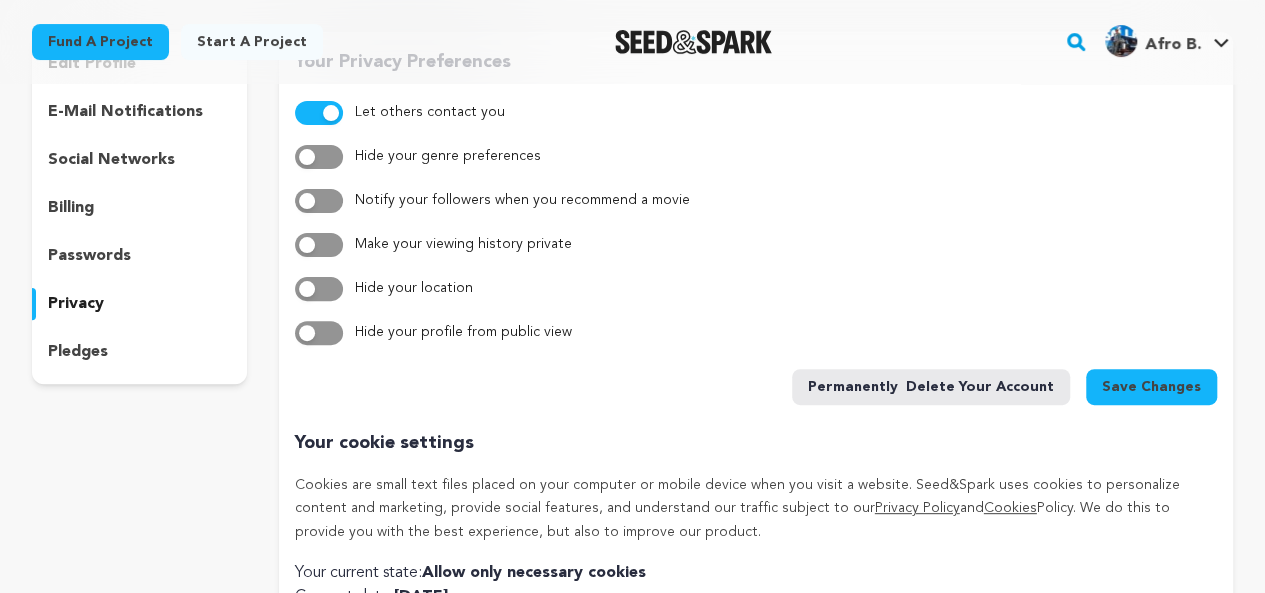 scroll, scrollTop: 184, scrollLeft: 0, axis: vertical 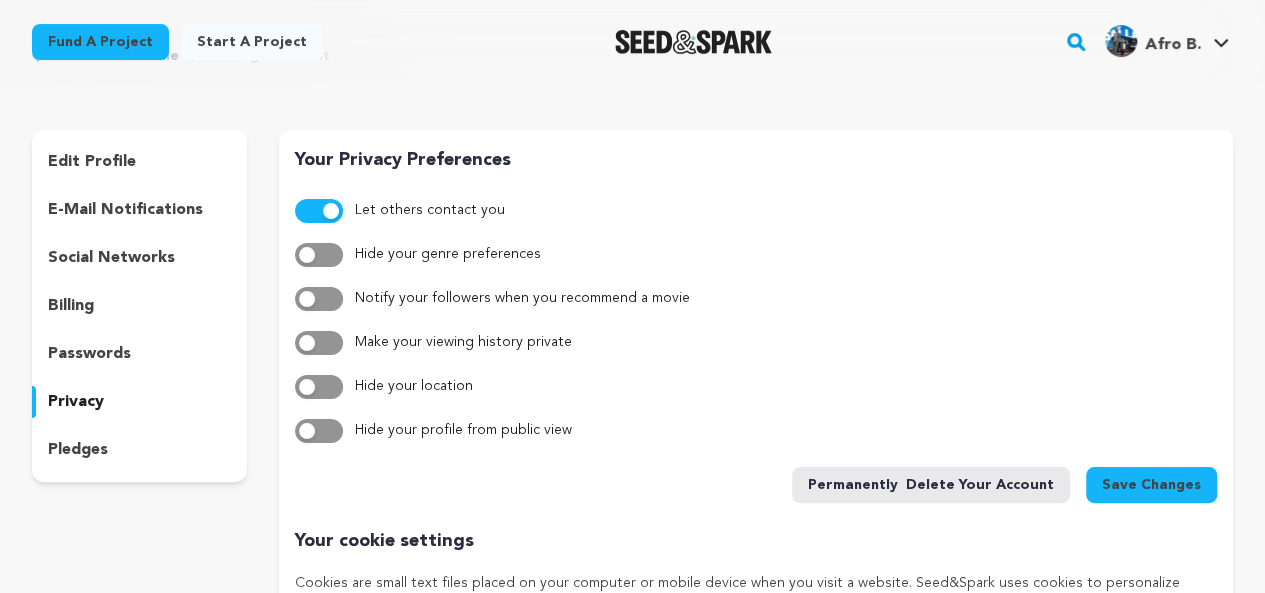 click on "billing" at bounding box center [71, 306] 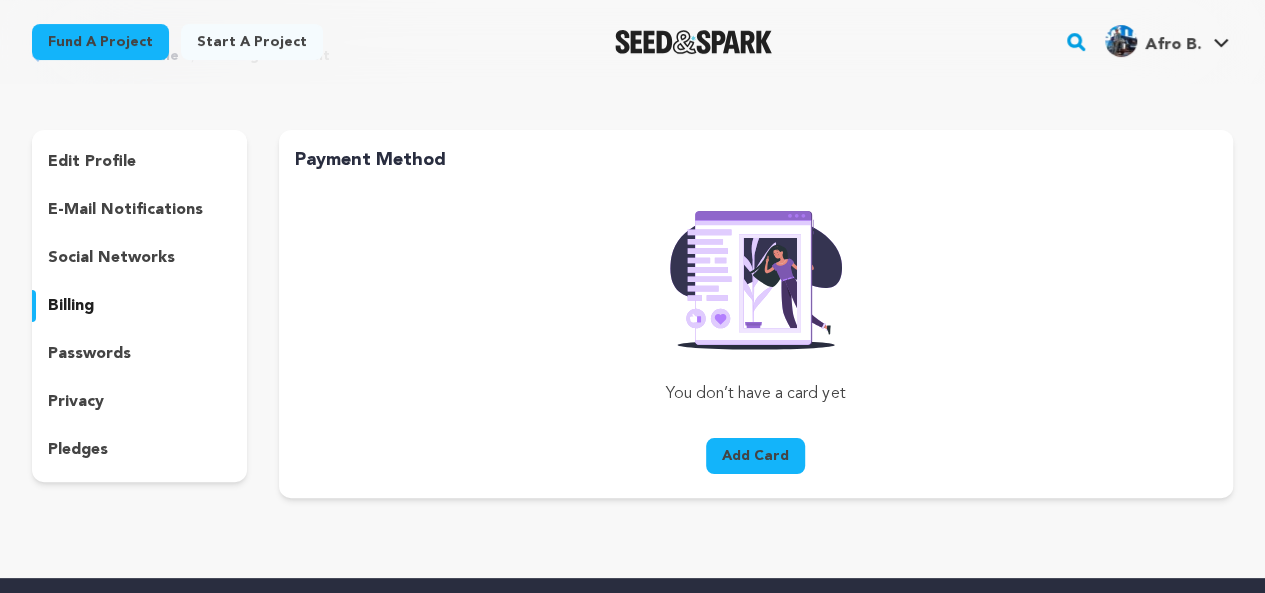 click on "Add Card" at bounding box center (755, 456) 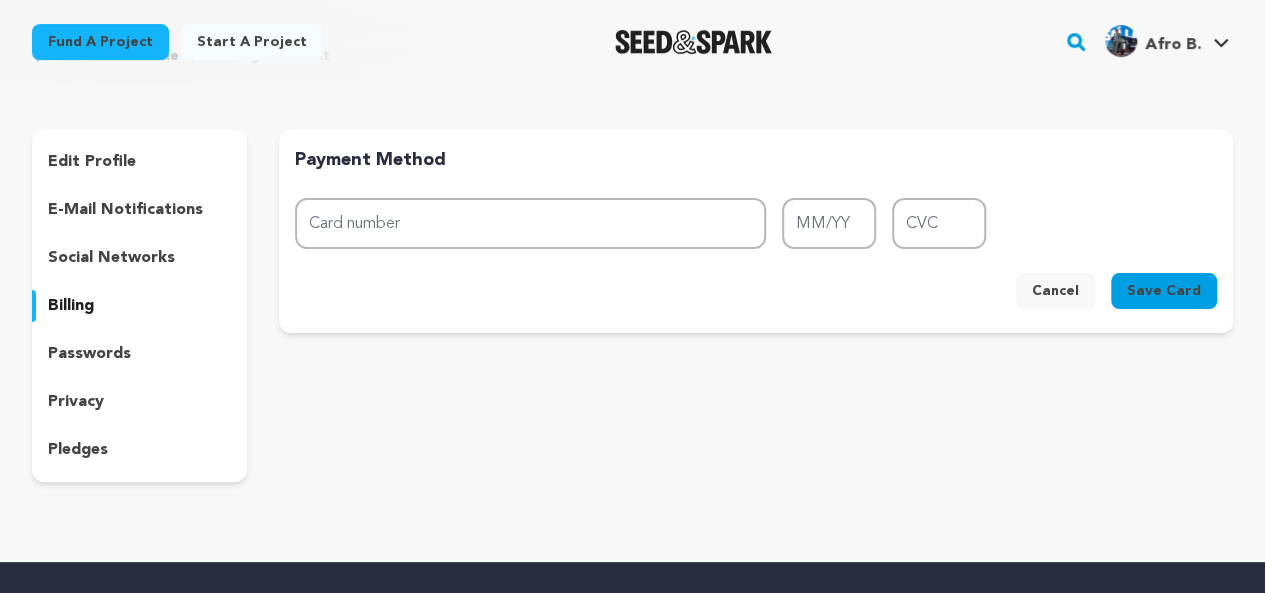 click on "passwords" at bounding box center [89, 354] 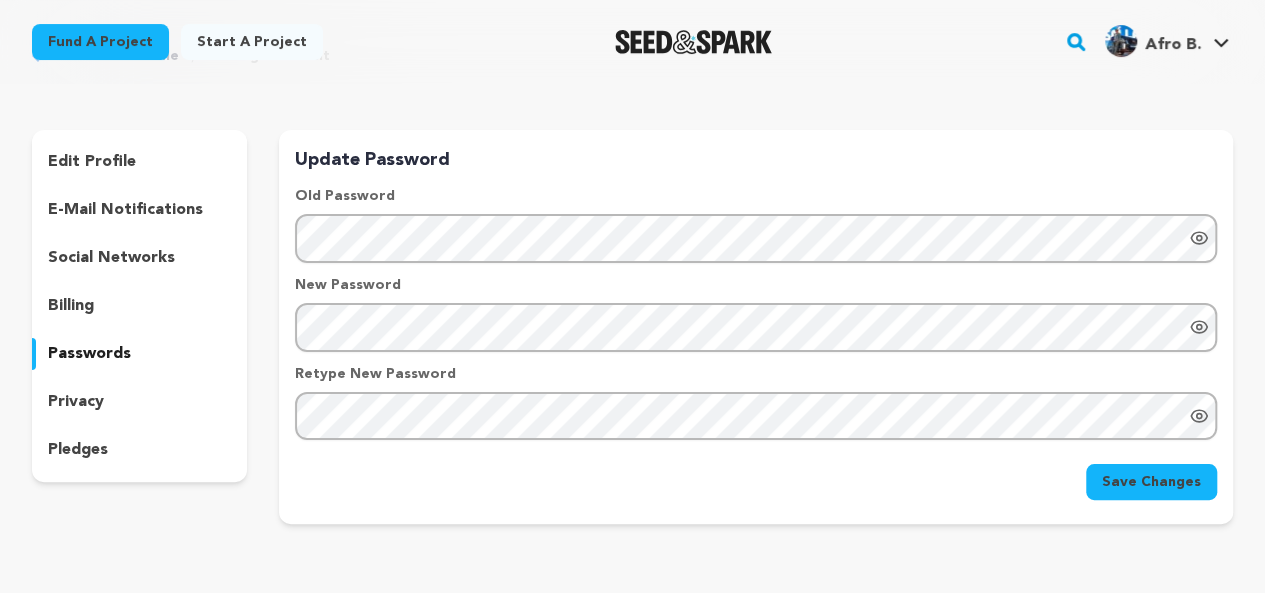 click on "social networks" at bounding box center [111, 258] 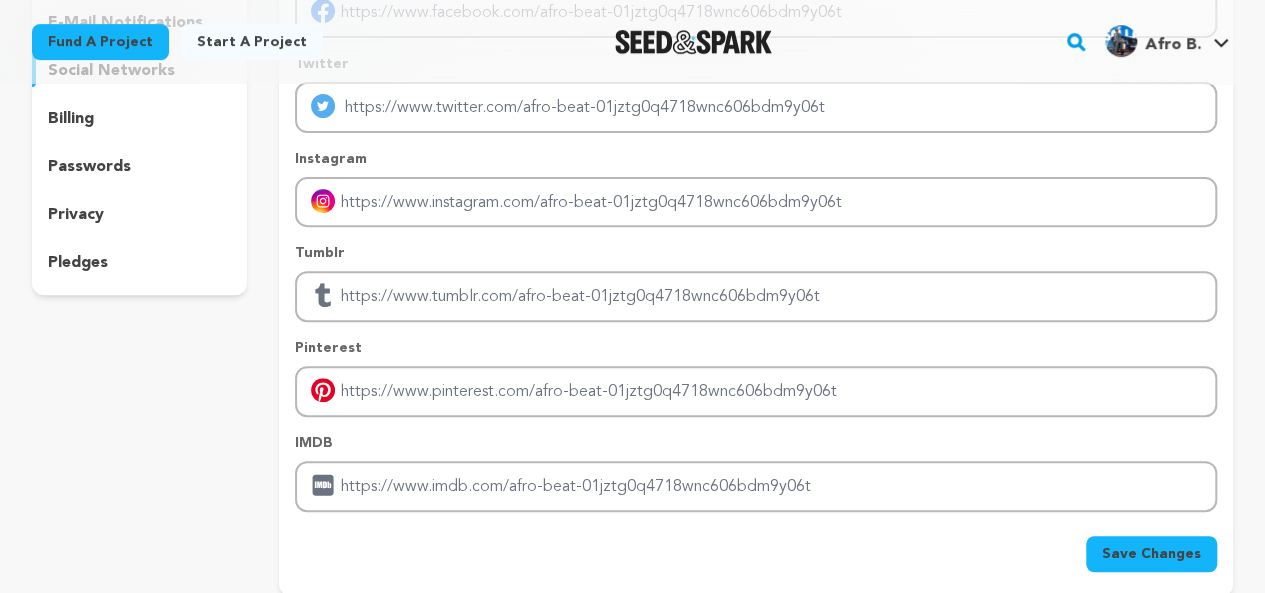 scroll, scrollTop: 266, scrollLeft: 0, axis: vertical 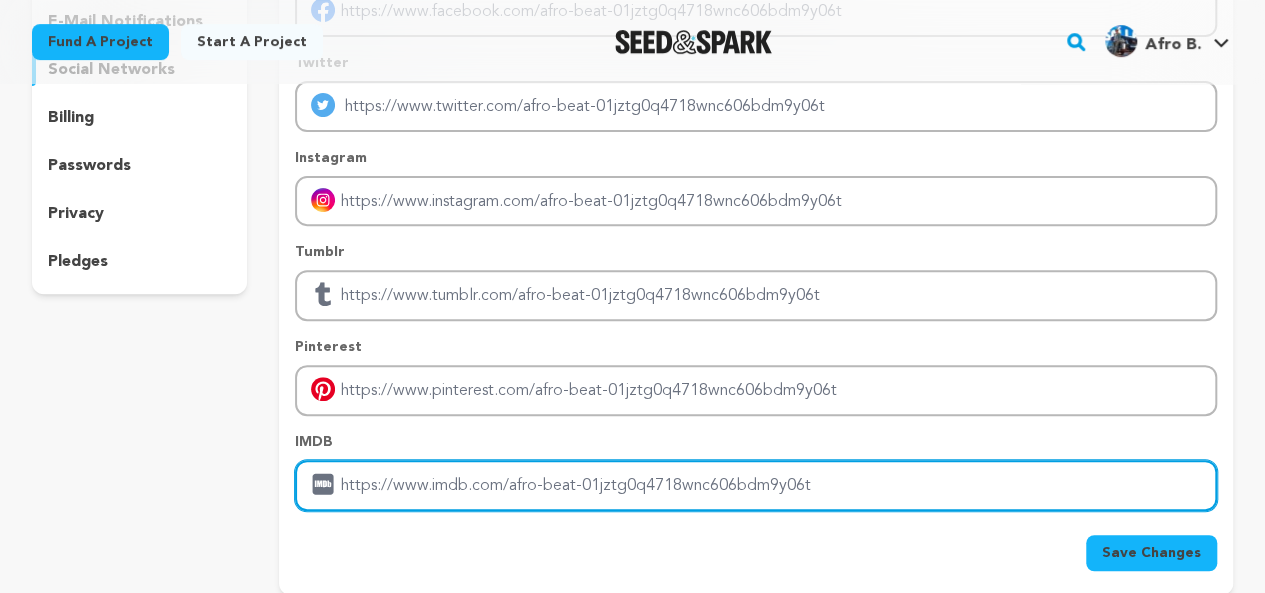click at bounding box center (756, 485) 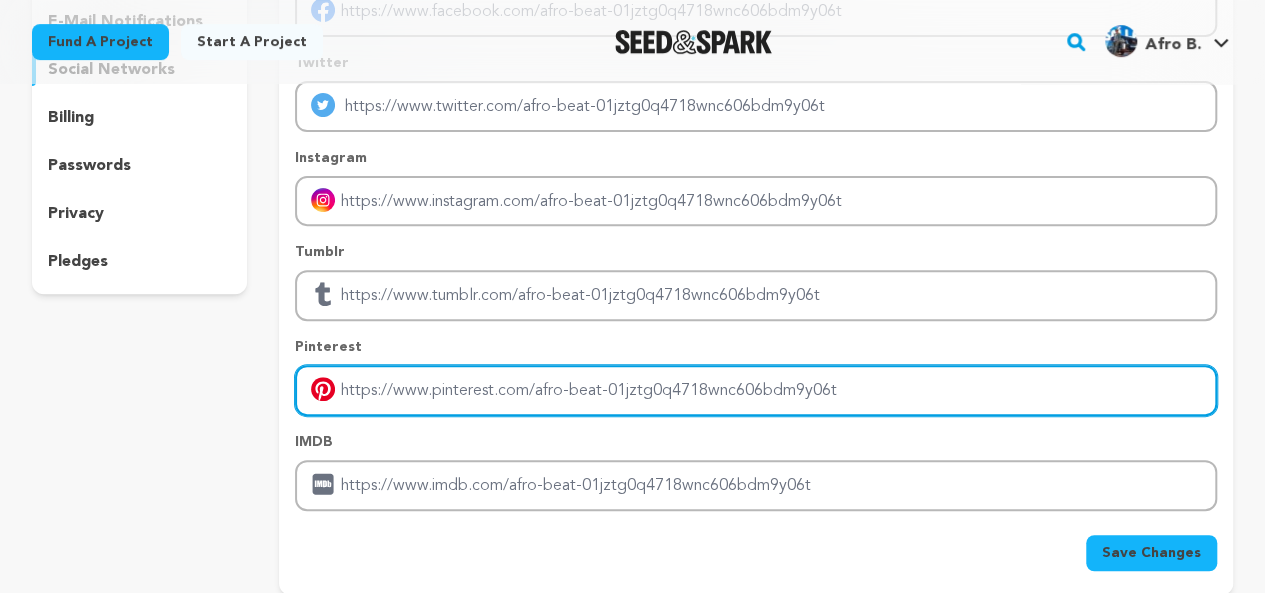 click at bounding box center [756, 390] 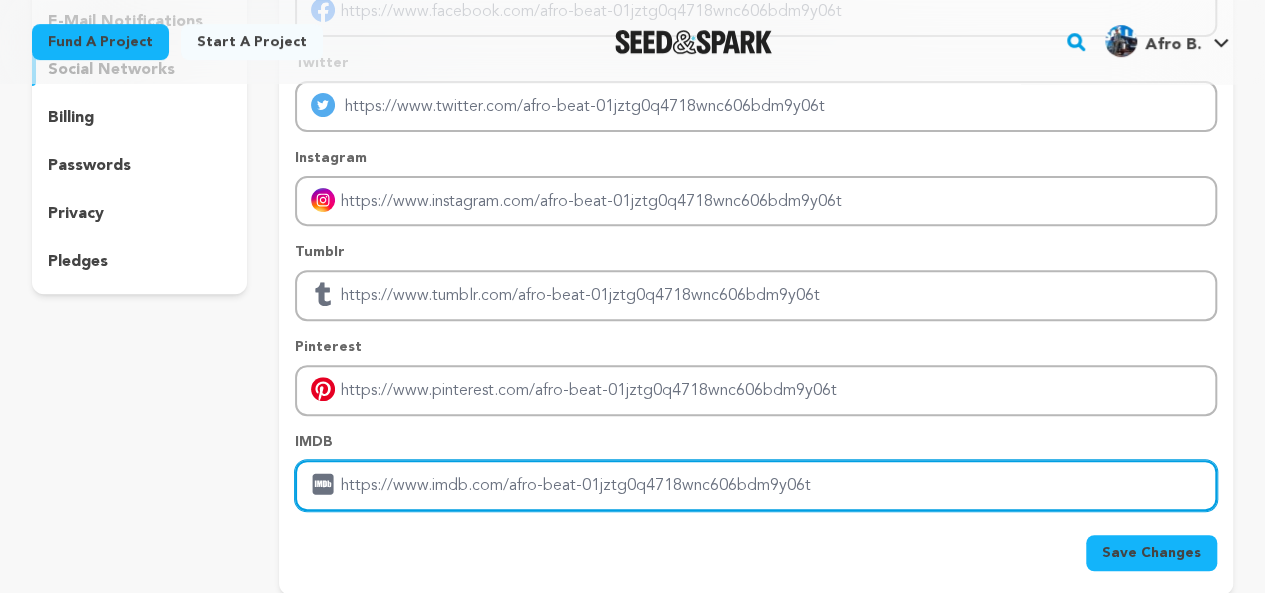 click at bounding box center [756, 485] 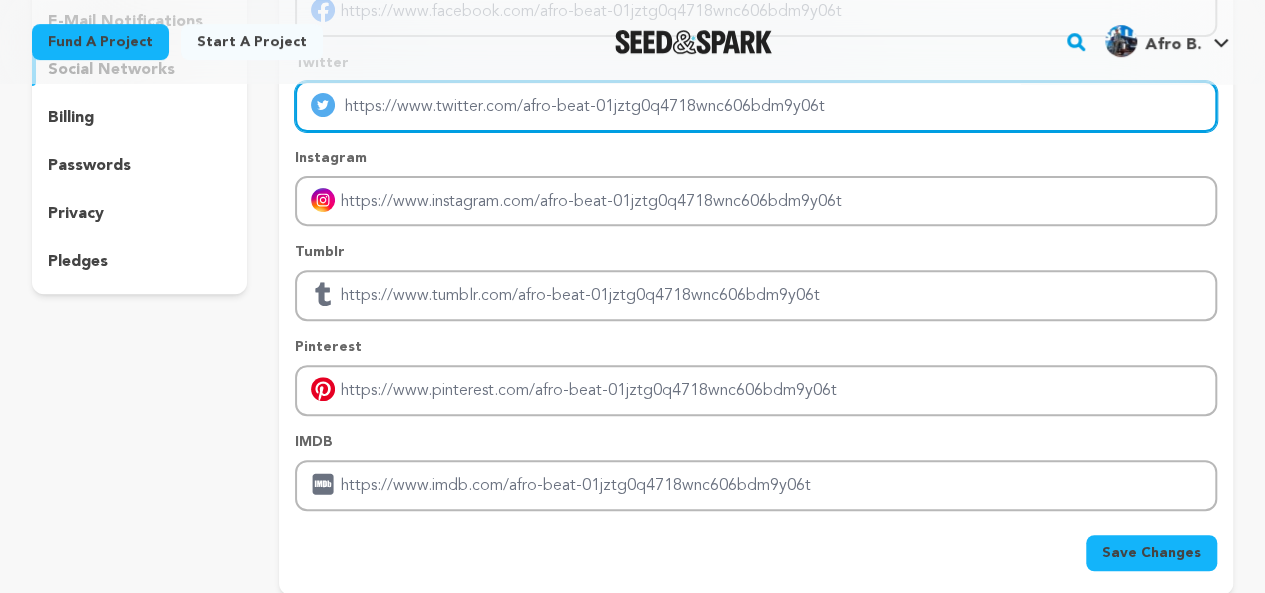 click at bounding box center (756, 106) 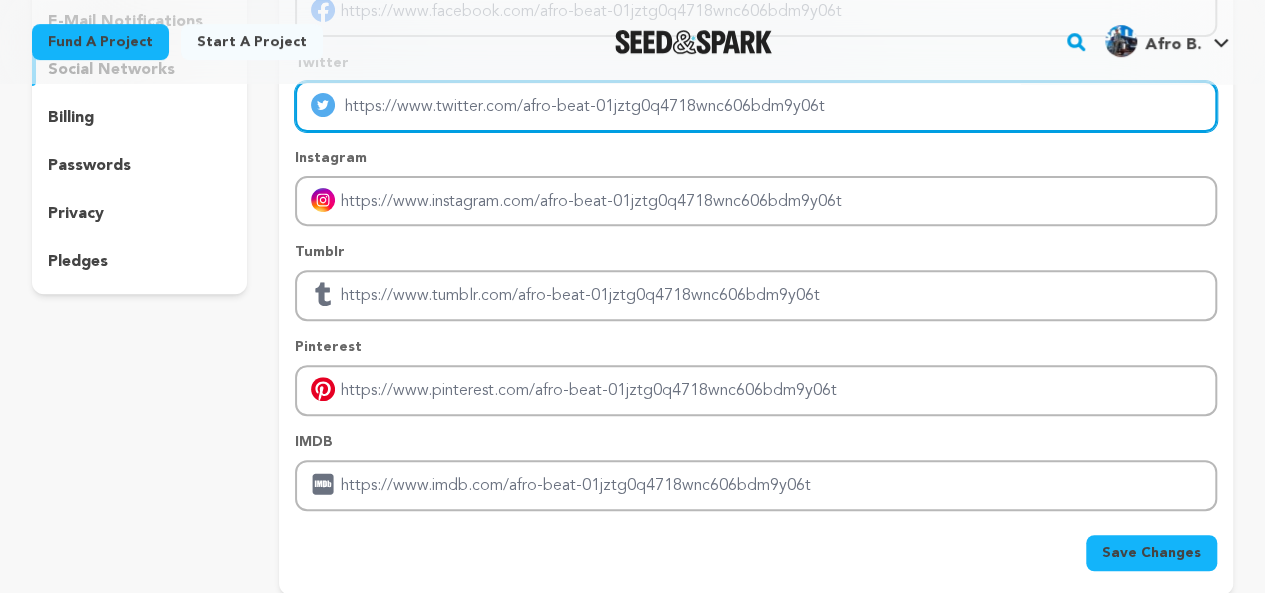 paste on "[URL][DOMAIN_NAME]" 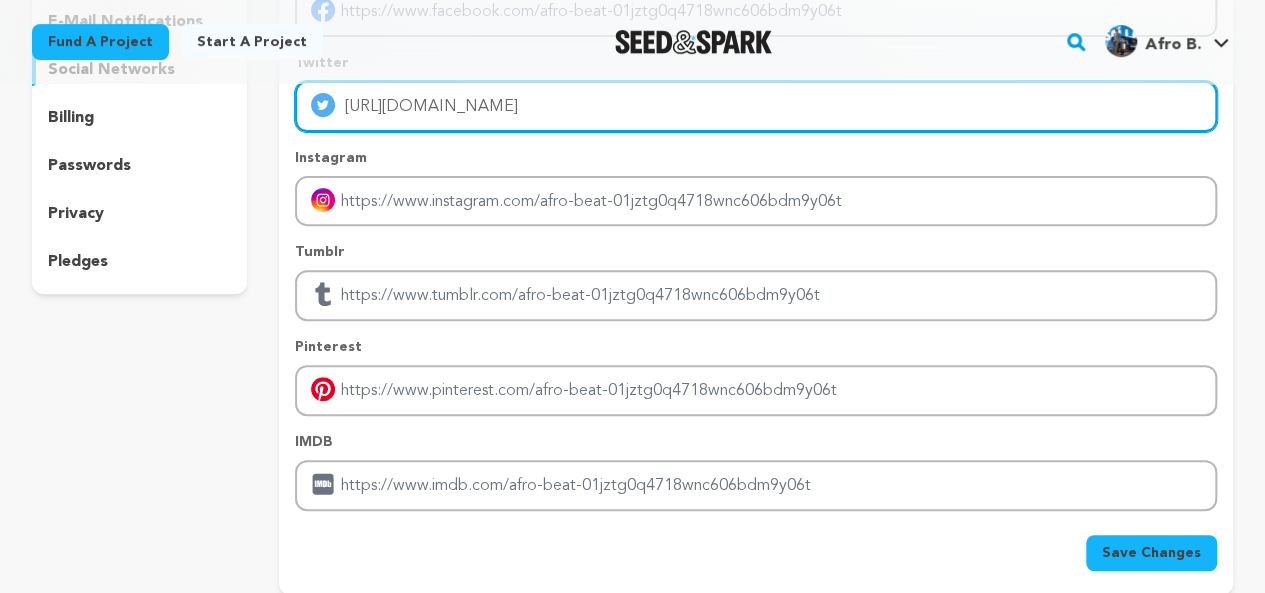type on "[URL][DOMAIN_NAME]" 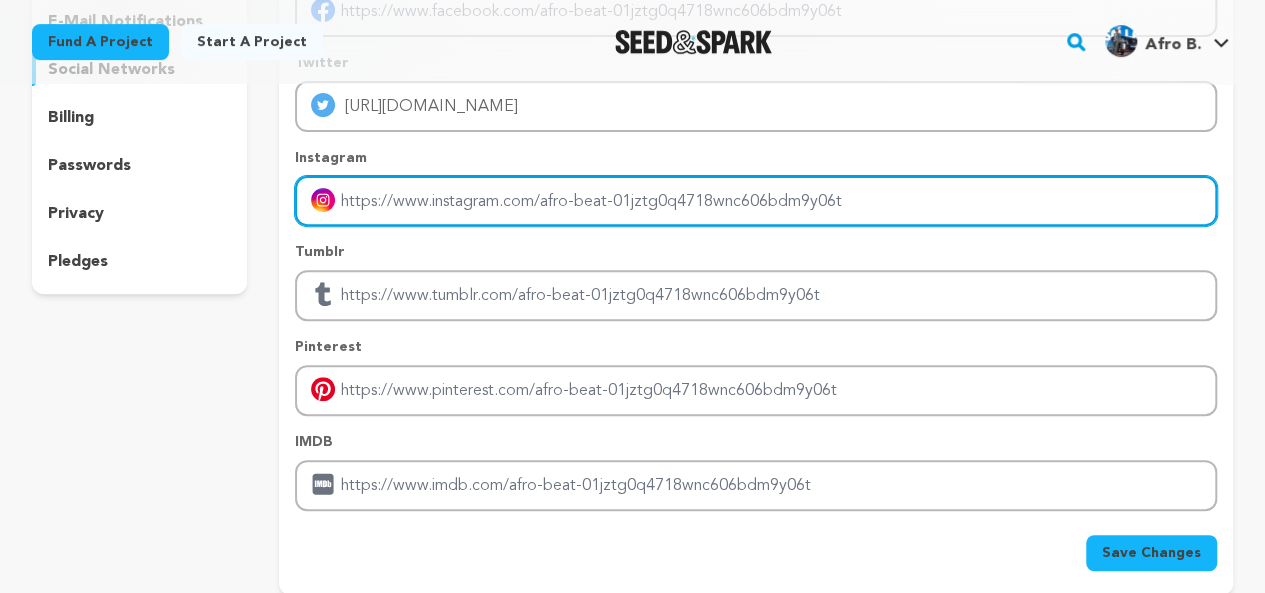 click at bounding box center (756, 201) 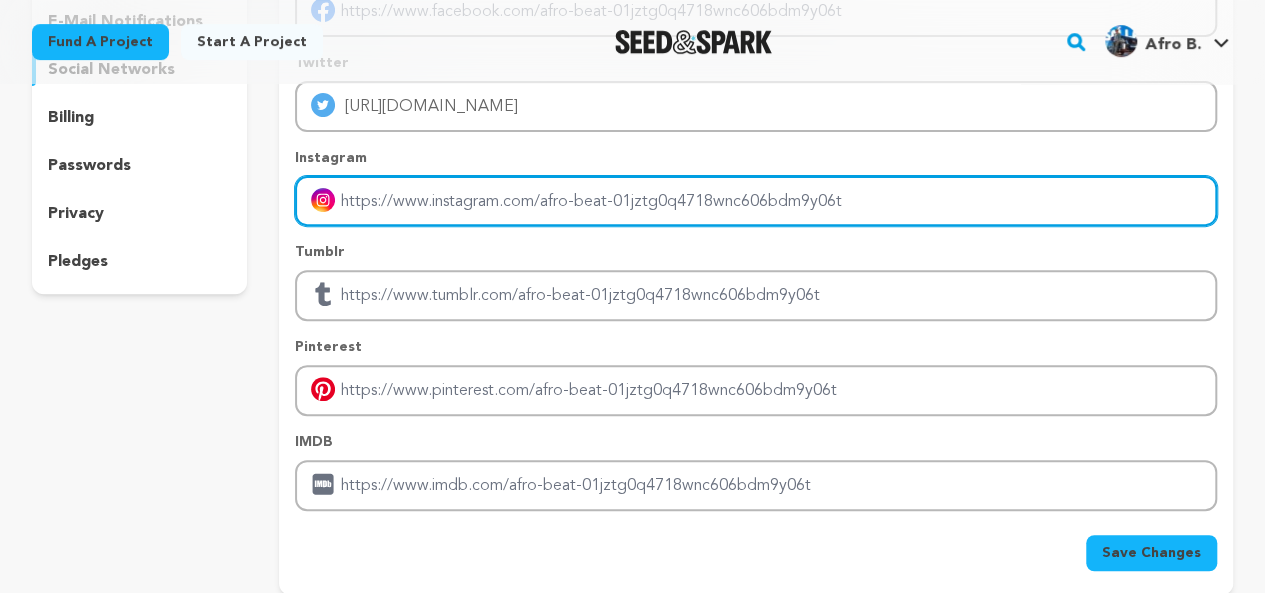 click at bounding box center [756, 201] 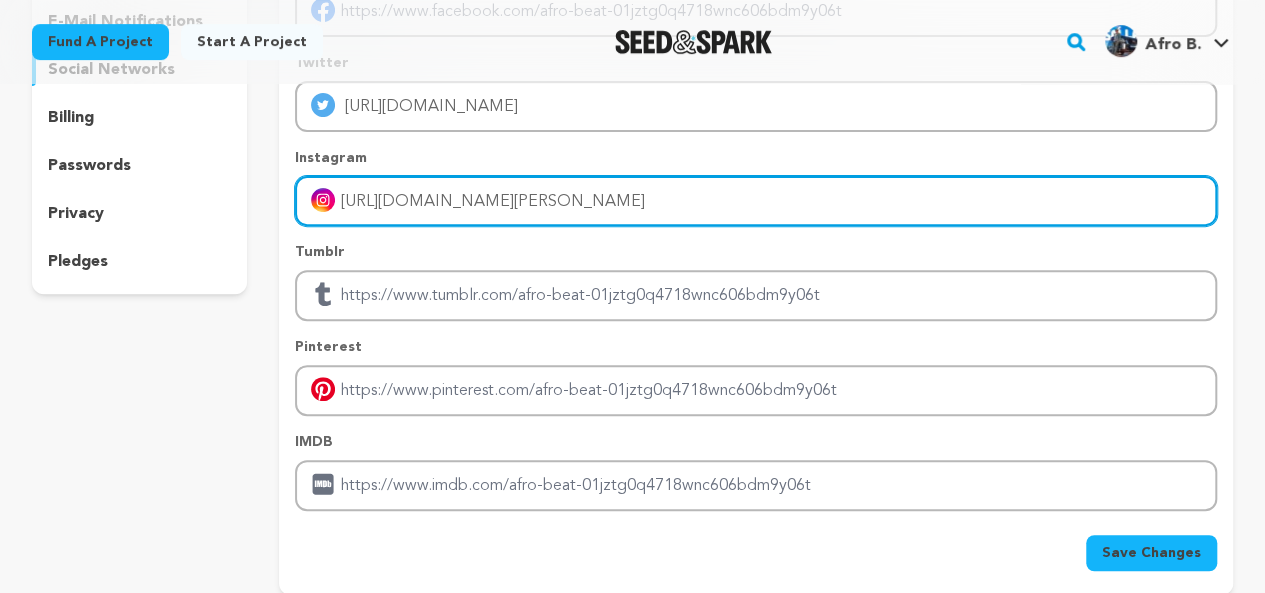 type on "[URL][DOMAIN_NAME][PERSON_NAME]" 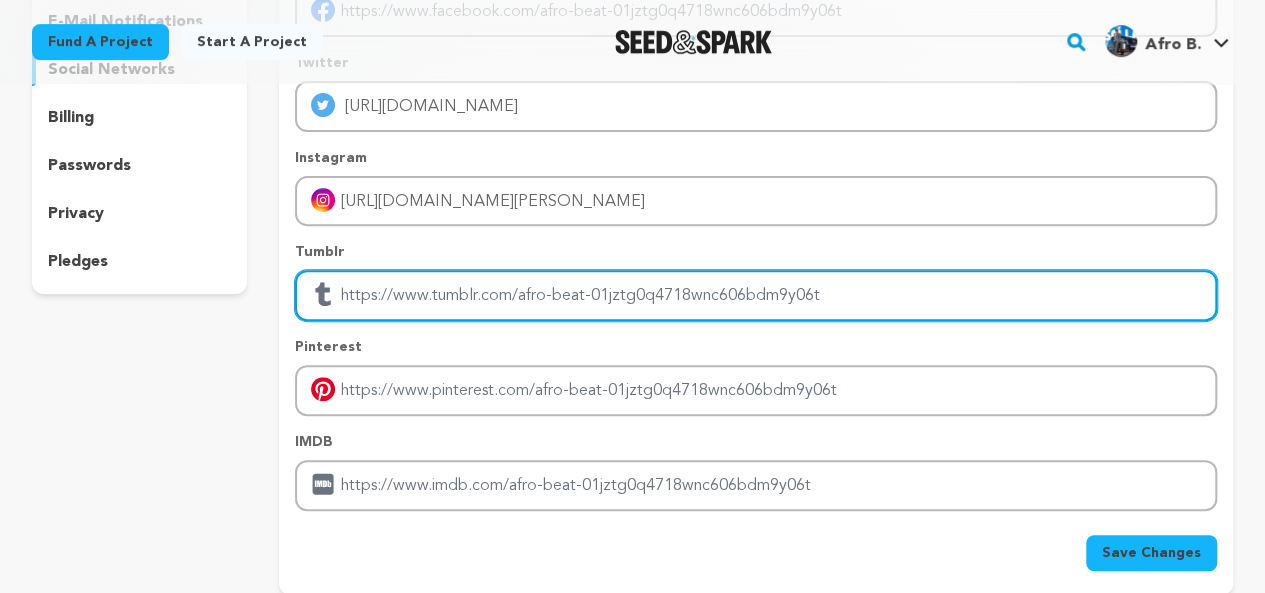 click at bounding box center [756, 295] 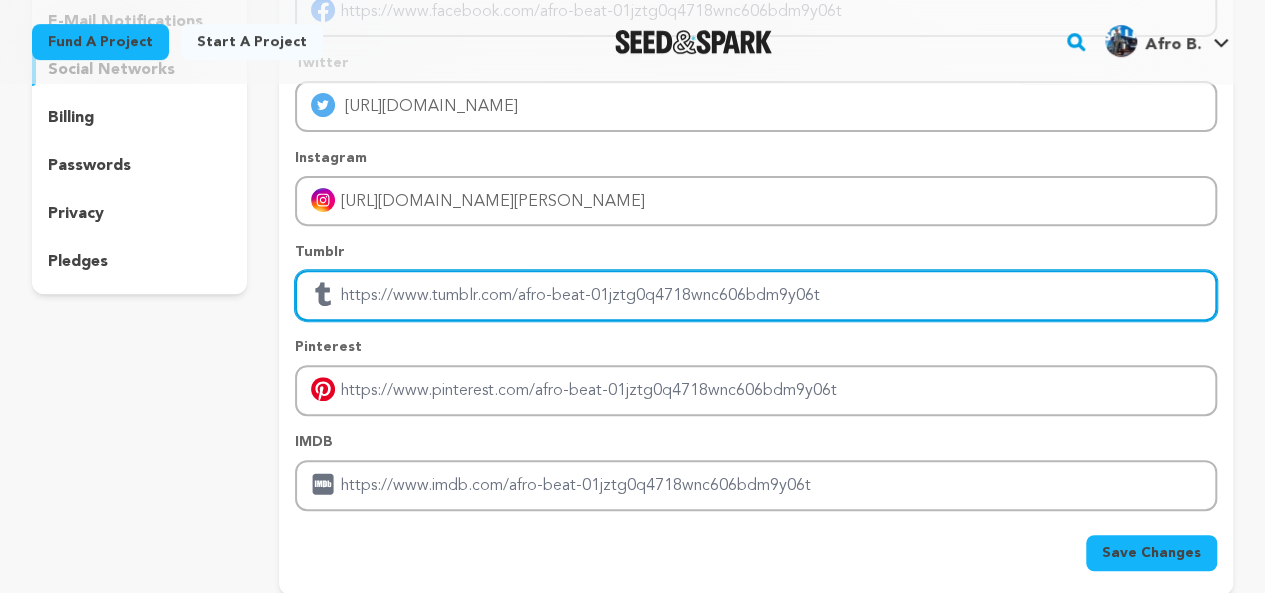 paste on "[URL][DOMAIN_NAME]" 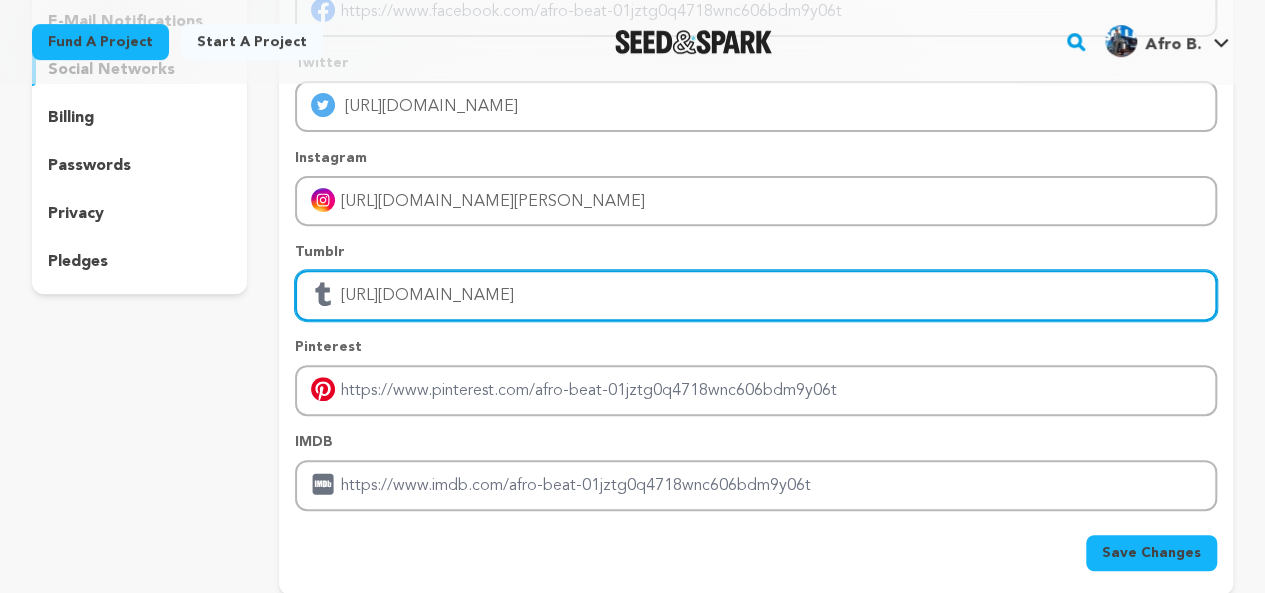 type on "[URL][DOMAIN_NAME]" 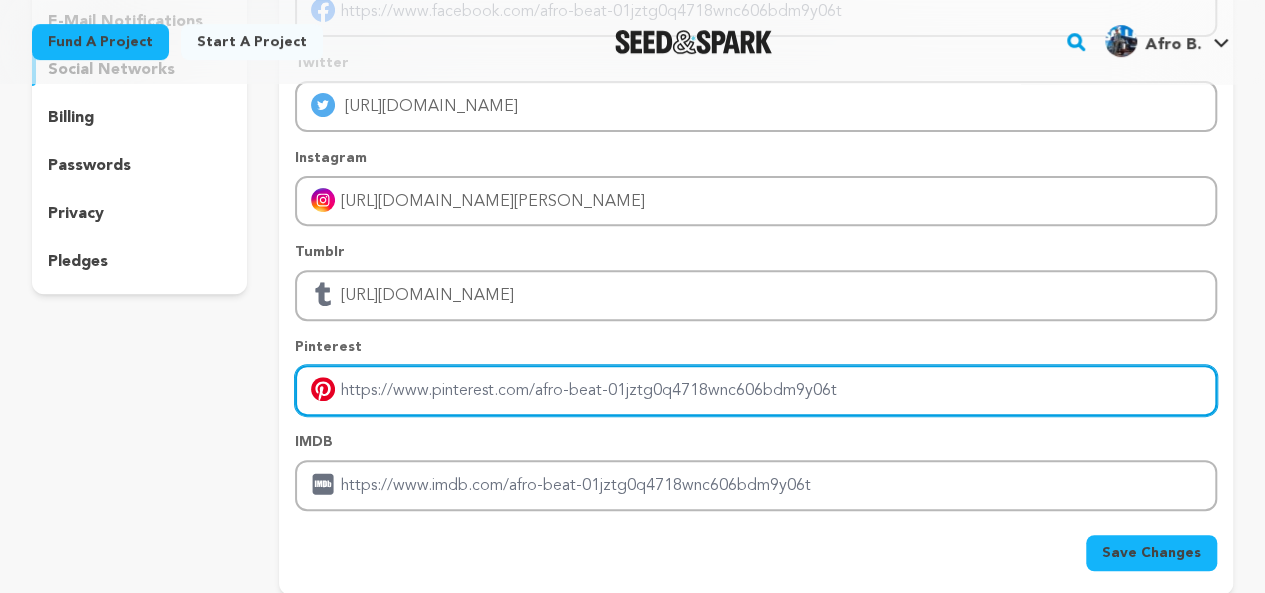 click at bounding box center [756, 390] 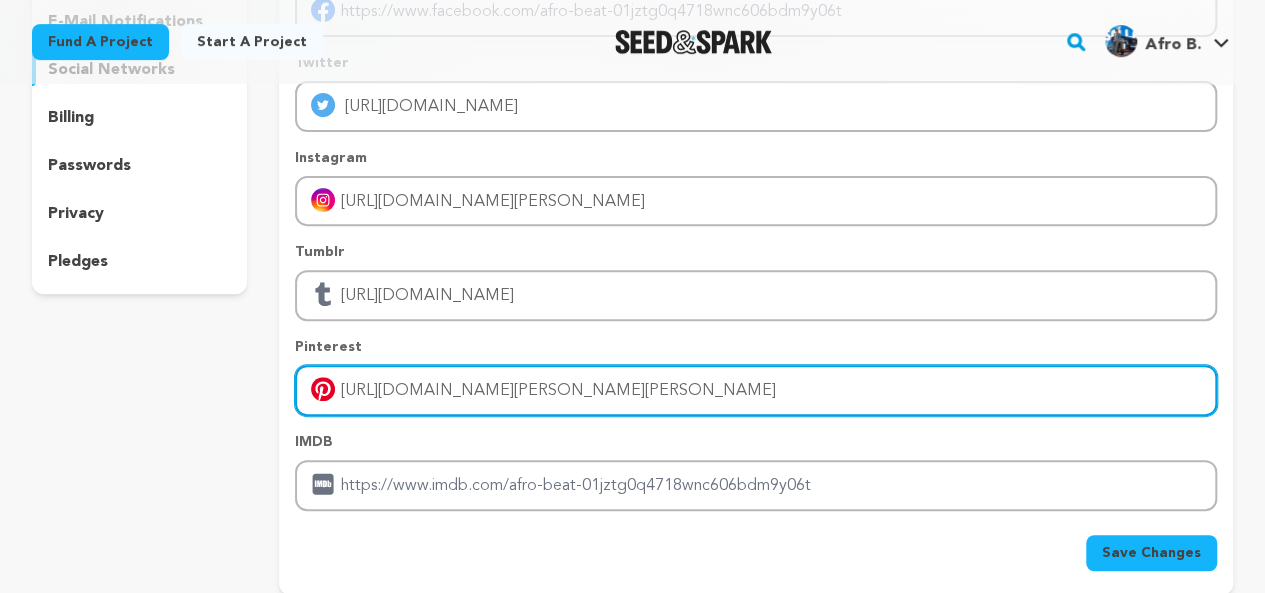 type on "[URL][DOMAIN_NAME][PERSON_NAME][PERSON_NAME]" 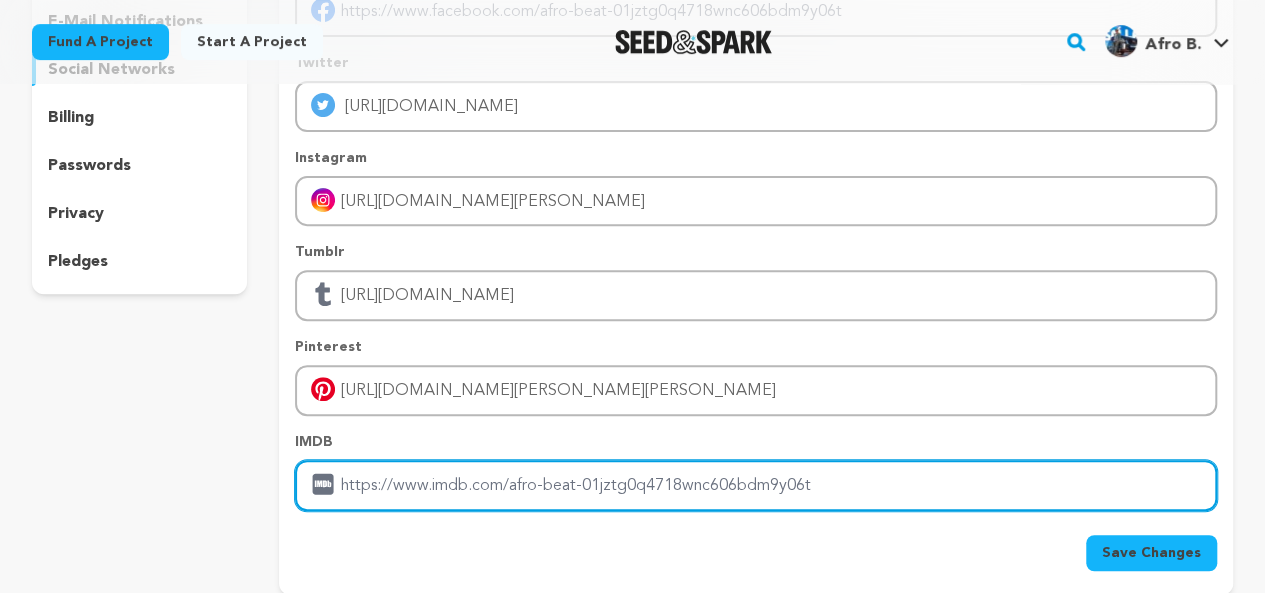 click at bounding box center (756, 485) 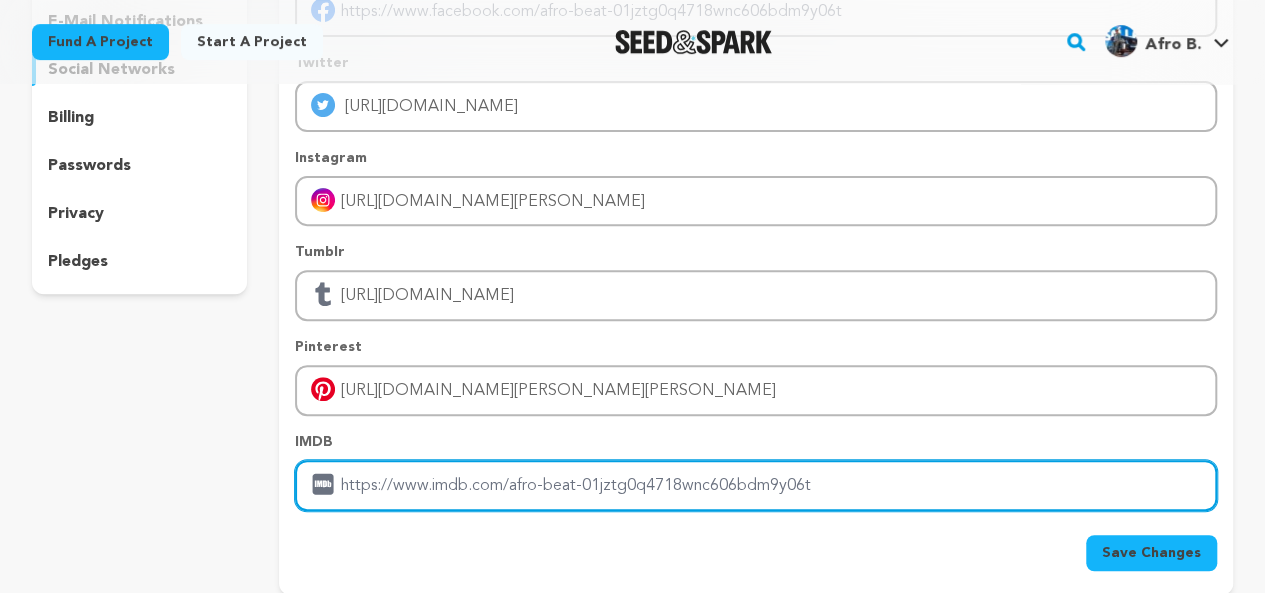 paste on "[URL][DOMAIN_NAME]" 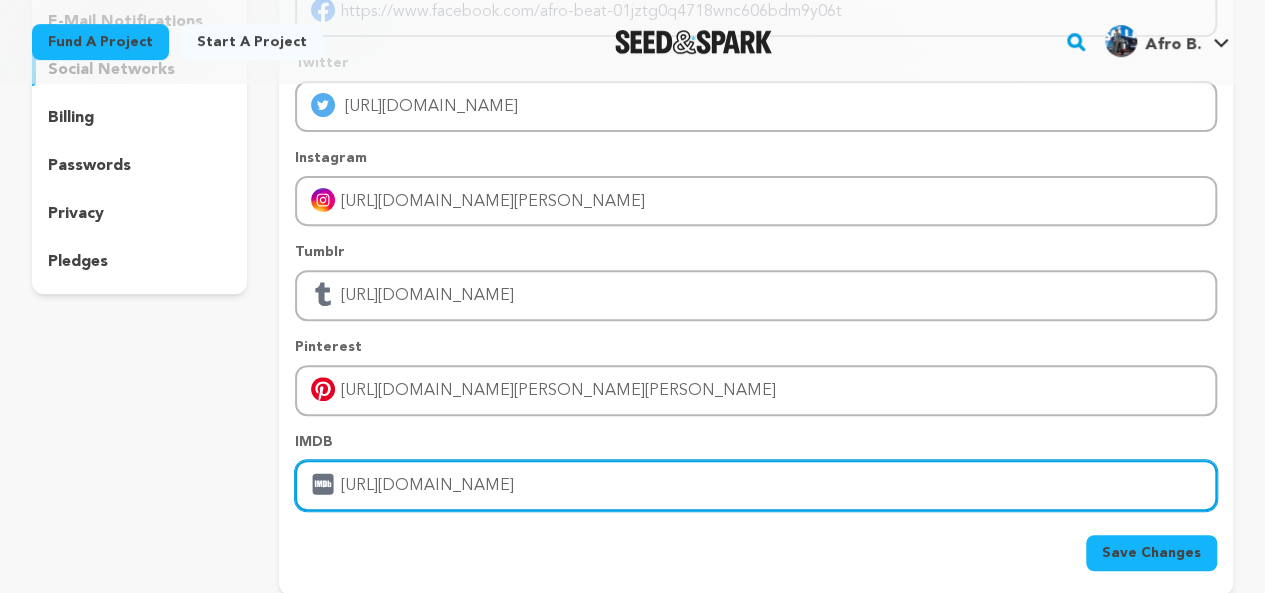 drag, startPoint x: 974, startPoint y: 483, endPoint x: 296, endPoint y: 490, distance: 678.03613 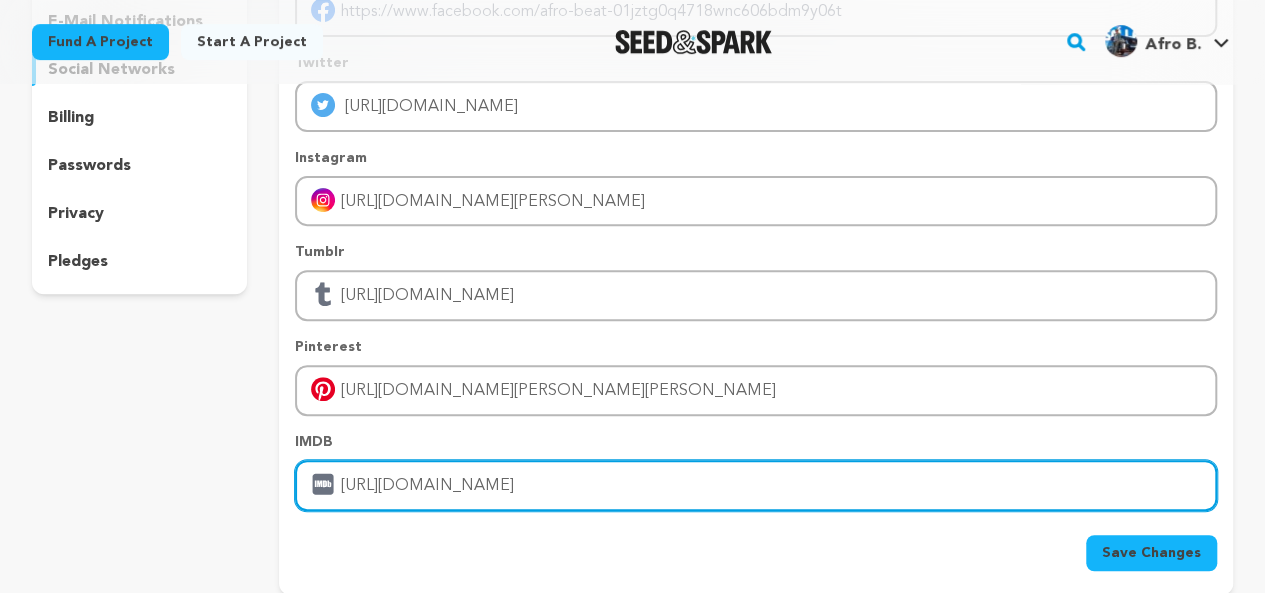 paste on "anselmo-ralph-celebra-amizade-" 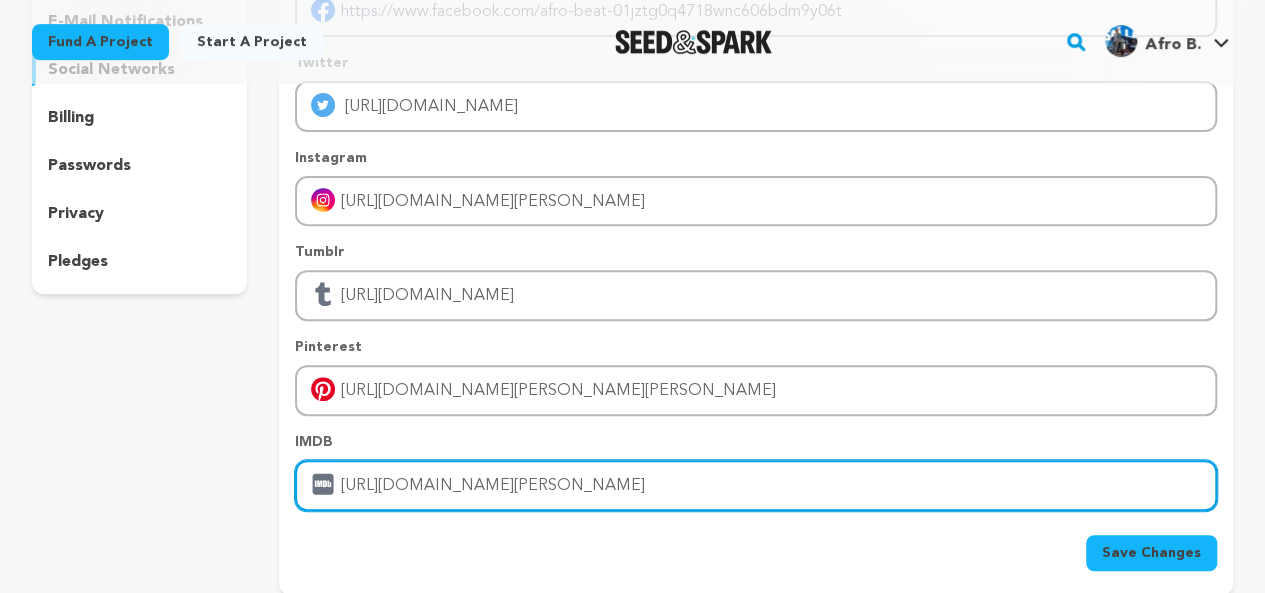 type on "https://www.socurtengomas.com/2025/06/anselmo-ralph-celebra-amizade-e.html" 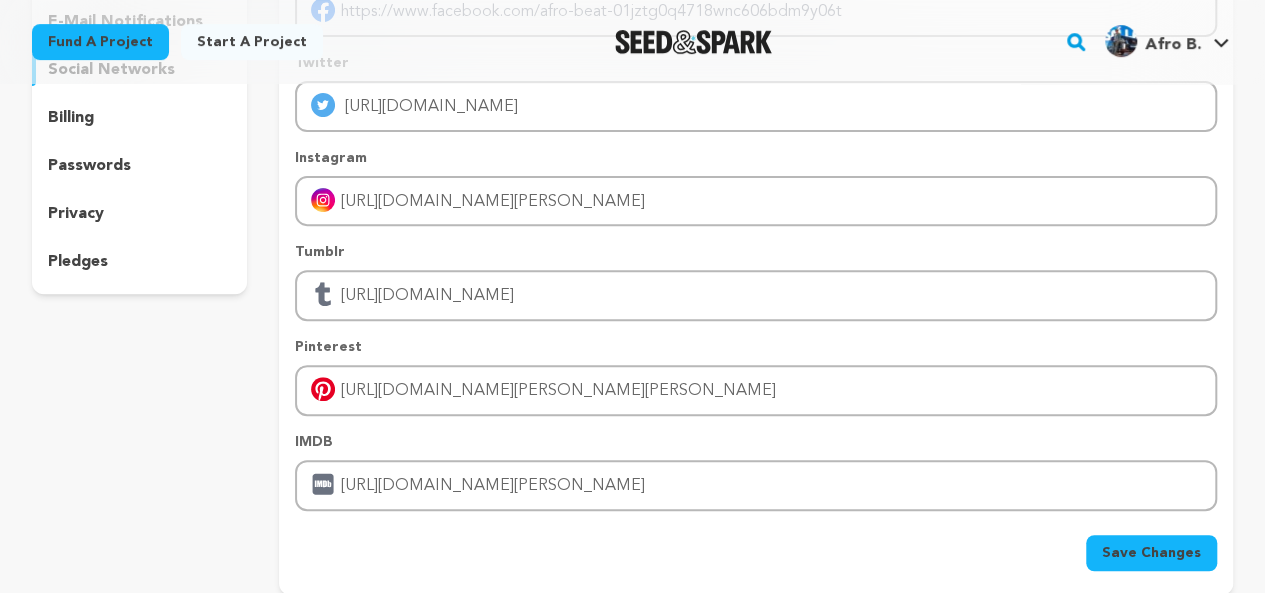 click on "Save Changes" at bounding box center (1151, 553) 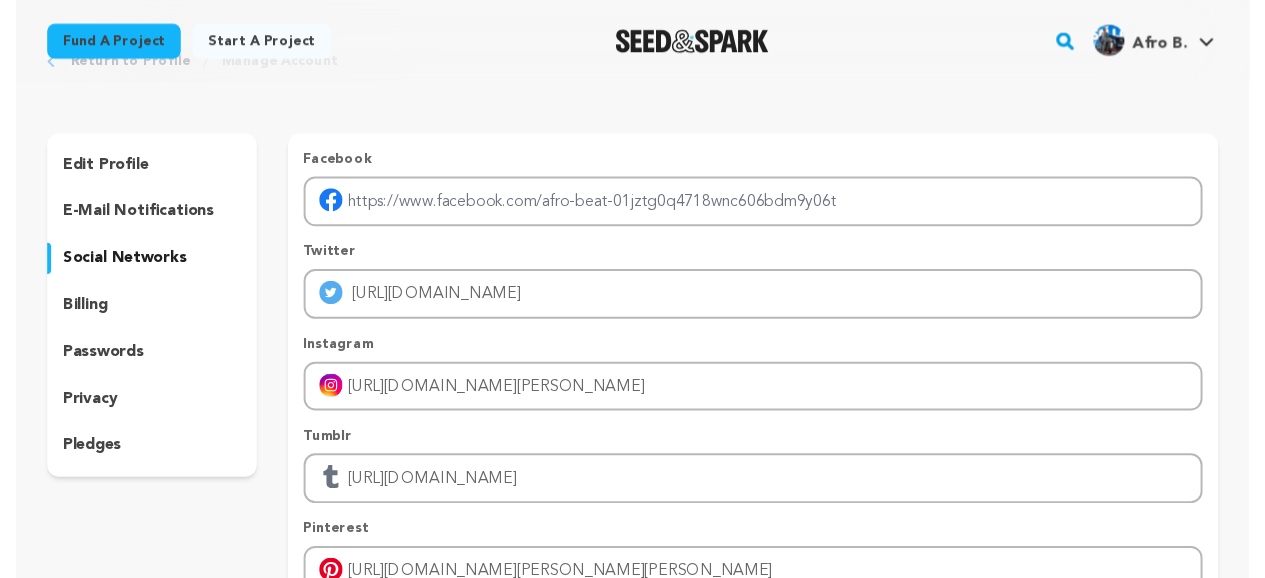 scroll, scrollTop: 0, scrollLeft: 0, axis: both 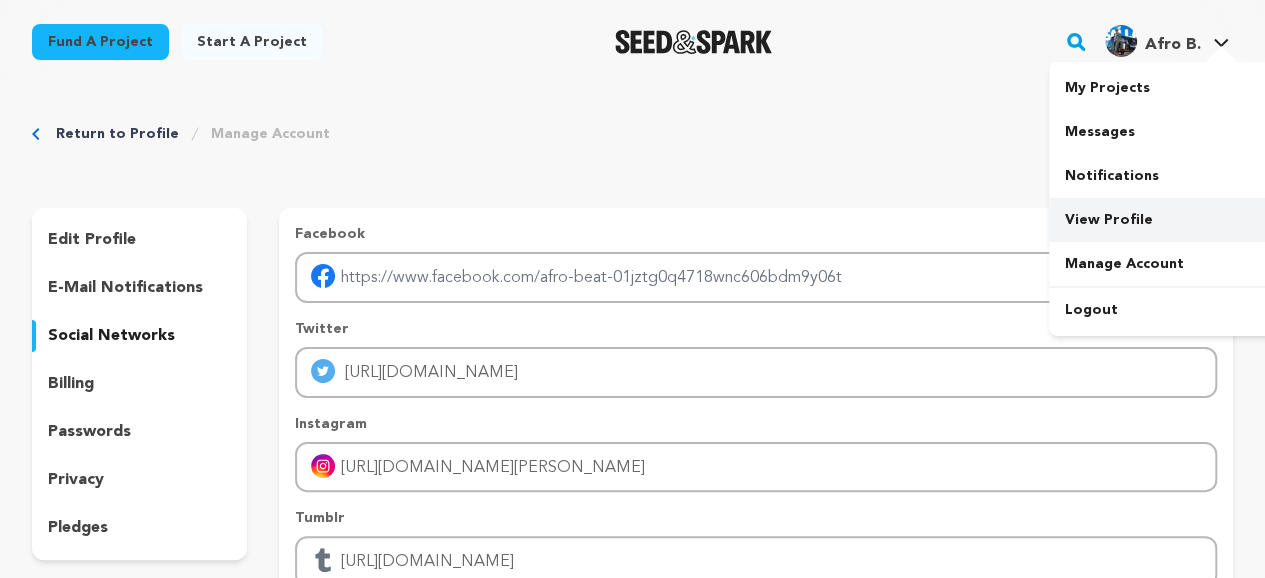 click on "View Profile" at bounding box center (1161, 220) 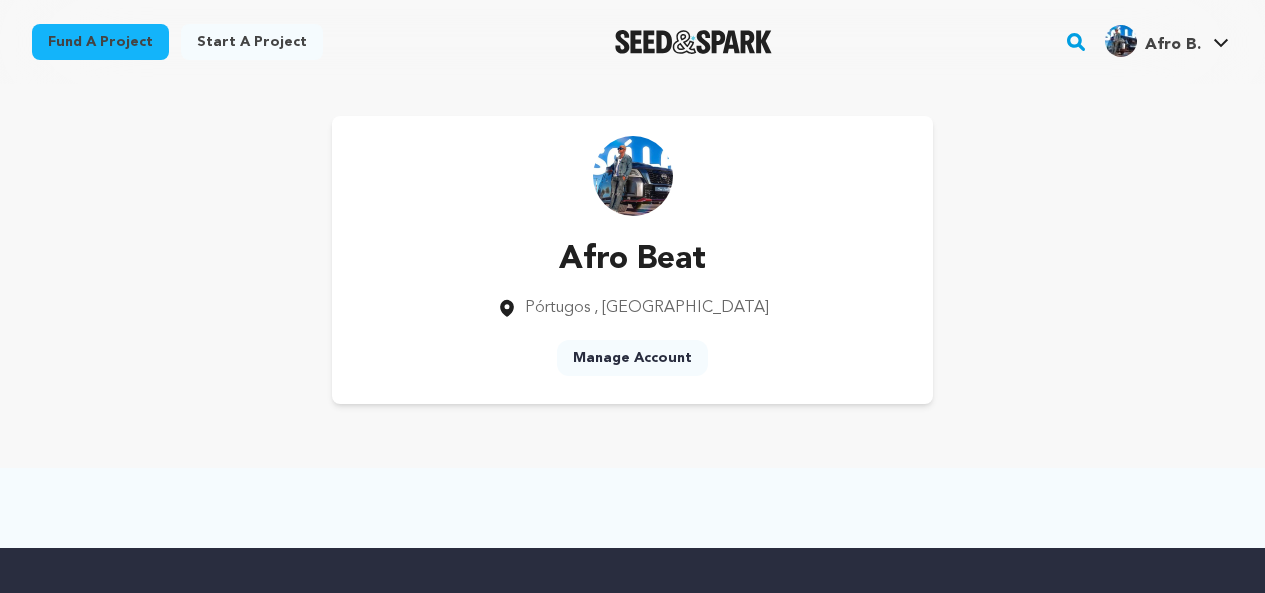 scroll, scrollTop: 0, scrollLeft: 0, axis: both 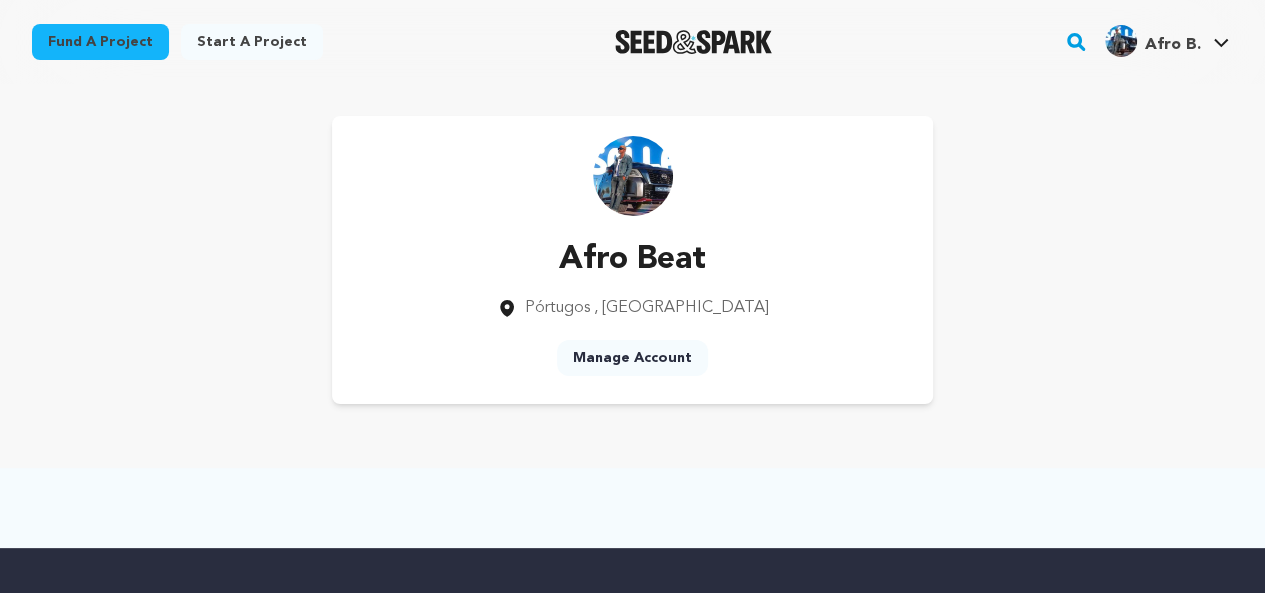 click on "Start a project" at bounding box center (252, 42) 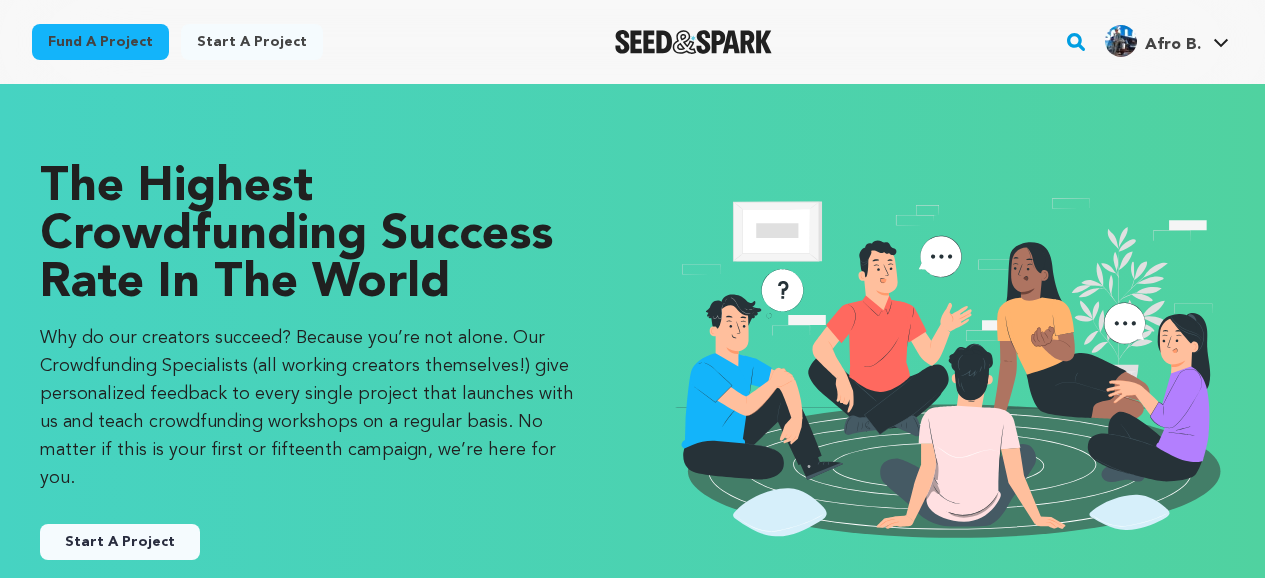 scroll, scrollTop: 0, scrollLeft: 0, axis: both 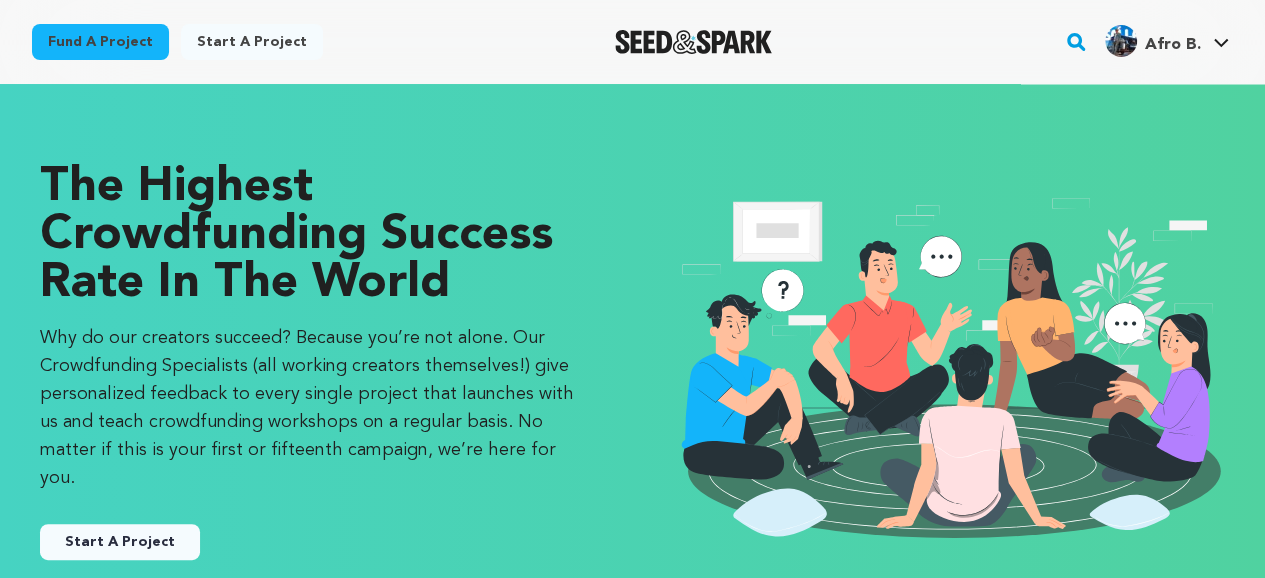 click on "Start A Project" at bounding box center (120, 542) 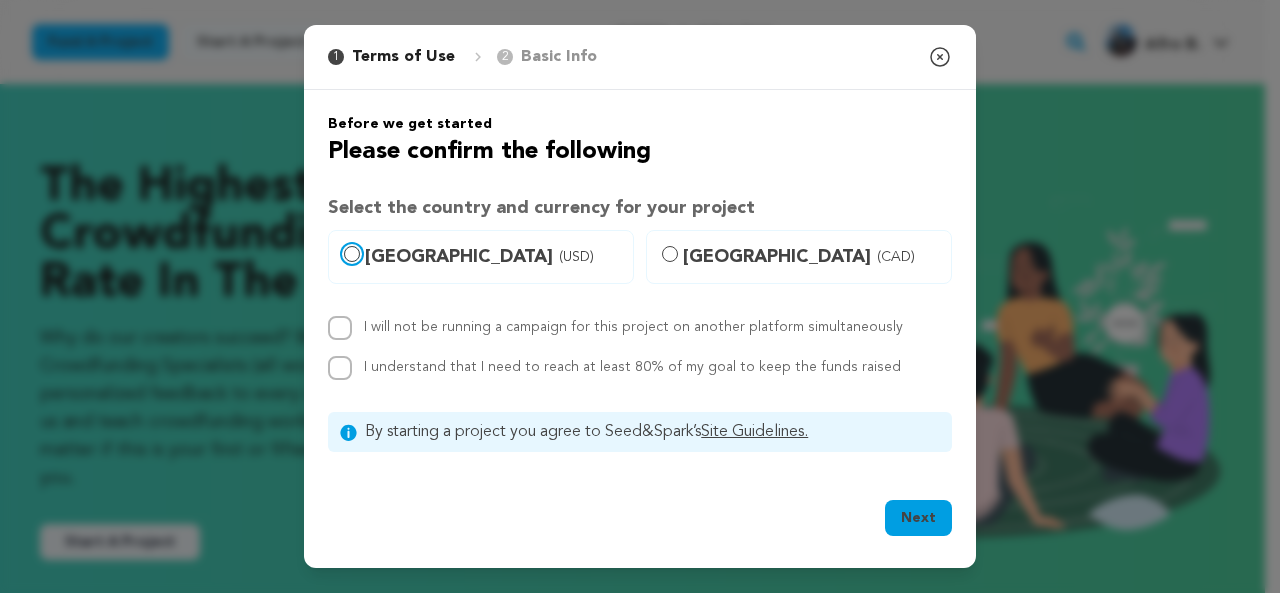 click on "United States
(USD)" at bounding box center (352, 254) 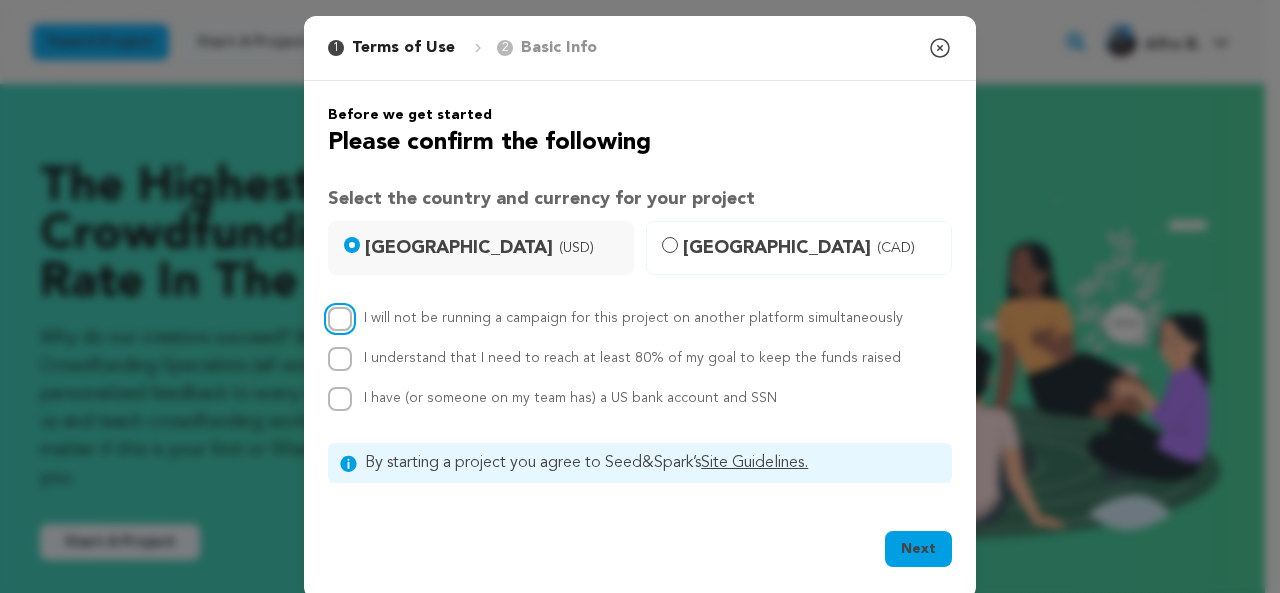 click on "I will not be running a campaign for this project on another platform
simultaneously" at bounding box center [340, 319] 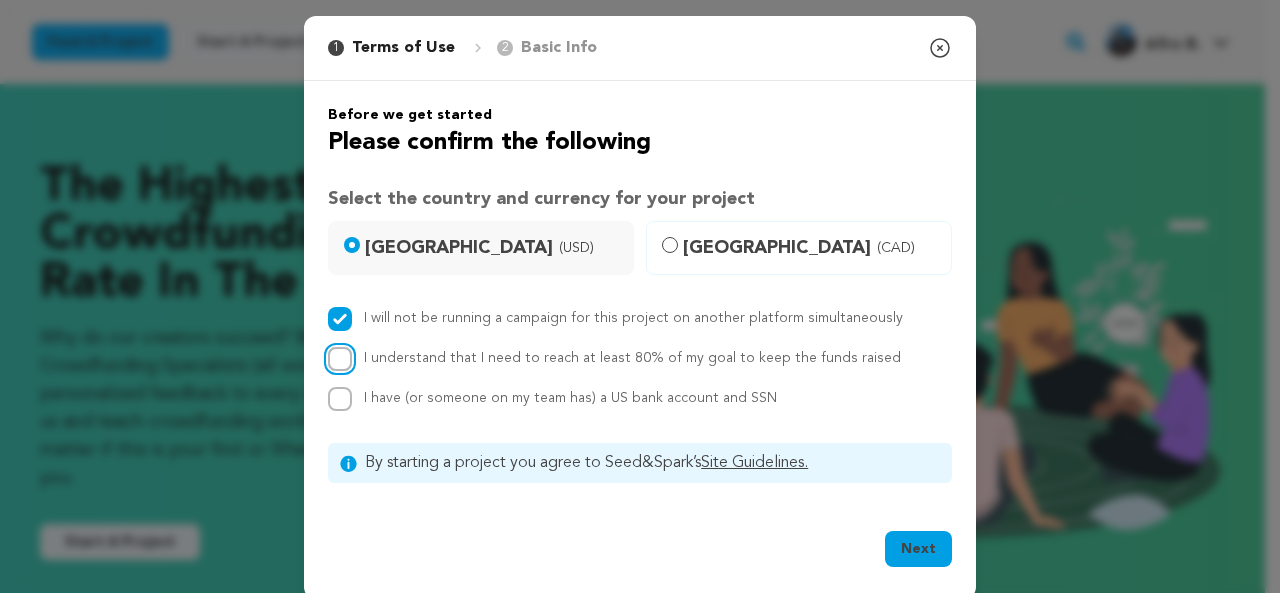 drag, startPoint x: 330, startPoint y: 354, endPoint x: 330, endPoint y: 392, distance: 38 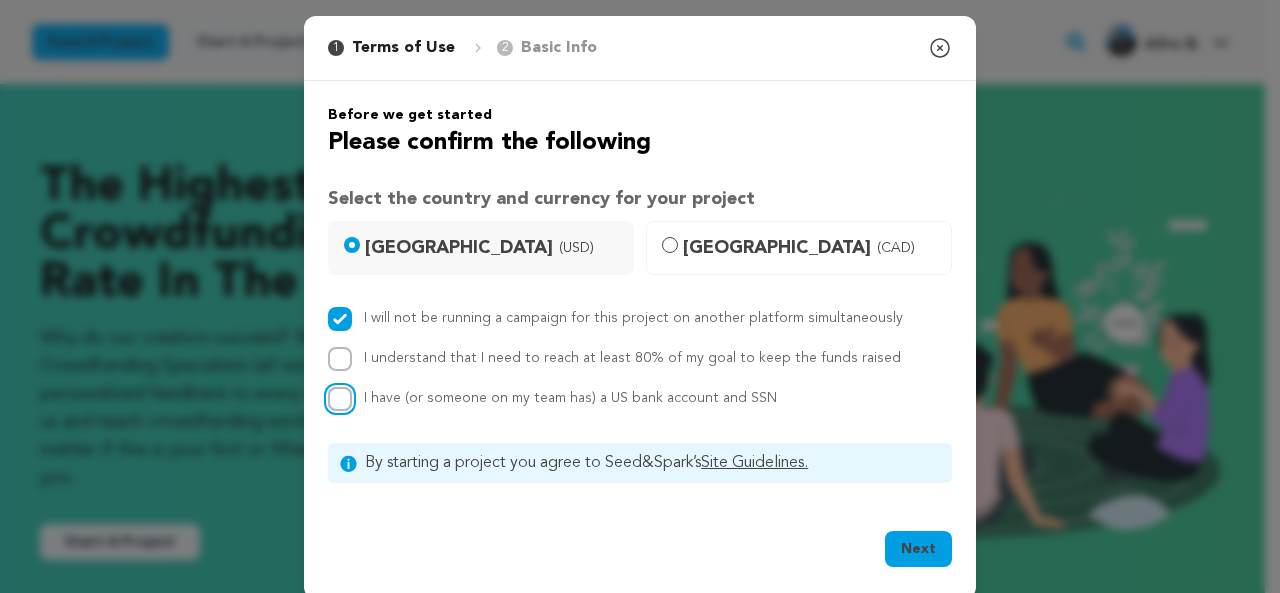 click on "I have (or someone on my team has) a US bank account and SSN" at bounding box center (340, 399) 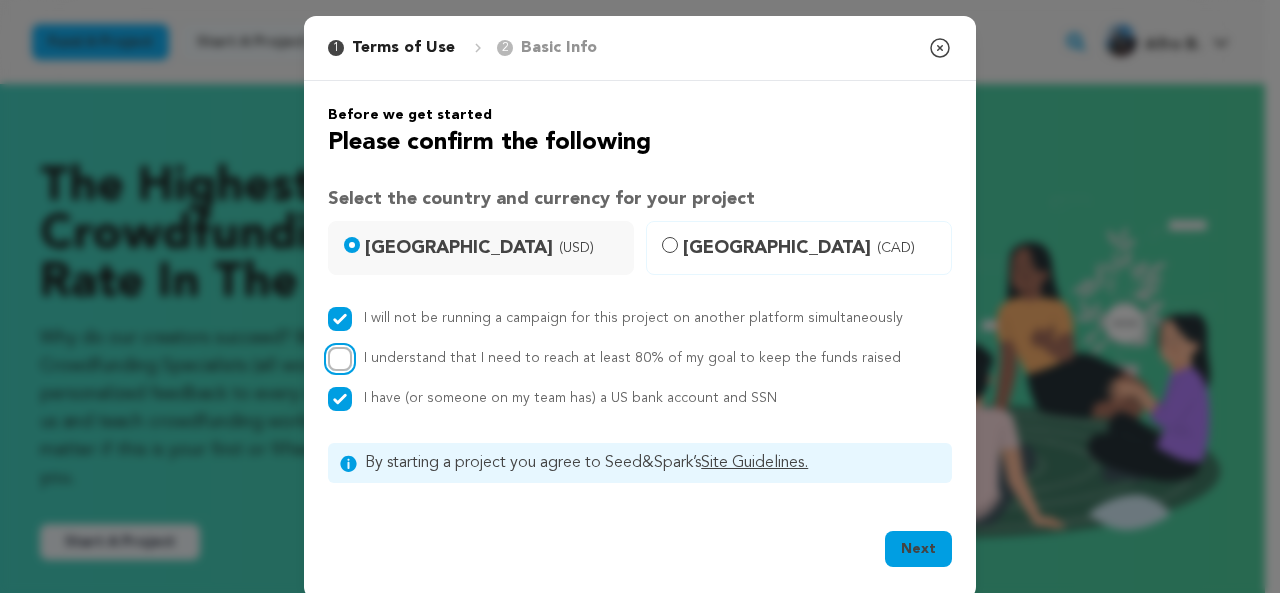 click on "I understand that I need to reach at least 80% of my goal to keep the
funds raised" at bounding box center [340, 359] 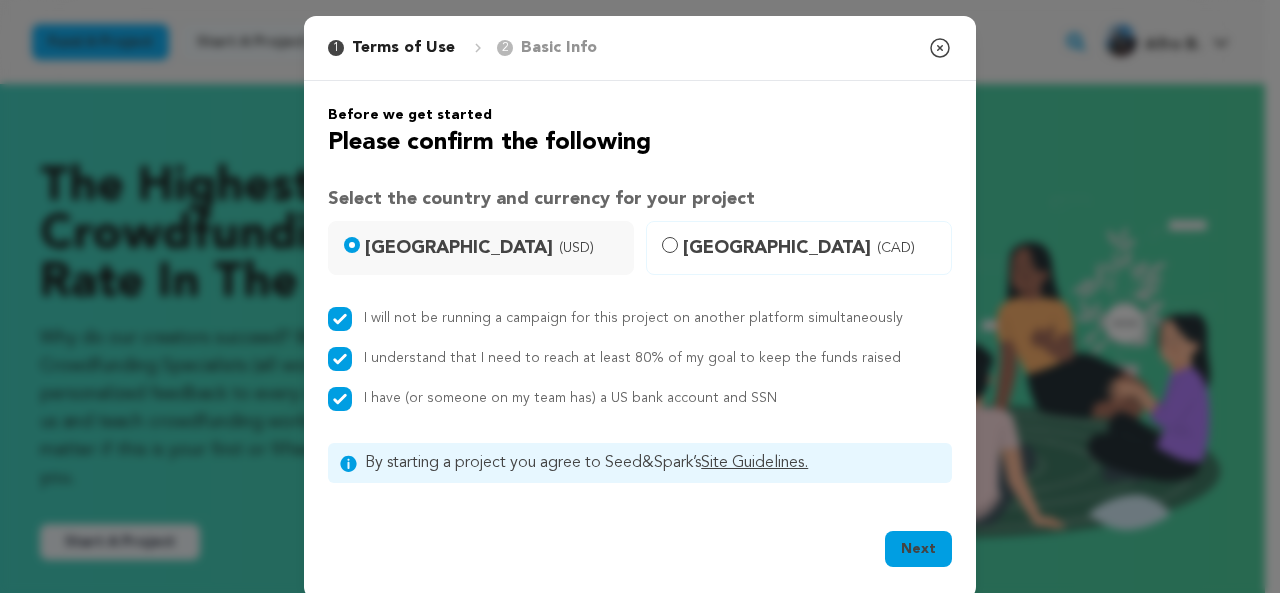 click on "Next" at bounding box center [918, 549] 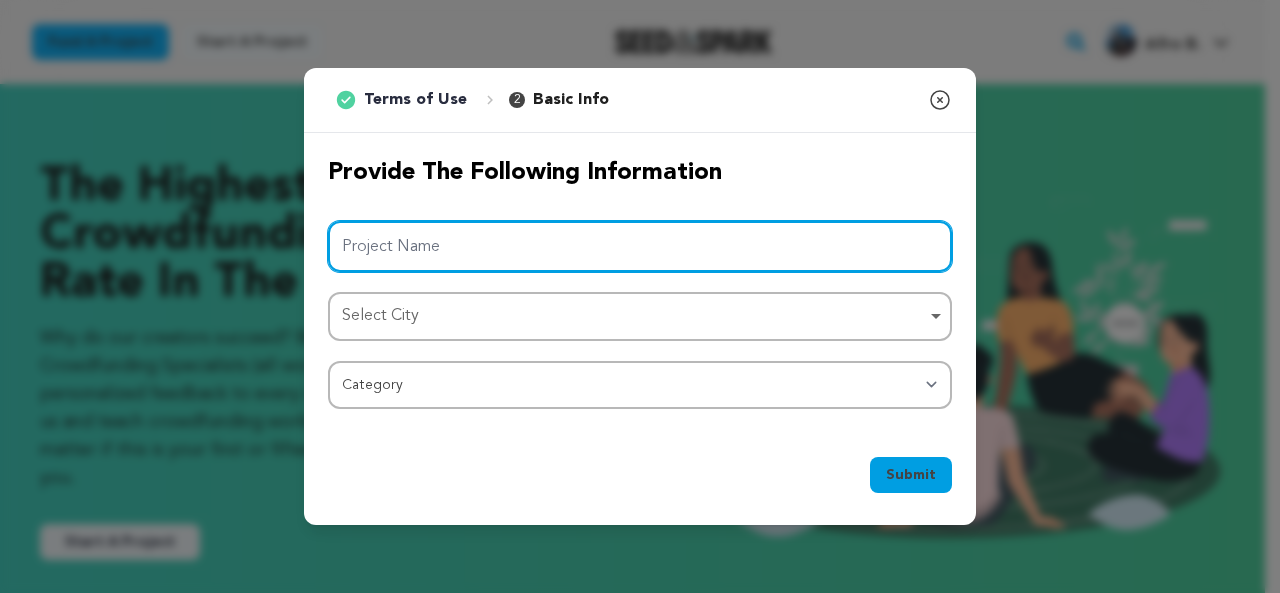 click on "Project Name" at bounding box center (640, 246) 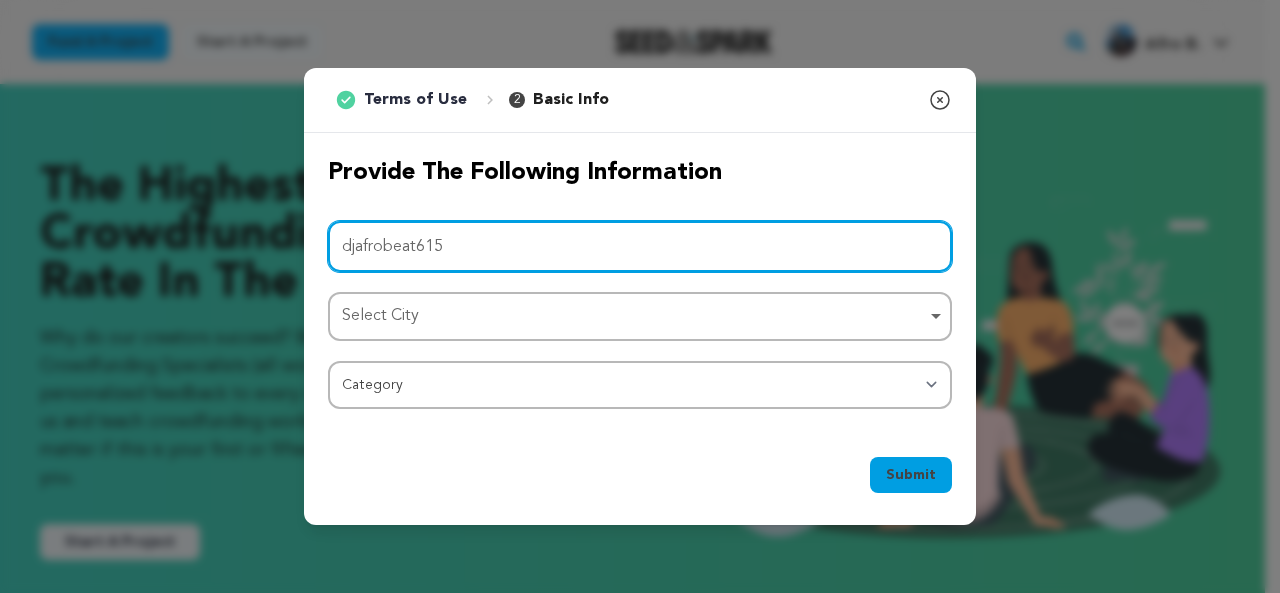 click on "Select City Remove item" at bounding box center (634, 316) 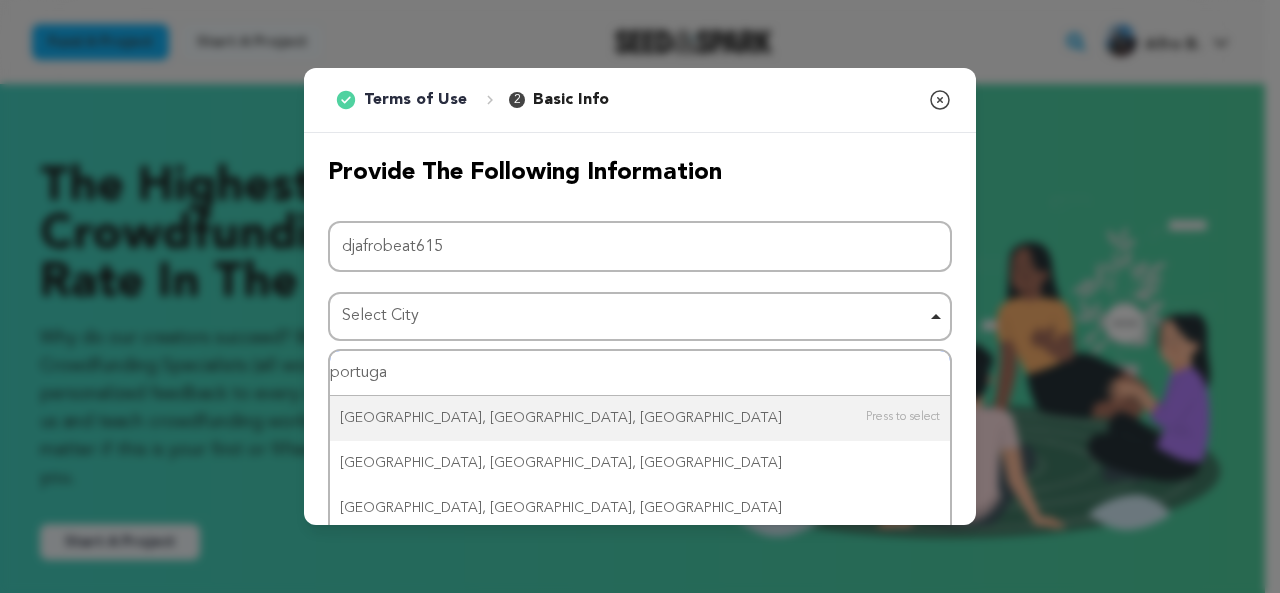 type on "portugal" 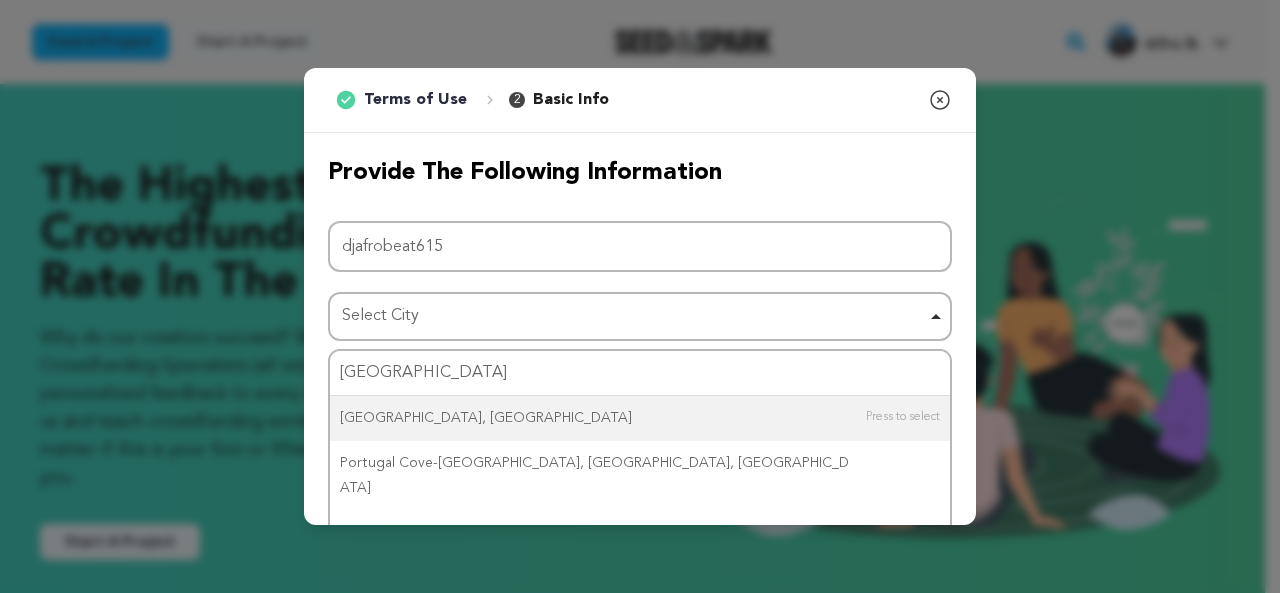 type 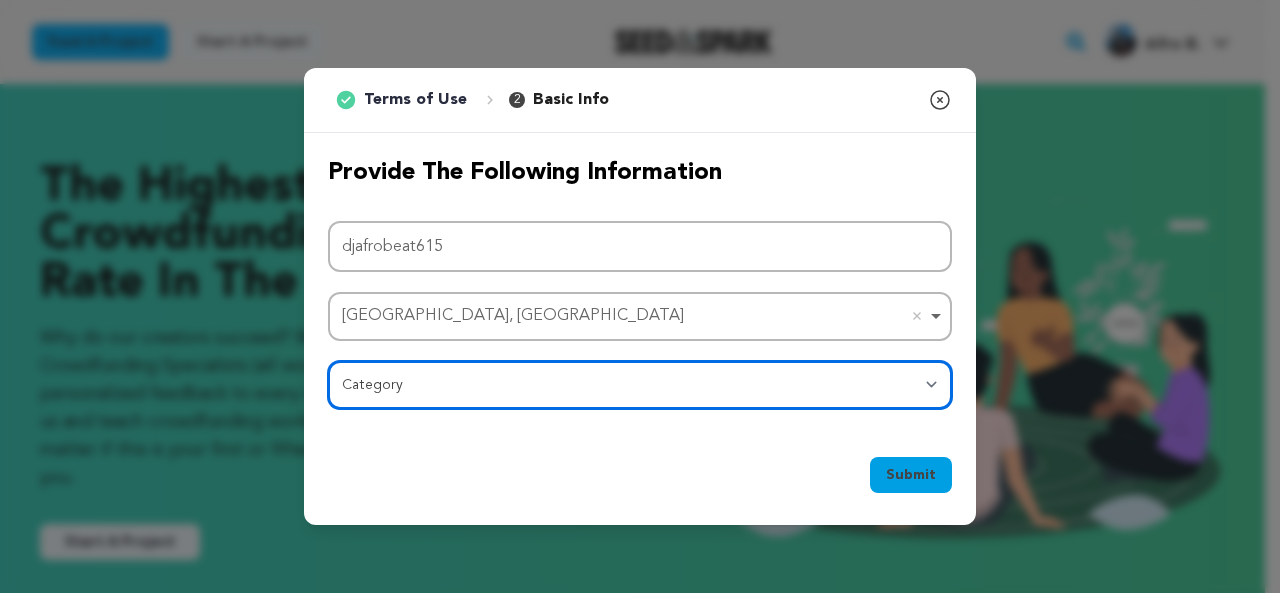click on "Category
Film Feature
Film Short
Series
Film Festival
Company
Music Video
VR Experience
Comics
Artist Residency
Art & Photography
Collective
Dance
Games
Music
Radio & Podcasts
Orgs & Companies
Writing & Publishing
Venue & Spaces
Theatre" at bounding box center [640, 385] 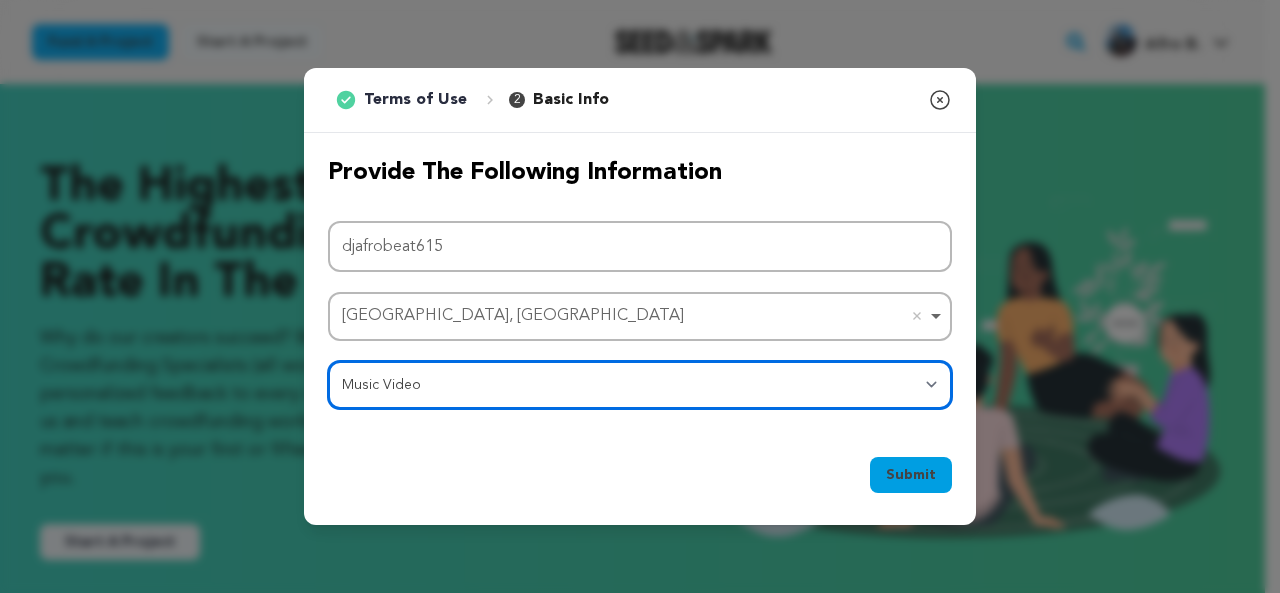 click on "Category
Film Feature
Film Short
Series
Film Festival
Company
Music Video
VR Experience
Comics
Artist Residency
Art & Photography
Collective
Dance
Games
Music
Radio & Podcasts
Orgs & Companies
Writing & Publishing
Venue & Spaces
Theatre" at bounding box center (640, 385) 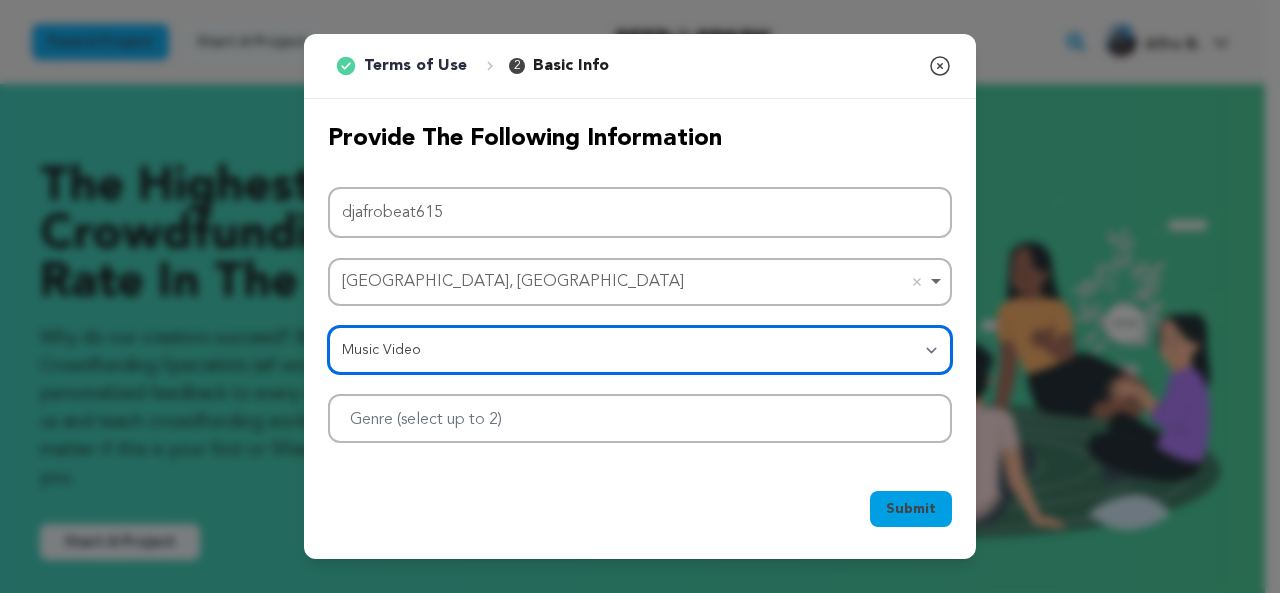 click at bounding box center (640, 418) 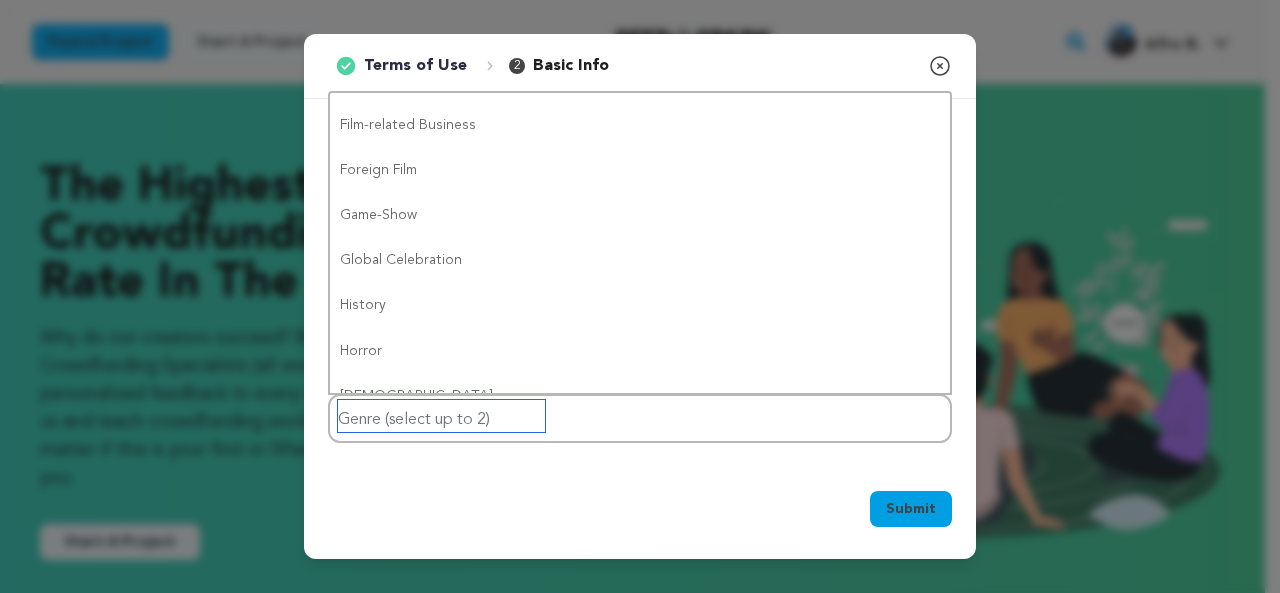 scroll, scrollTop: 588, scrollLeft: 0, axis: vertical 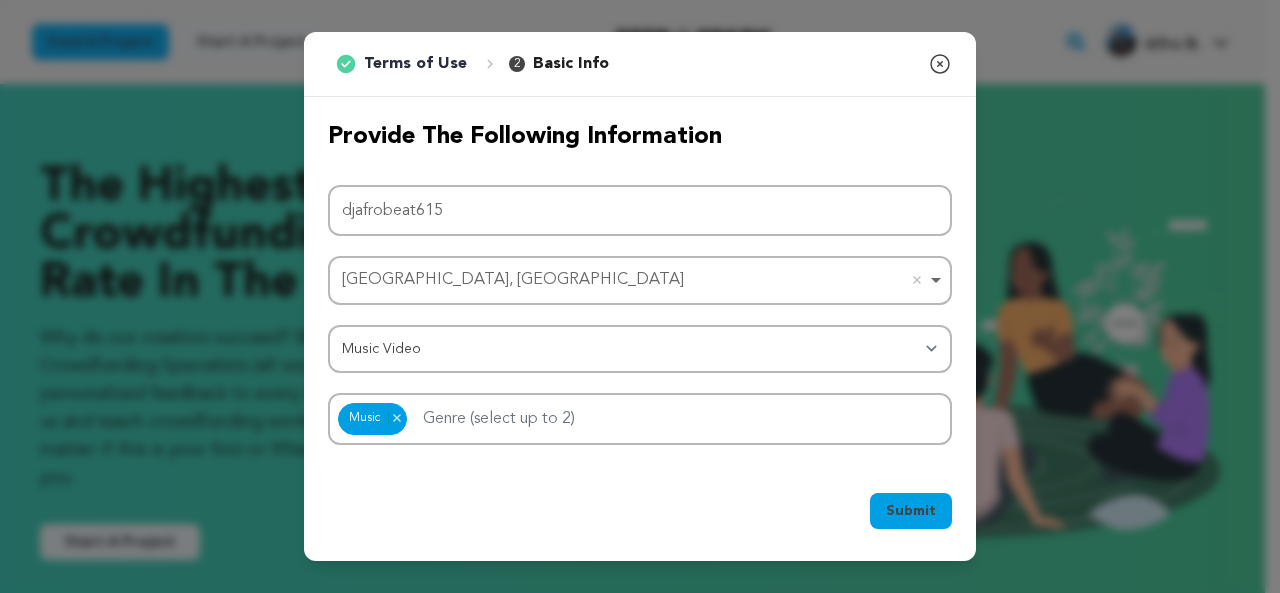 click on "Submit" at bounding box center (911, 511) 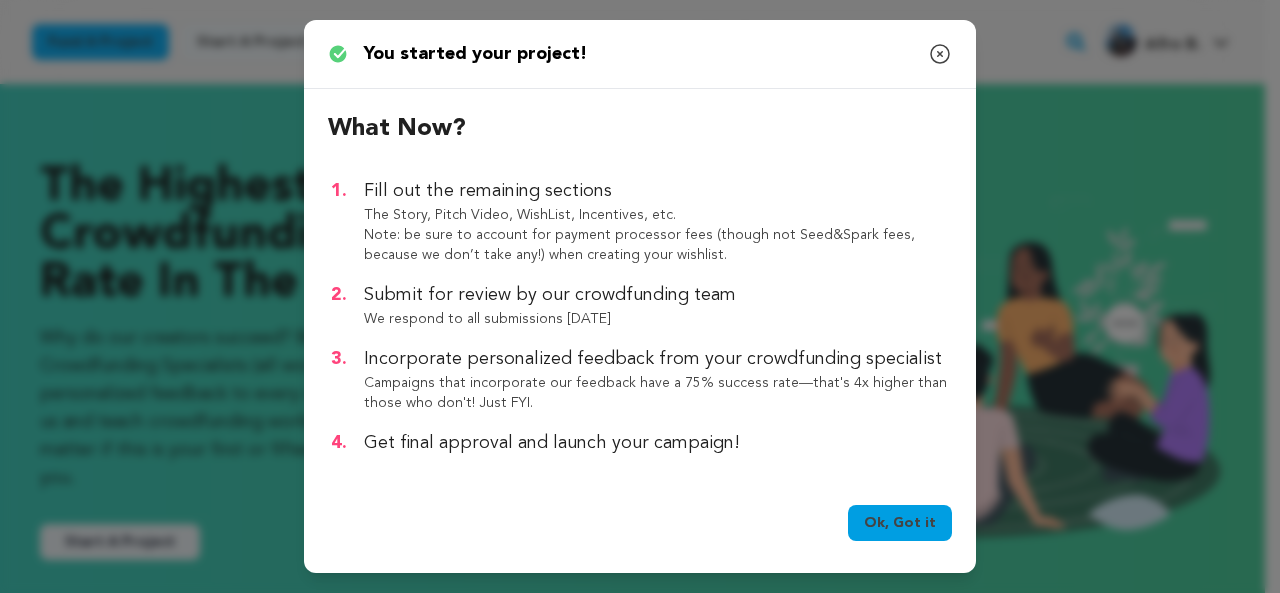 click on "Ok, Got it" at bounding box center (900, 523) 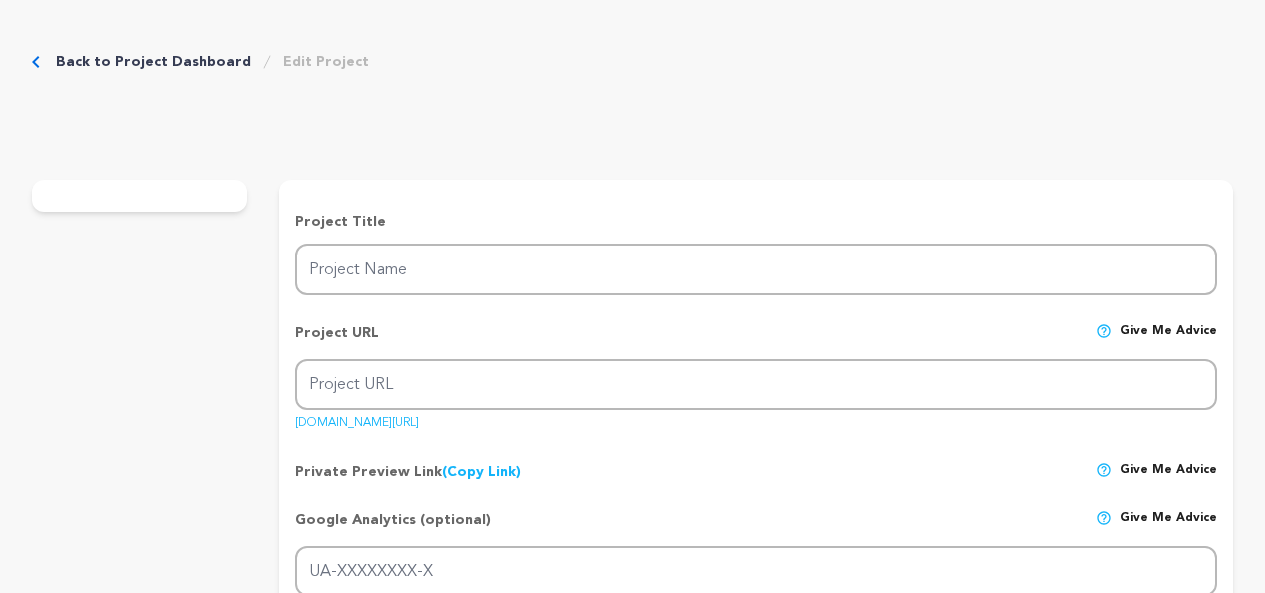 scroll, scrollTop: 0, scrollLeft: 0, axis: both 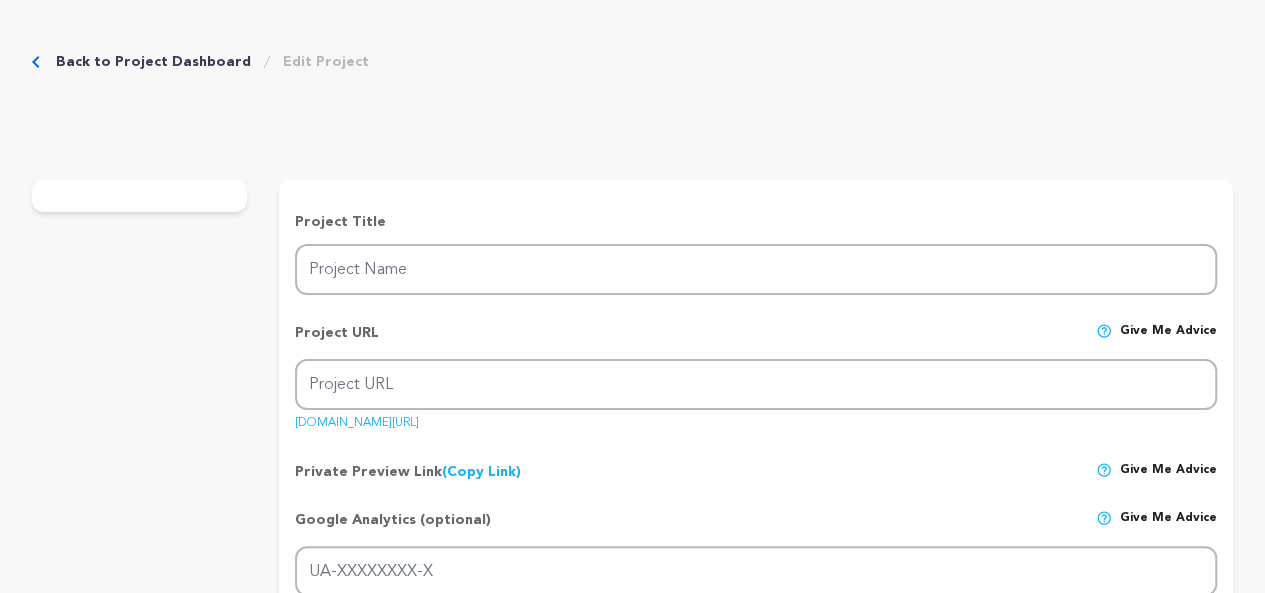 type on "djafrobeat615" 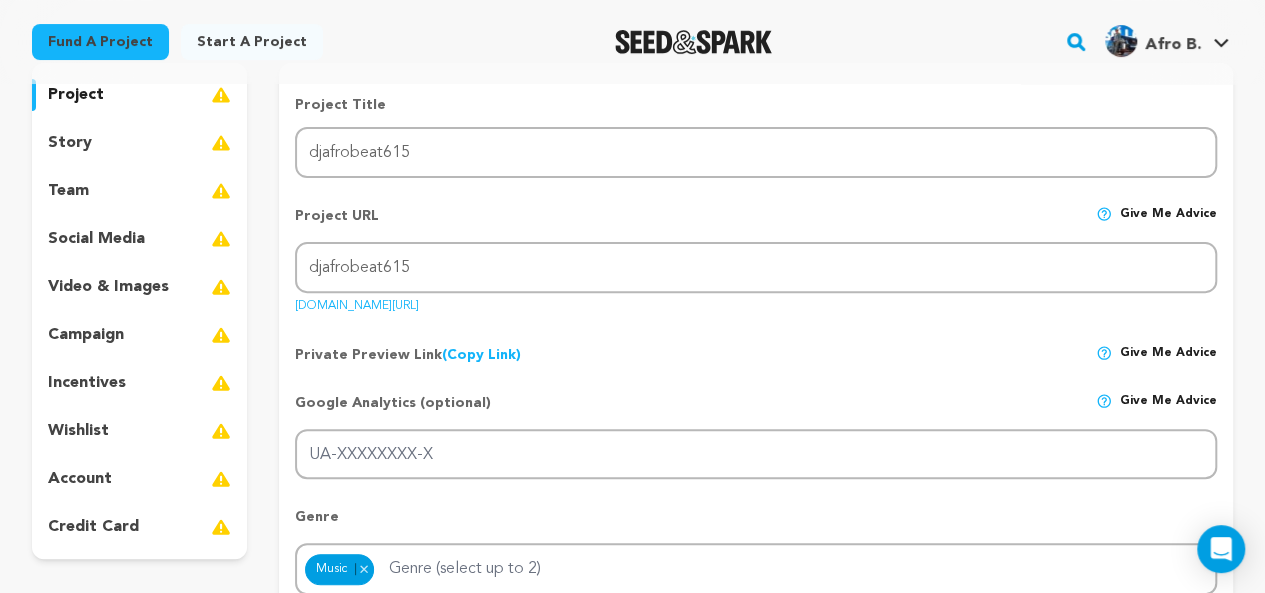 scroll, scrollTop: 214, scrollLeft: 0, axis: vertical 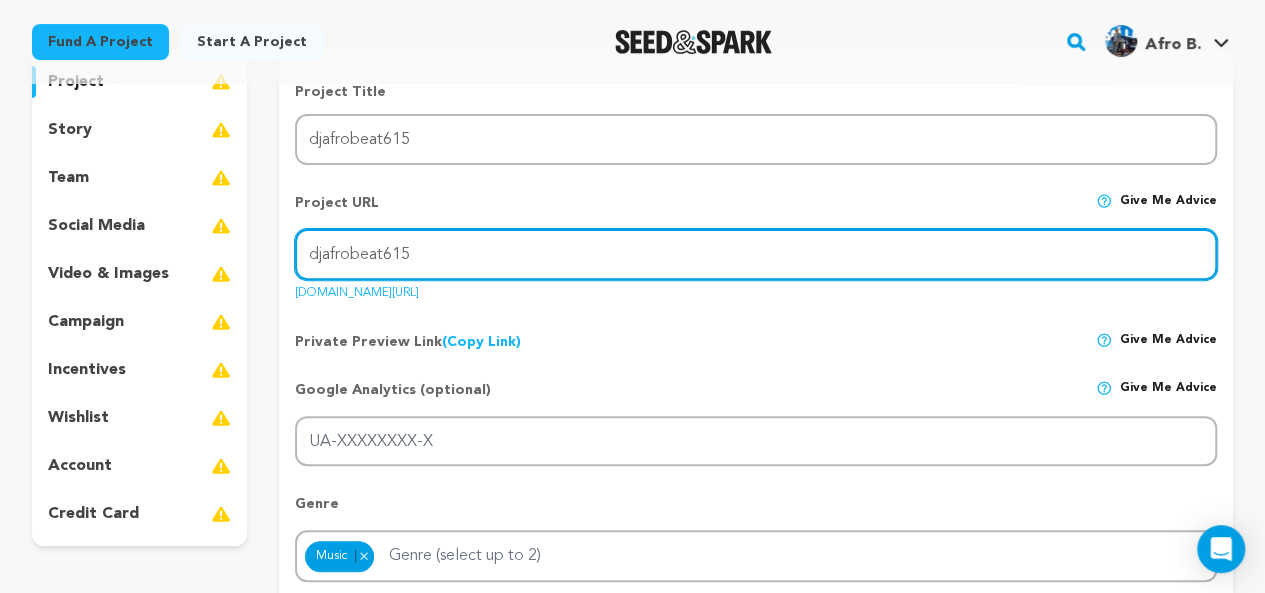 click on "djafrobeat615" at bounding box center [756, 254] 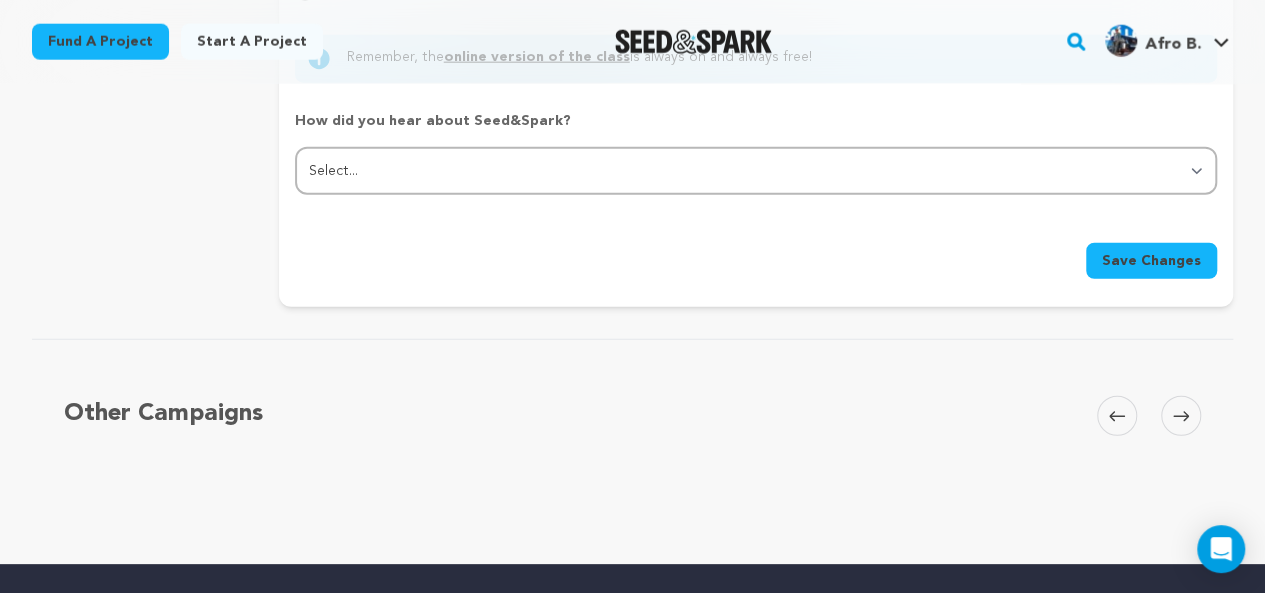 scroll, scrollTop: 2458, scrollLeft: 0, axis: vertical 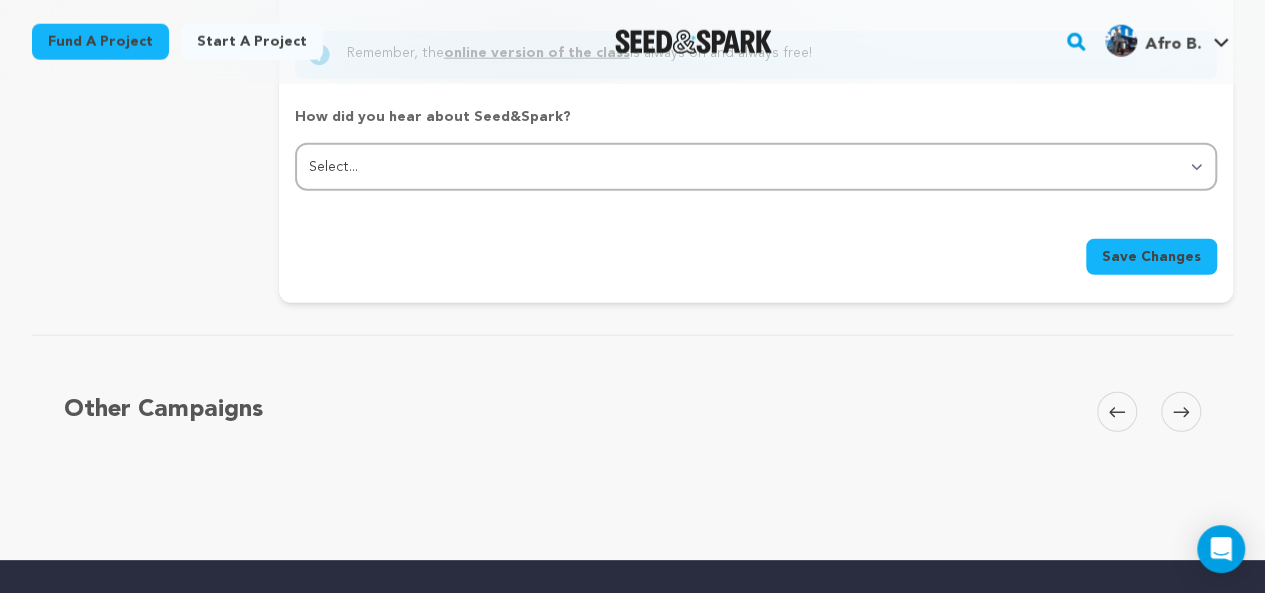 type on "djafrobeat615https://www.socurtengomas.com/2025/07/mendys-chocastanha-tpc-amapiano.html" 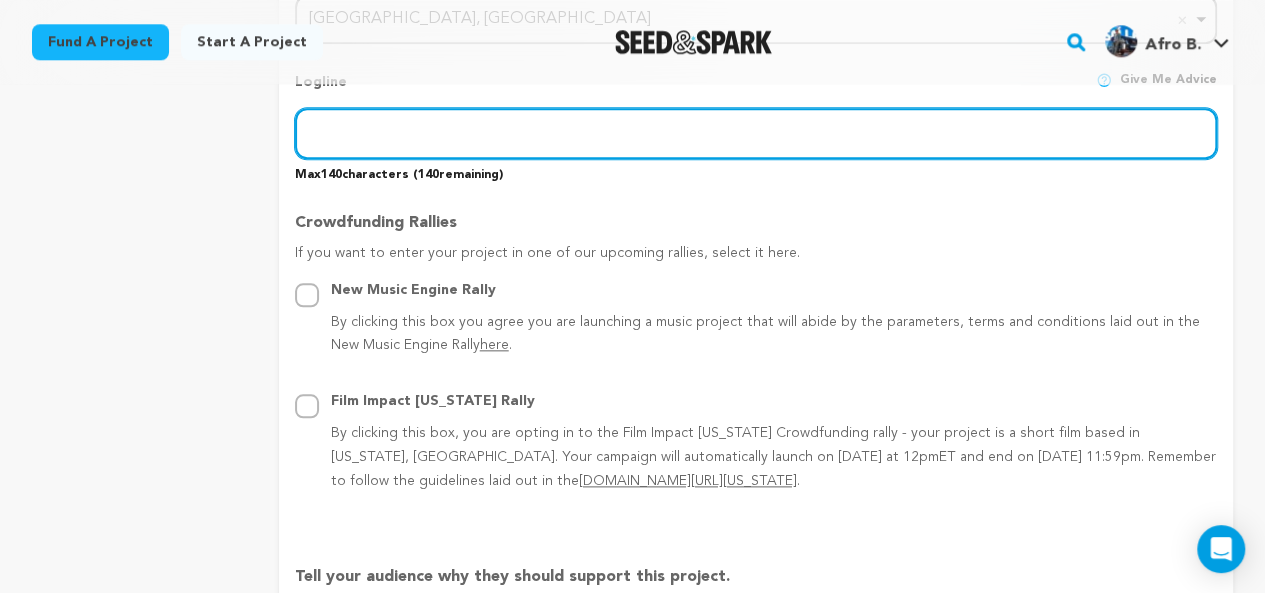scroll, scrollTop: 964, scrollLeft: 0, axis: vertical 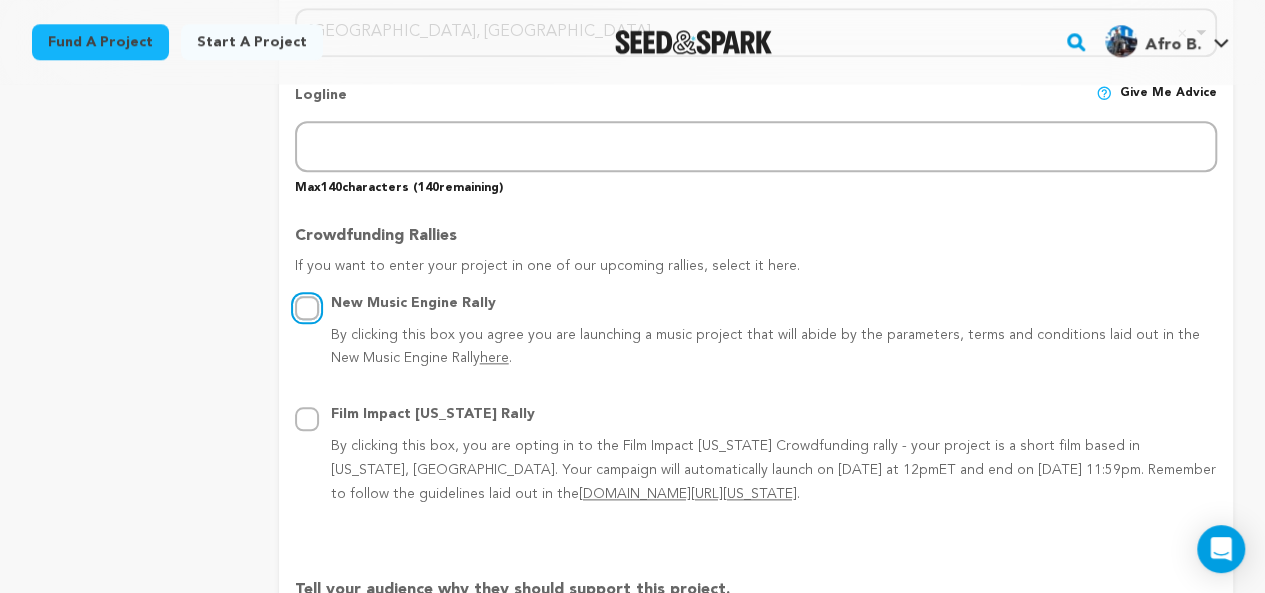 click on "New Music Engine Rally
By clicking this box you agree you are launching a music project that will abide by the parameters, terms and conditions laid out in the New Music Engine Rally  here ." at bounding box center (307, 308) 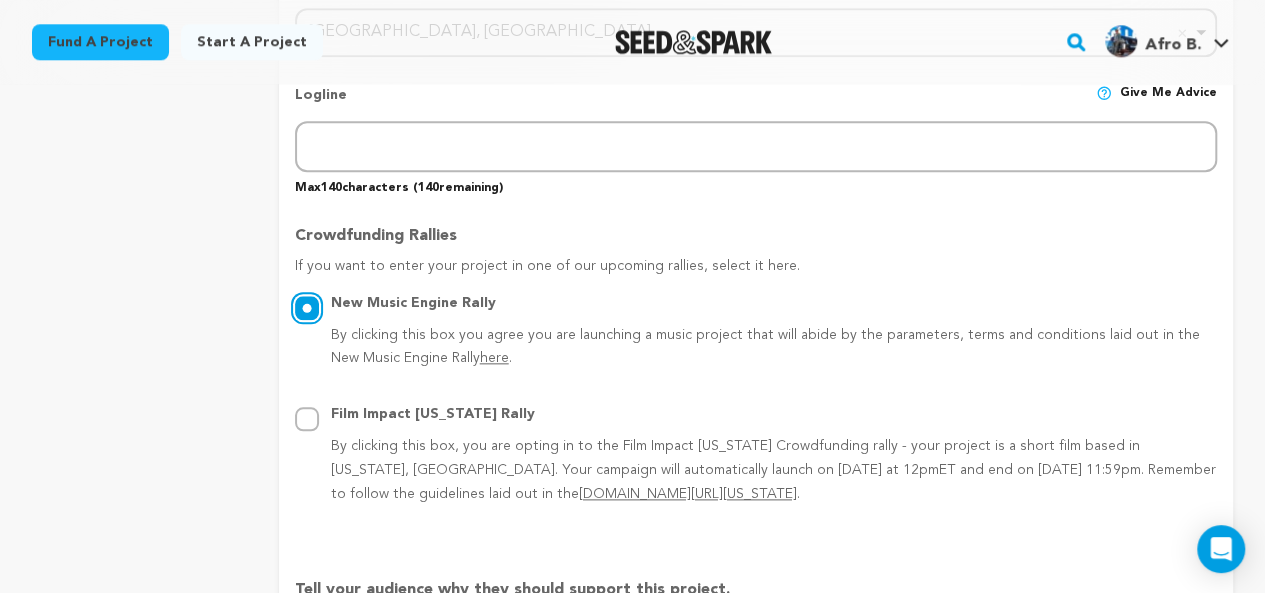 radio on "true" 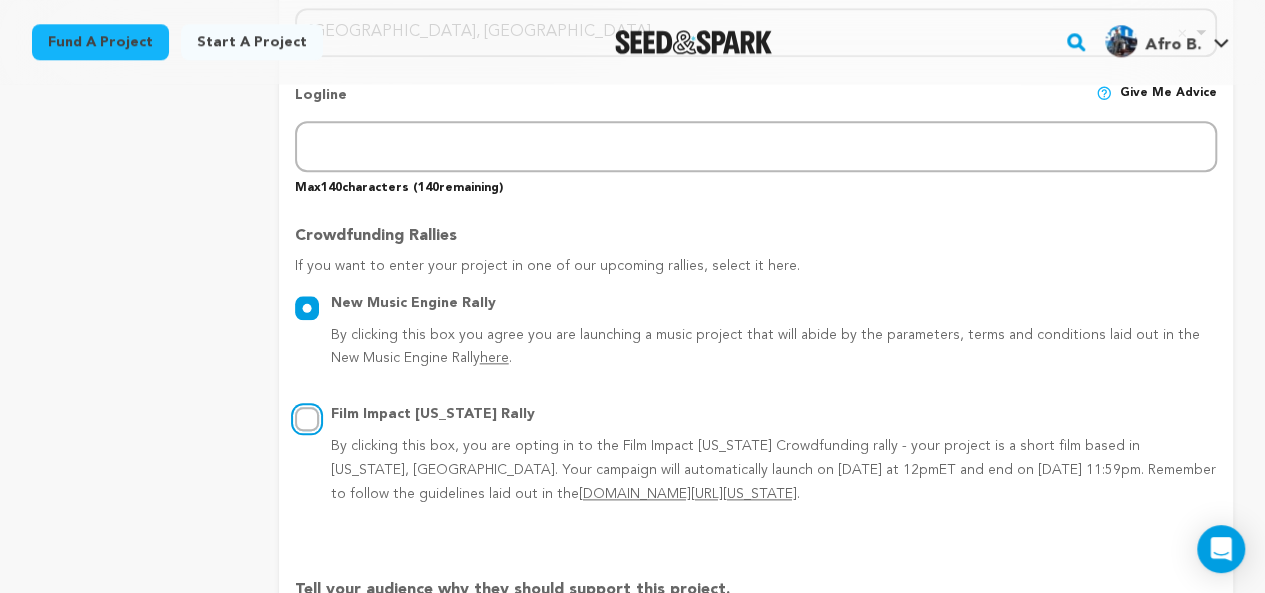 click on "Film Impact Georgia Rally
By clicking this box, you are opting in to the Film Impact Georgia Crowdfunding rally - your project is a short film based in Georgia, USA. Your campaign will automatically launch on July 28th at 12pmET and end on August 27th at 11:59pm. Remember to follow the guidelines laid out in the  seedandspark.com/georgia ." at bounding box center [307, 419] 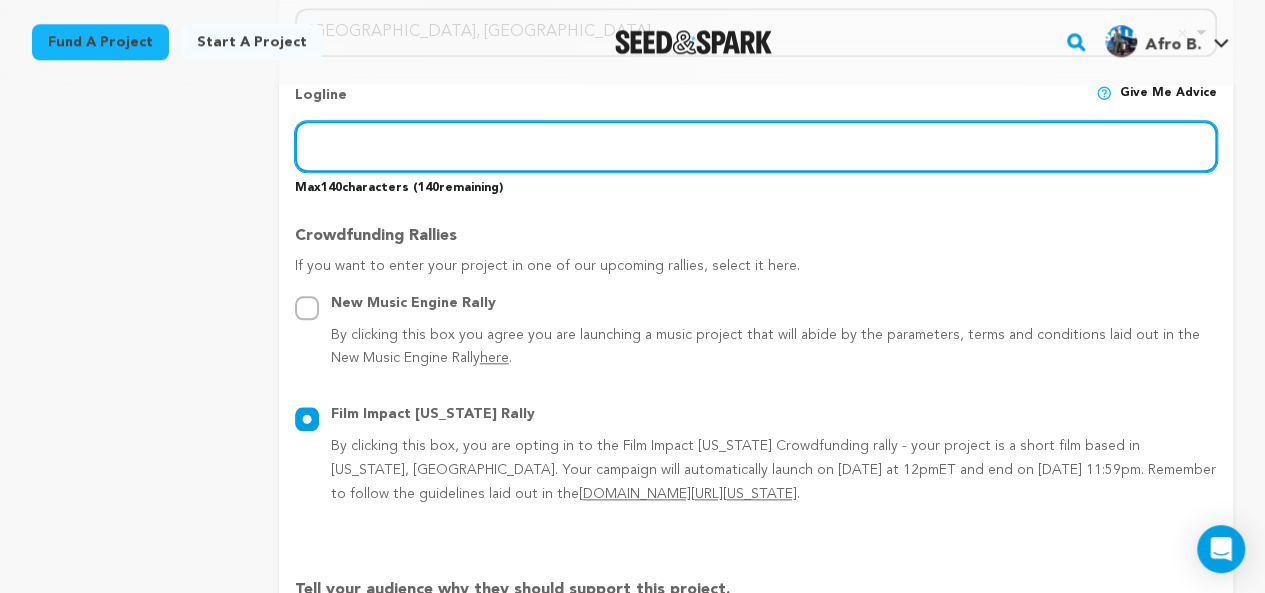 click at bounding box center [756, 146] 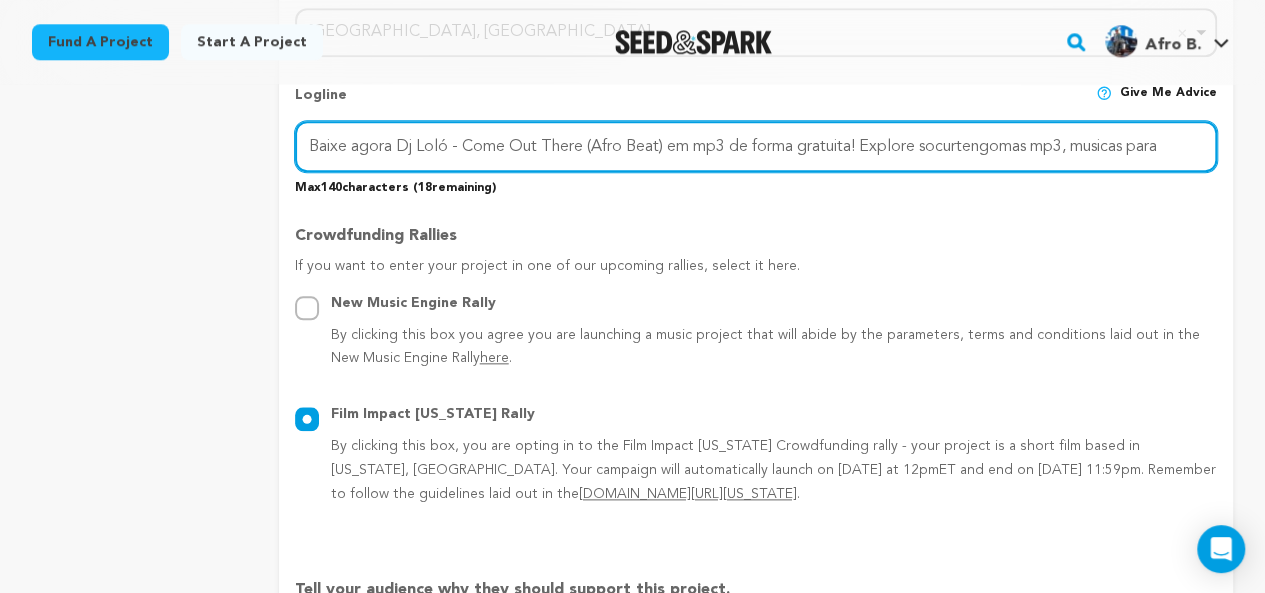 scroll, scrollTop: 0, scrollLeft: 0, axis: both 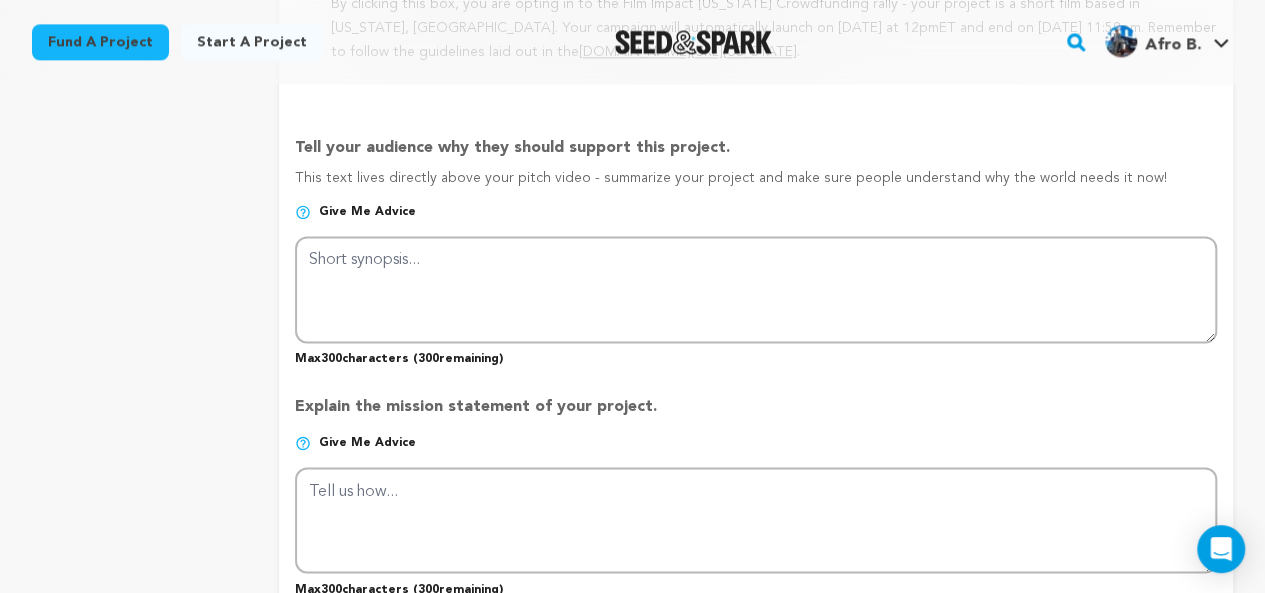 type on "Baixe agora Dj Loló - Come Out There (Afro Beat) em mp3 de forma gratuita! Explore socurtengomas mp3" 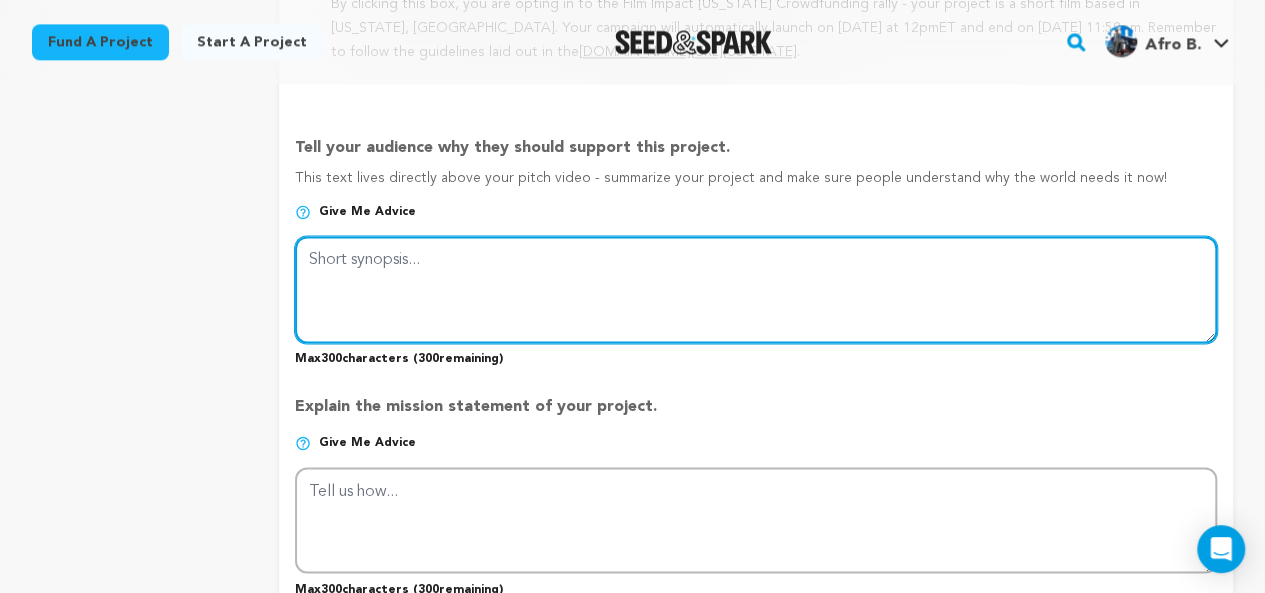click at bounding box center [756, 289] 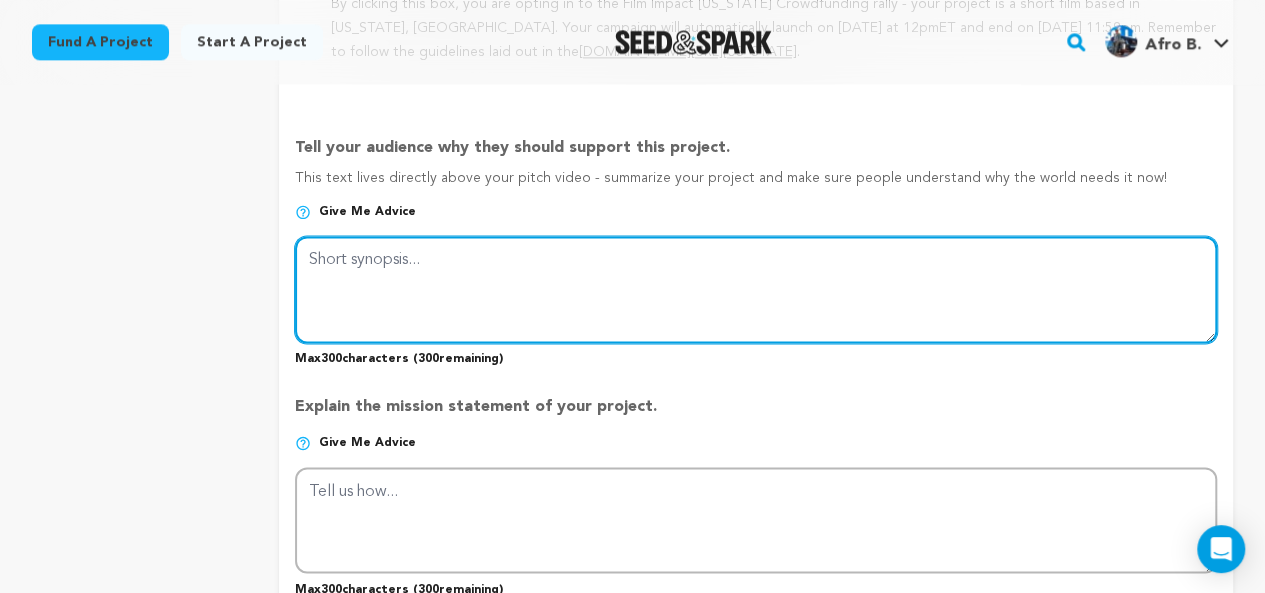 paste on "Baixe agora Dj Loló - Come Out There (Afro Beat) em mp3 de forma gratuita! Explore socurtengomas mp3, musicas para baixar, baixar musica mp3 gratis, rap, gospel e muito mais para seus vídeos. Download de músicas com qualidade e praticidade!" 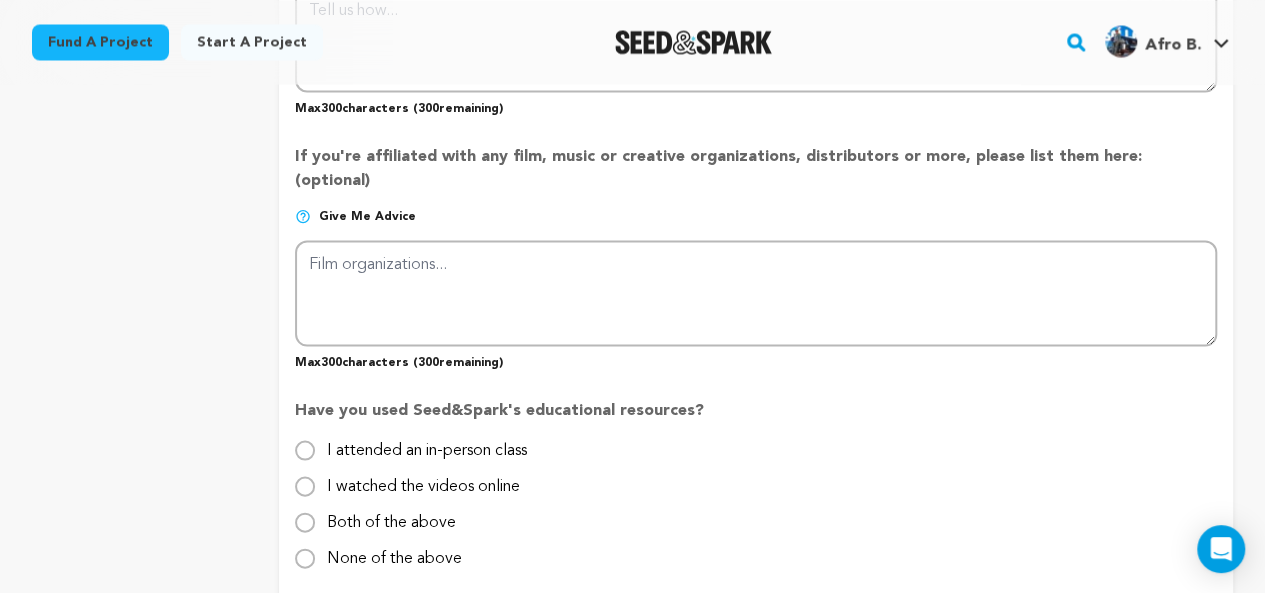 scroll, scrollTop: 1896, scrollLeft: 0, axis: vertical 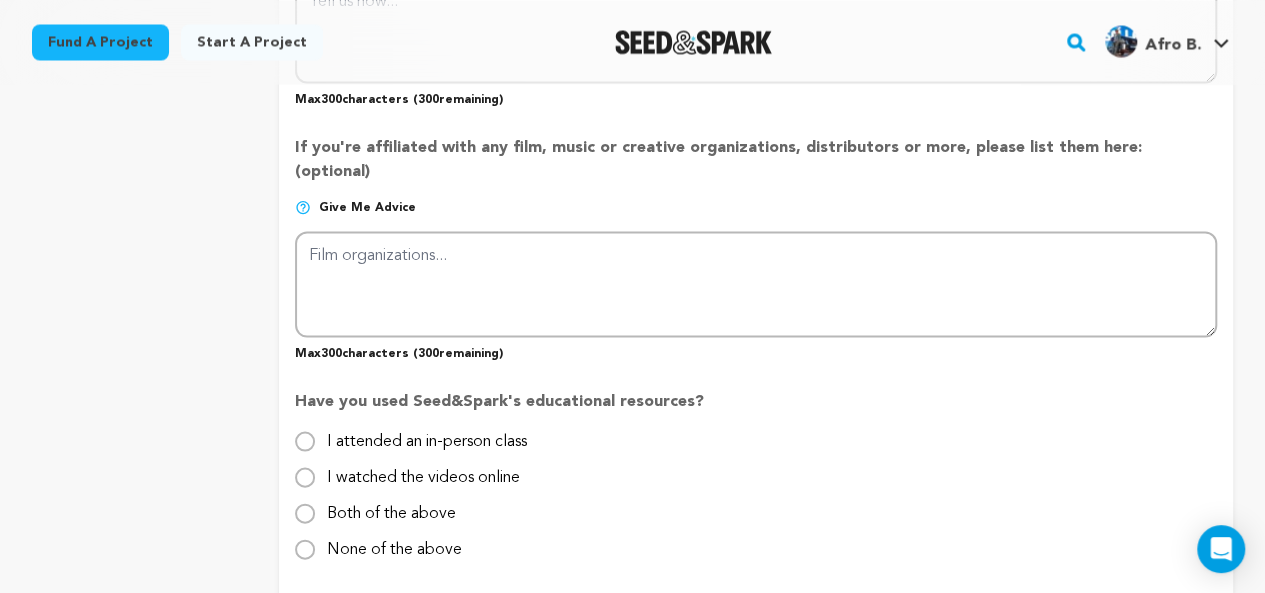 type on "Baixe agora Dj Loló - Come Out There (Afro Beat) em mp3 de forma gratuita! Explore socurtengomas mp3, musicas para baixar, baixar musica mp3 gratis, rap, gospel e muito mais para seus vídeos. Download de músicas com qualidade e praticidade!" 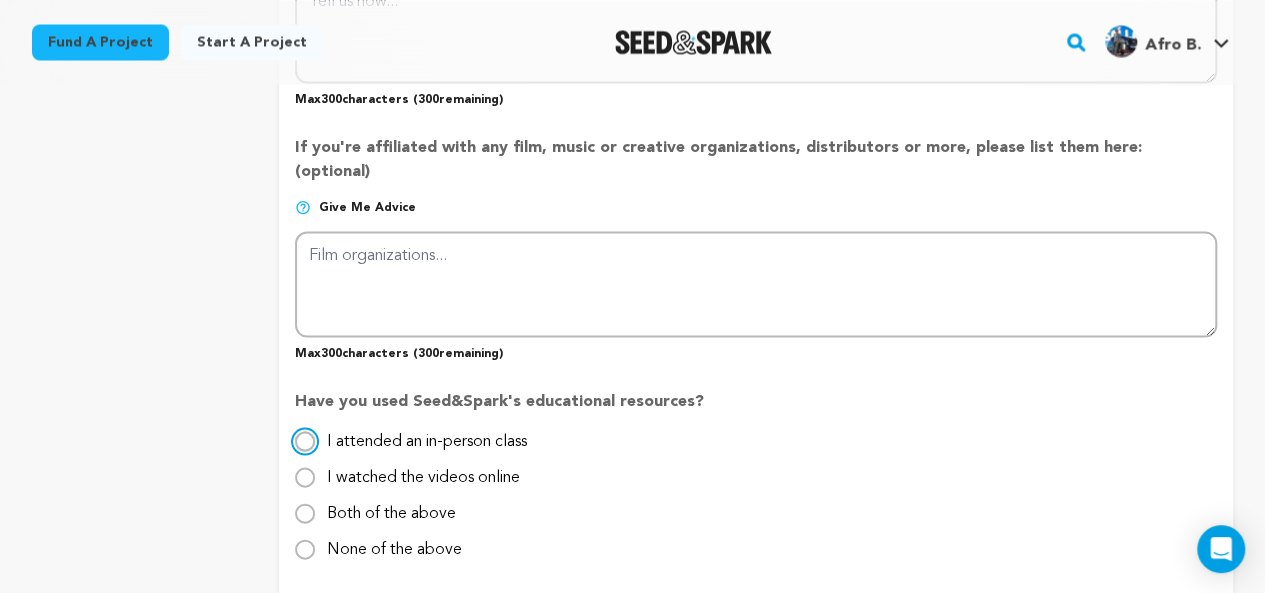 drag, startPoint x: 296, startPoint y: 411, endPoint x: 310, endPoint y: 462, distance: 52.886673 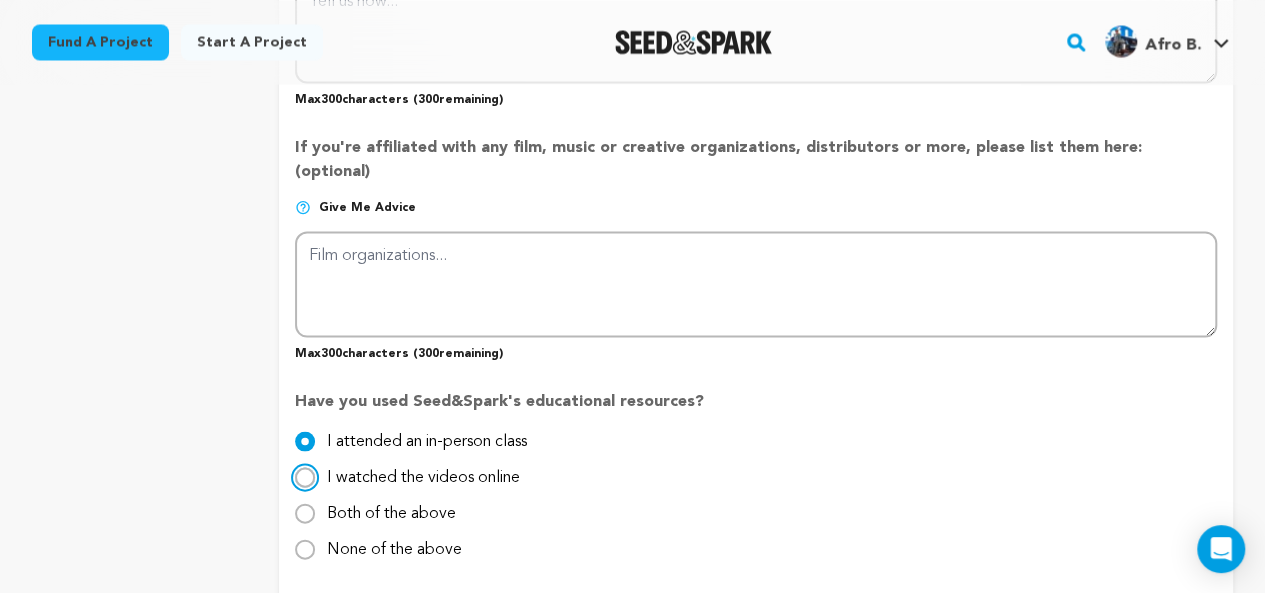 click on "I watched the videos online" at bounding box center [305, 477] 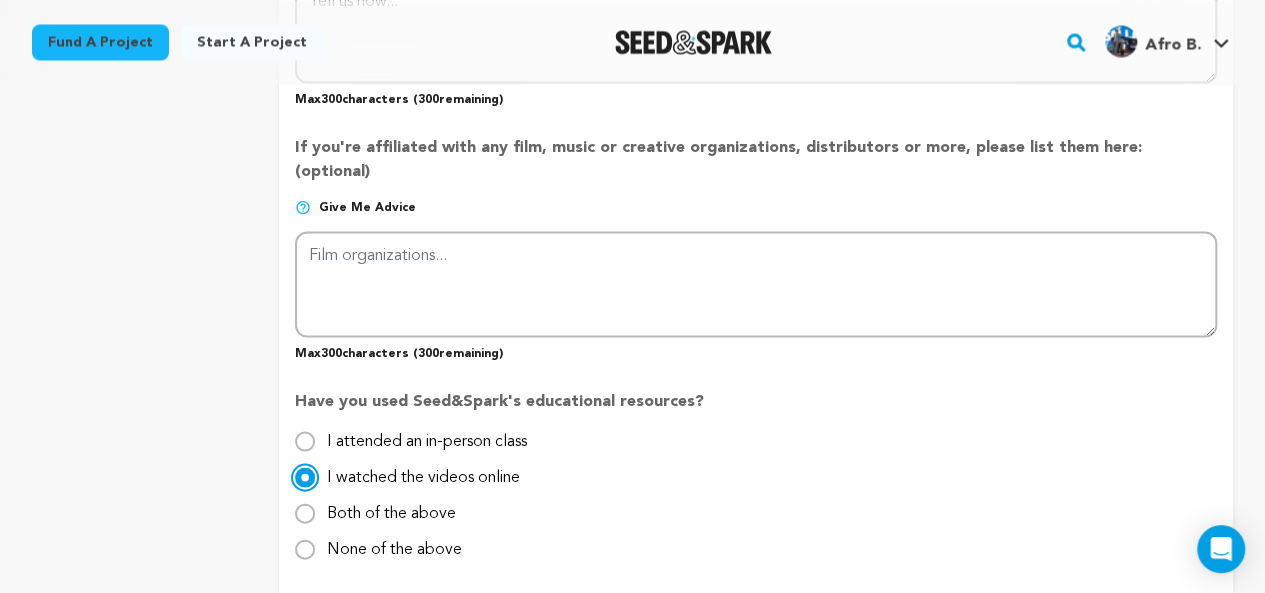 click on "I watched the videos online" at bounding box center (305, 477) 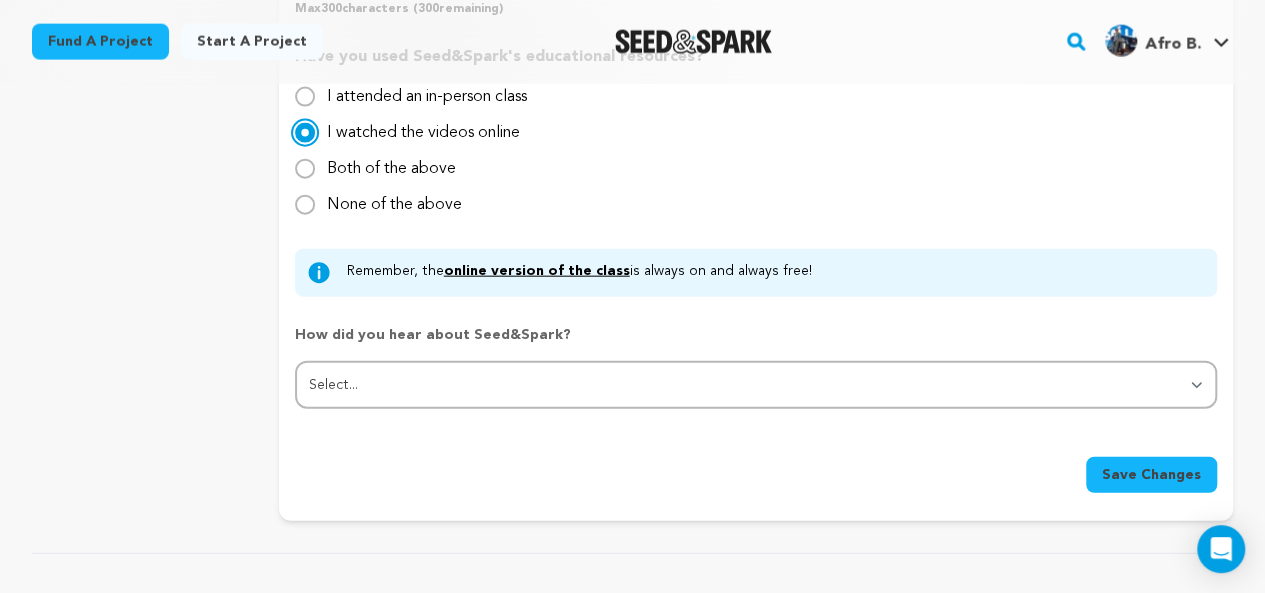 scroll, scrollTop: 2257, scrollLeft: 0, axis: vertical 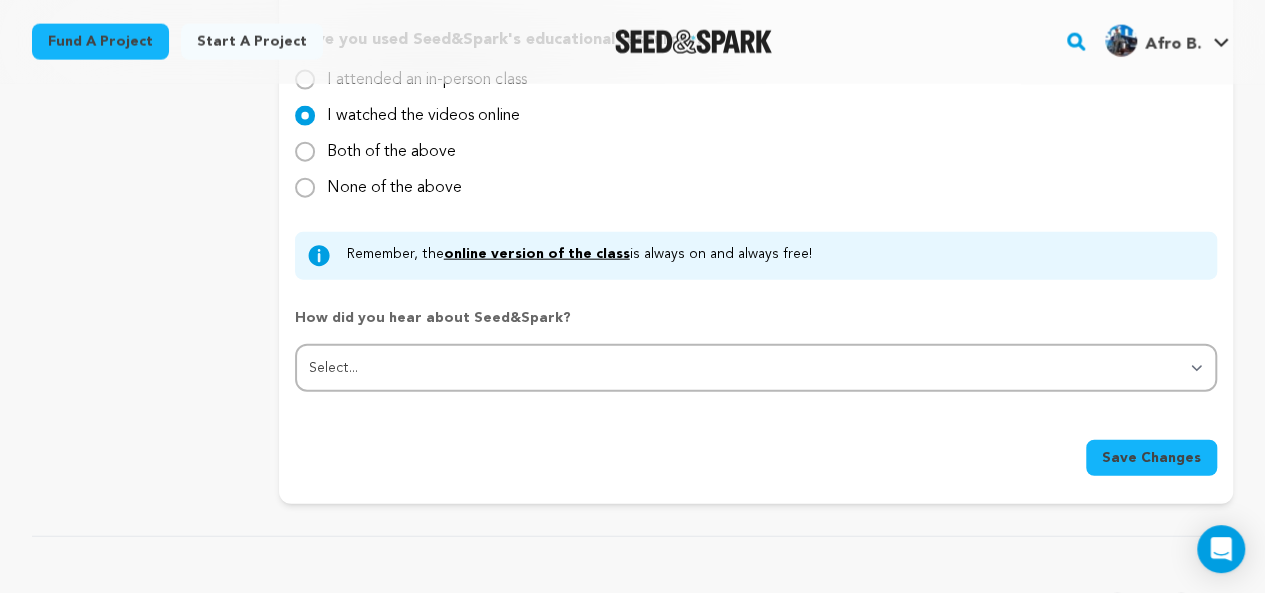 click on "Save Changes" at bounding box center (1151, 458) 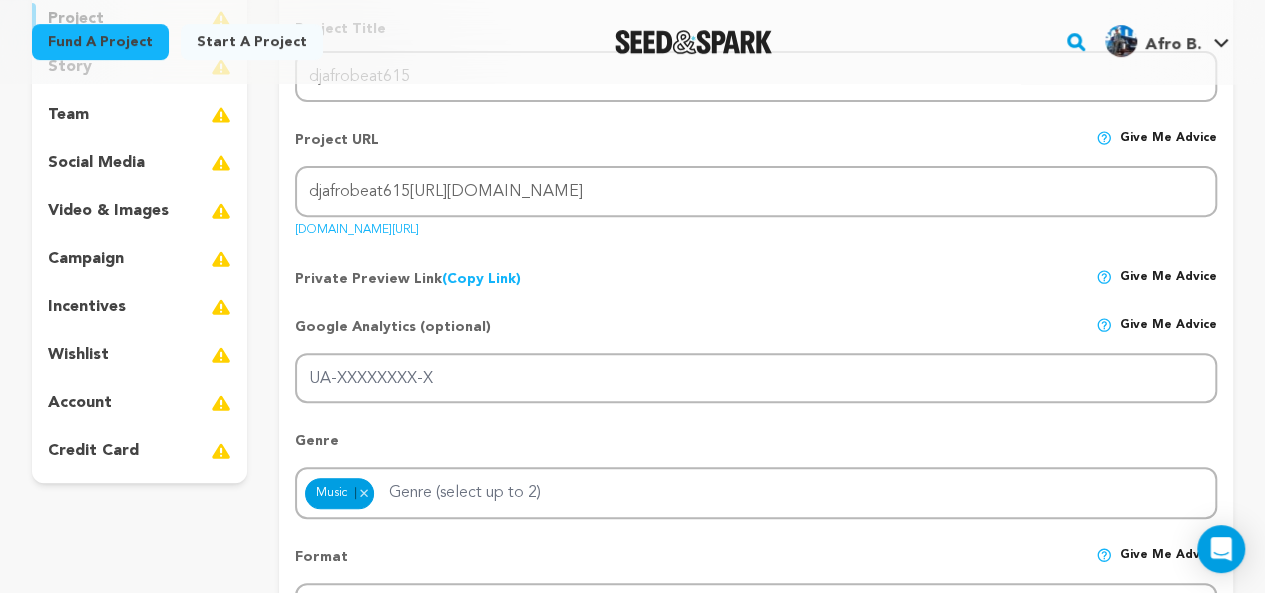 scroll, scrollTop: 264, scrollLeft: 0, axis: vertical 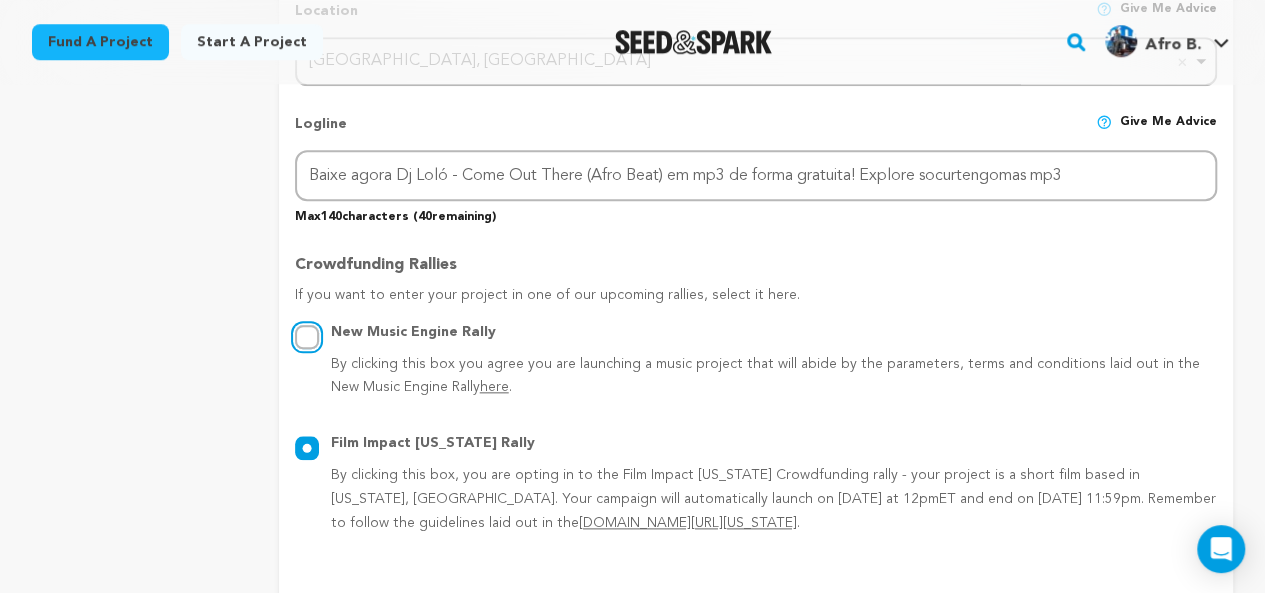 click on "New Music Engine Rally
By clicking this box you agree you are launching a music project that will abide by the parameters, terms and conditions laid out in the New Music Engine Rally  here ." at bounding box center [307, 337] 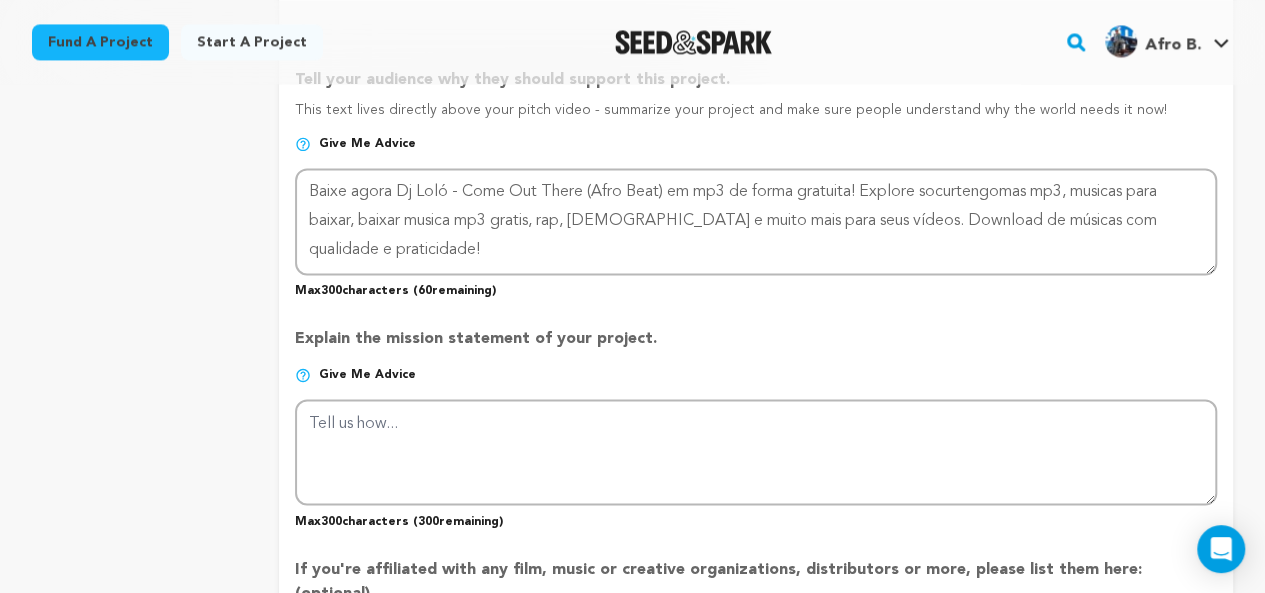 scroll, scrollTop: 1504, scrollLeft: 0, axis: vertical 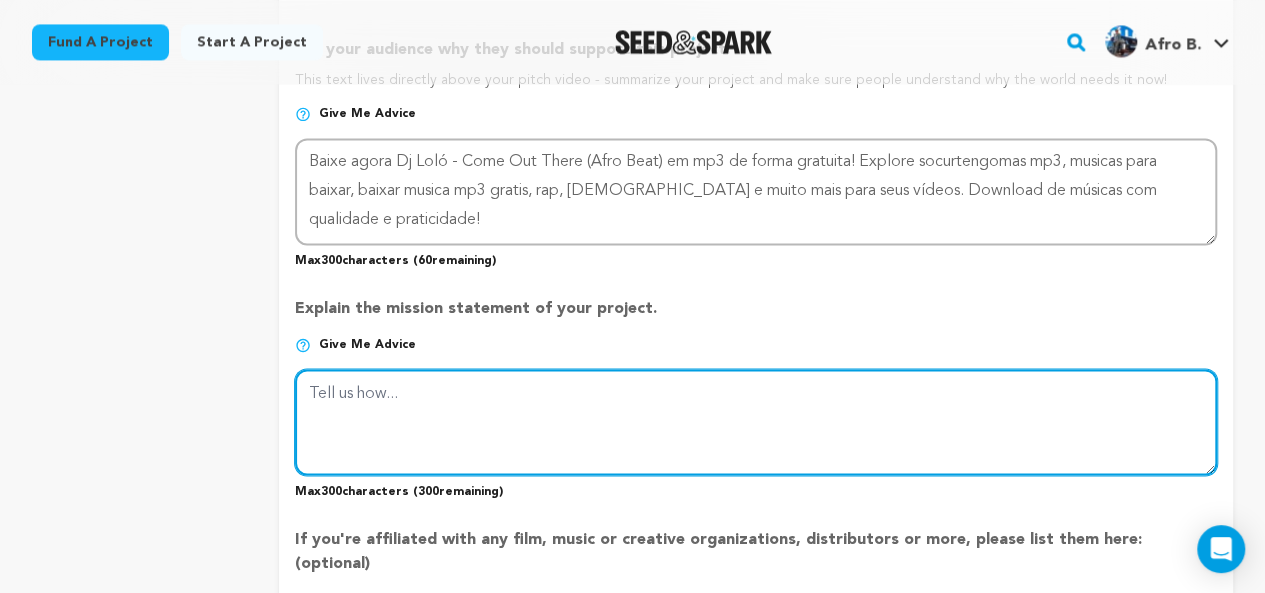 click at bounding box center (756, 422) 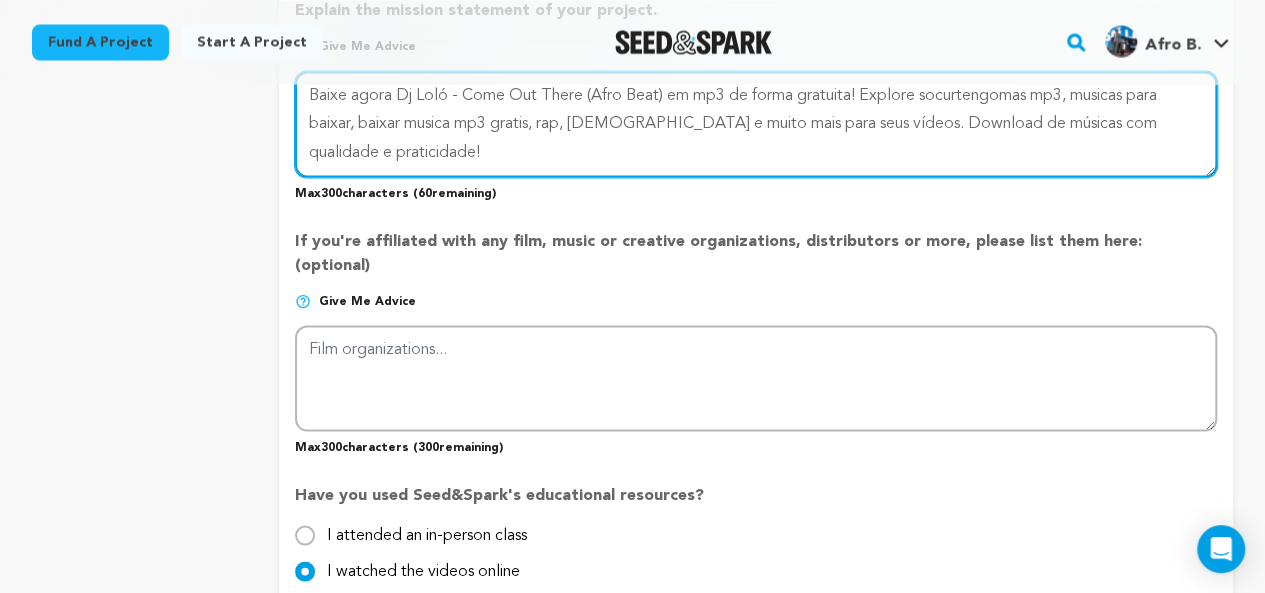 scroll, scrollTop: 1845, scrollLeft: 0, axis: vertical 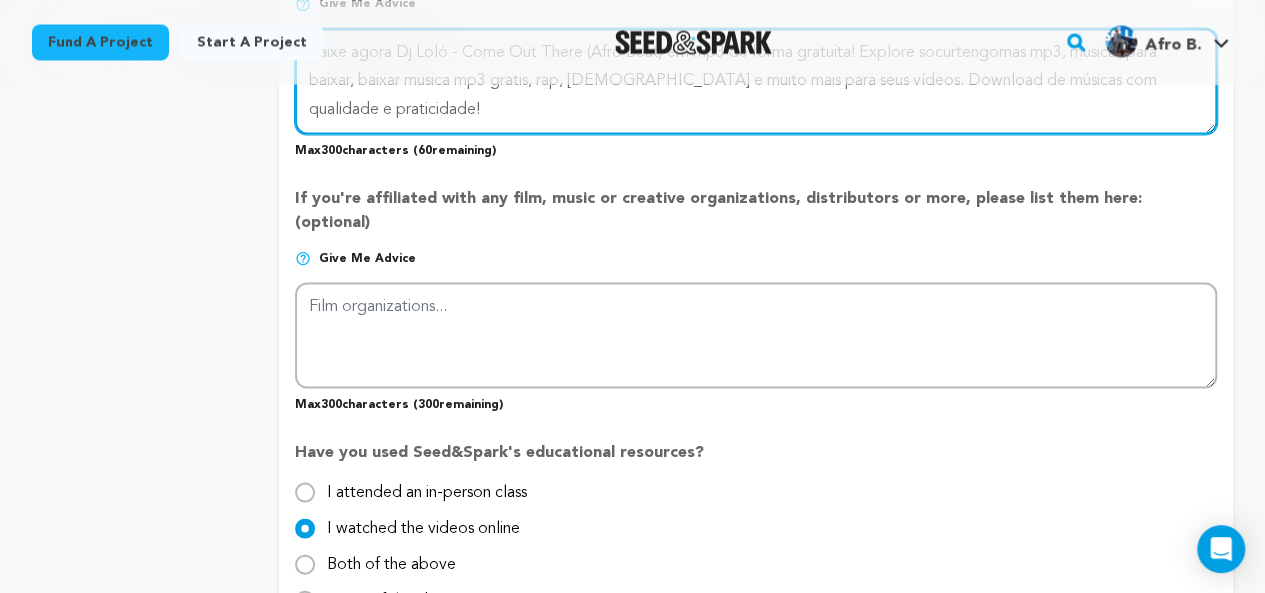 type on "Baixe agora Dj Loló - Come Out There (Afro Beat) em mp3 de forma gratuita! Explore socurtengomas mp3, musicas para baixar, baixar musica mp3 gratis, rap, gospel e muito mais para seus vídeos. Download de músicas com qualidade e praticidade!" 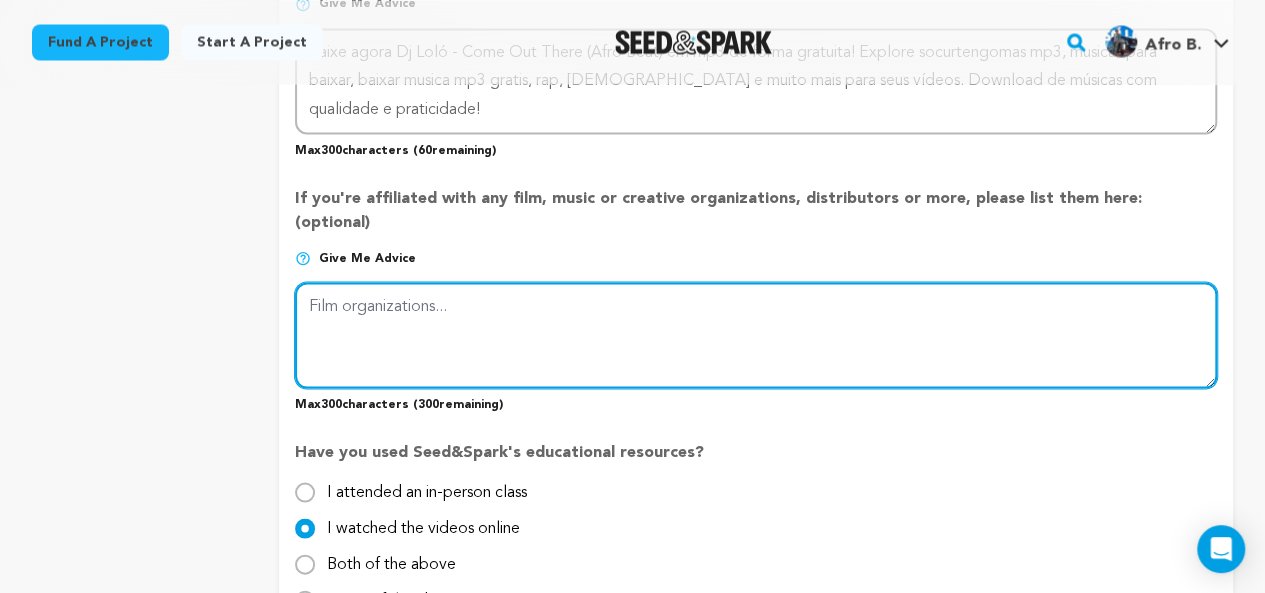click at bounding box center (756, 335) 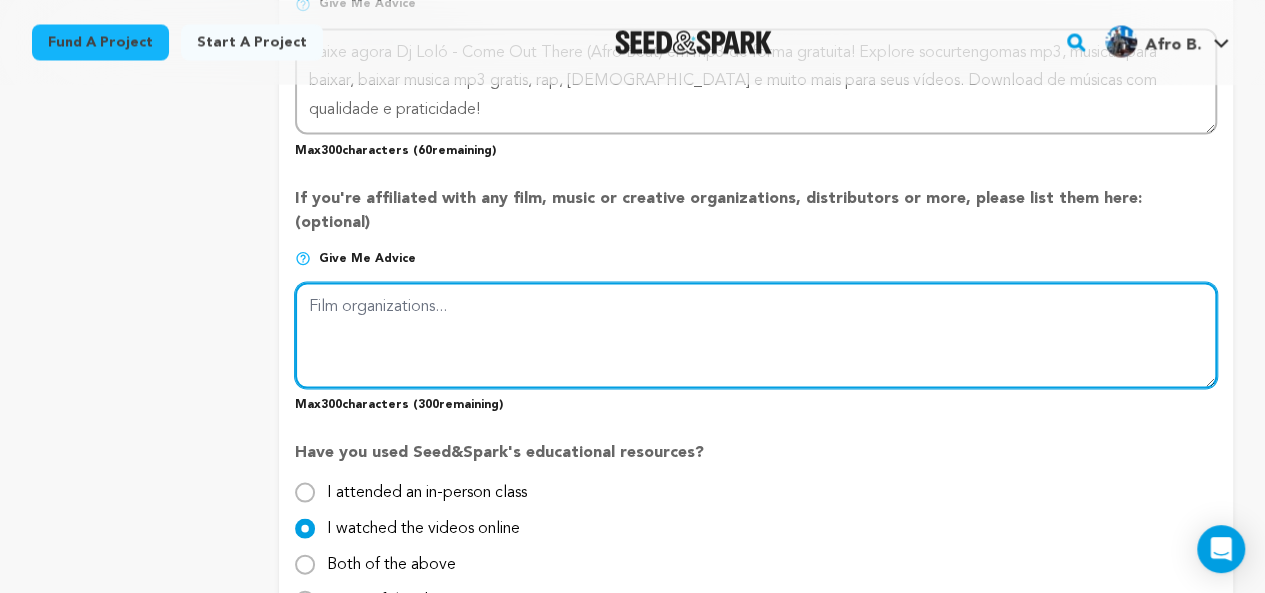 paste on "Baixe agora Dj Loló - Come Out There (Afro Beat) em mp3 de forma gratuita! Explore socurtengomas mp3, musicas para baixar, baixar musica mp3 gratis, rap, gospel e muito mais para seus vídeos. Download de músicas com qualidade e praticidade!" 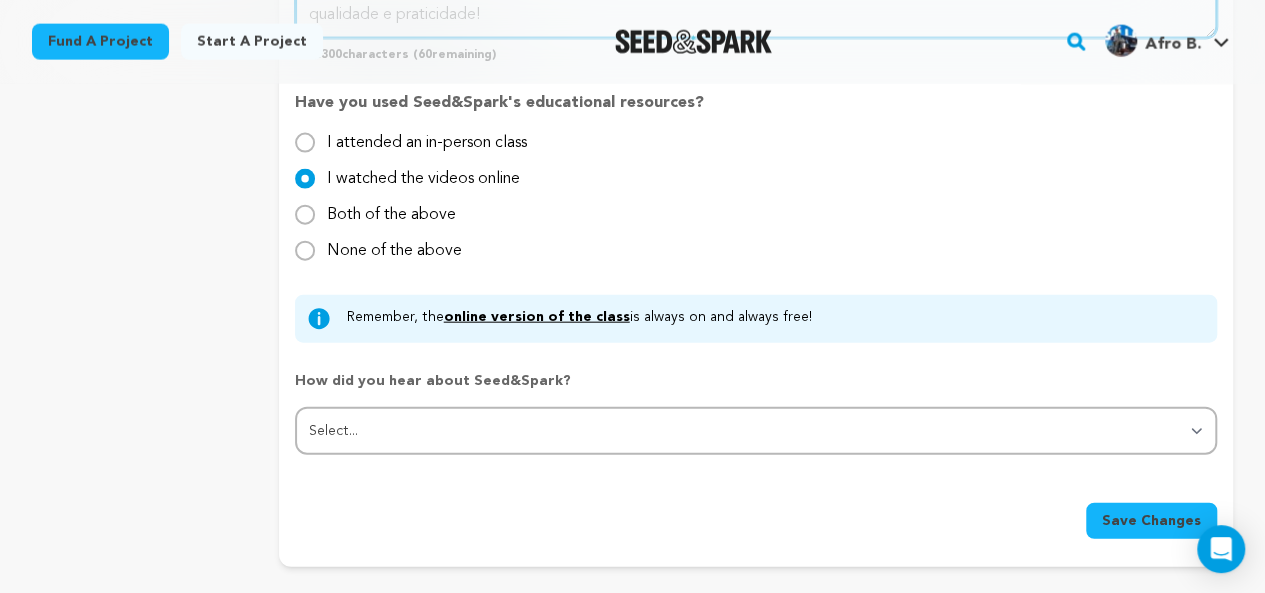 scroll, scrollTop: 2274, scrollLeft: 0, axis: vertical 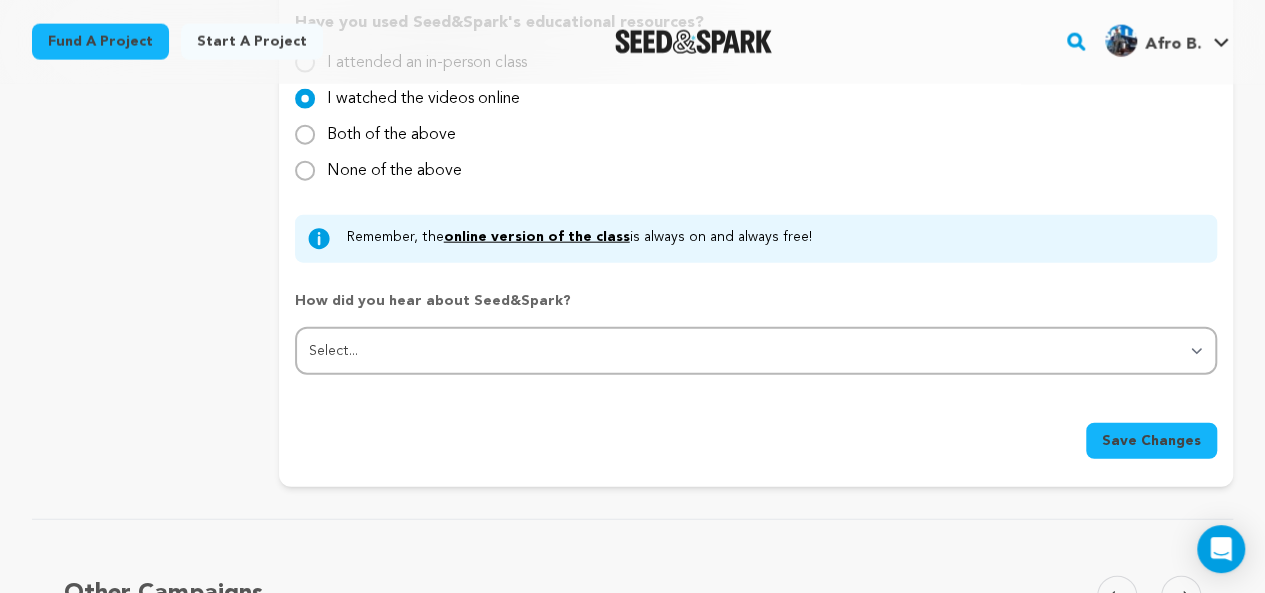 type on "Baixe agora Dj Loló - Come Out There (Afro Beat) em mp3 de forma gratuita! Explore socurtengomas mp3, musicas para baixar, baixar musica mp3 gratis, rap, gospel e muito mais para seus vídeos. Download de músicas com qualidade e praticidade!" 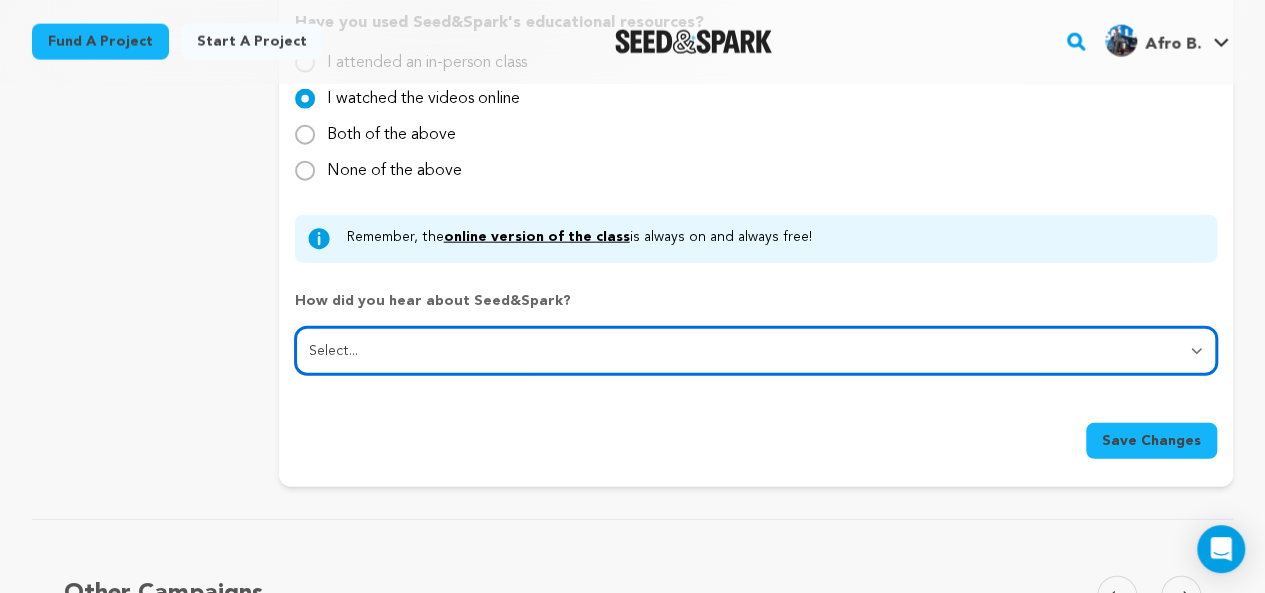 click on "Select...
From a friend Social media Film festival or film organization Took an in-person class Online search Article or podcast Email Other" at bounding box center (756, 351) 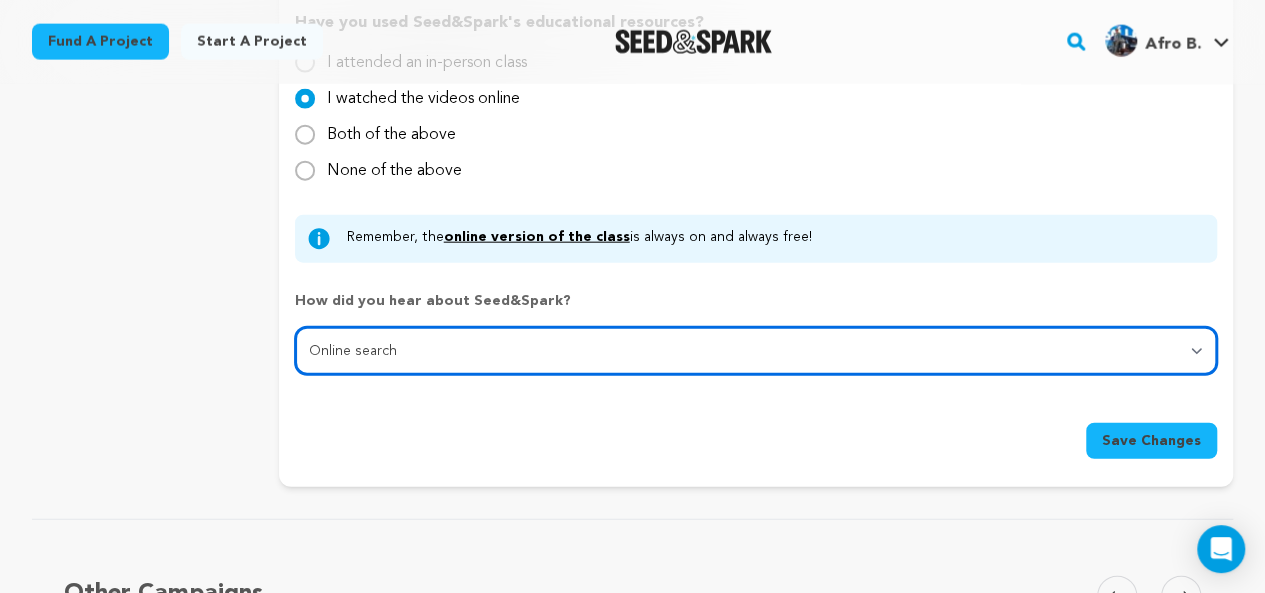 click on "Select...
From a friend Social media Film festival or film organization Took an in-person class Online search Article or podcast Email Other" at bounding box center (756, 351) 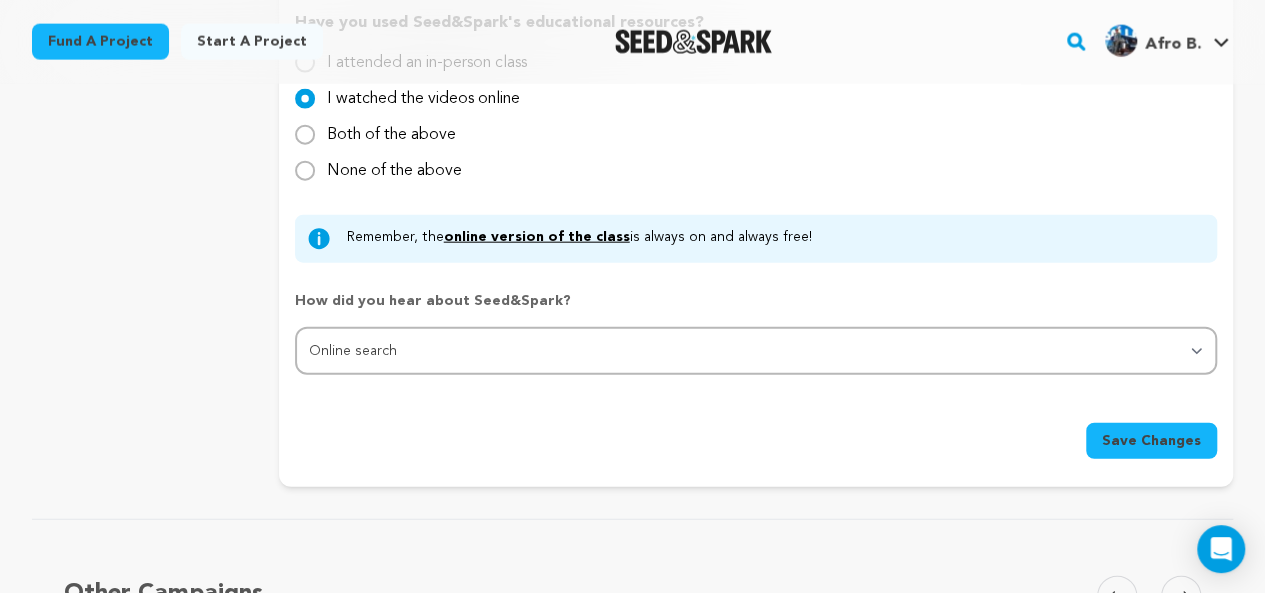 click on "Save Changes" at bounding box center (1151, 441) 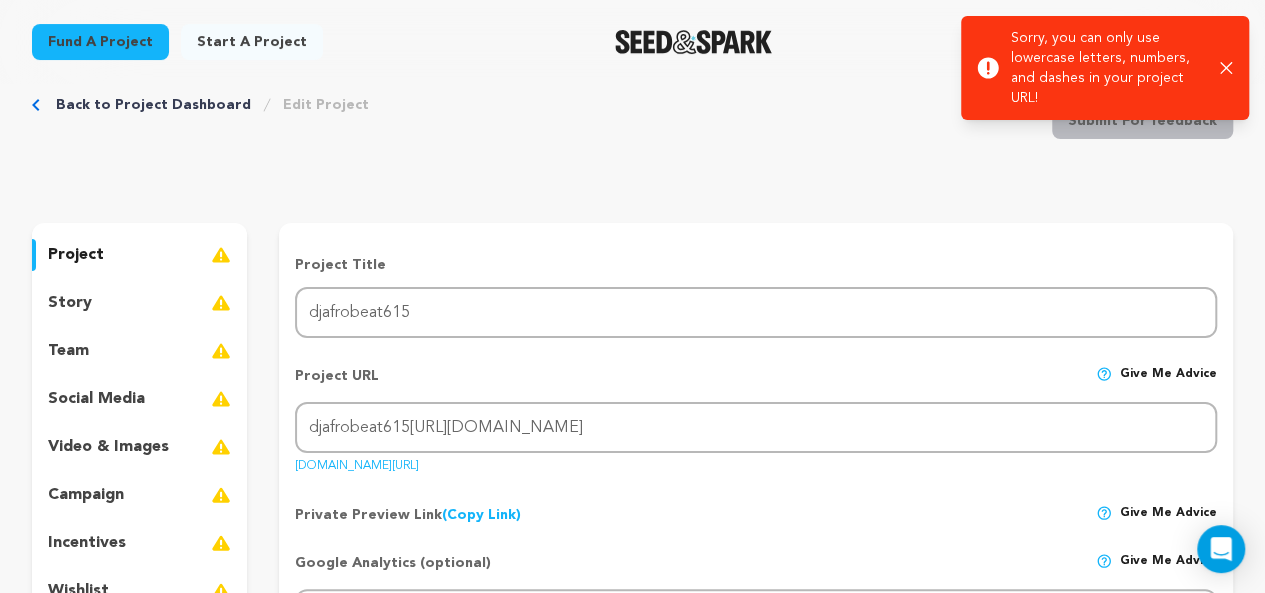 scroll, scrollTop: 0, scrollLeft: 0, axis: both 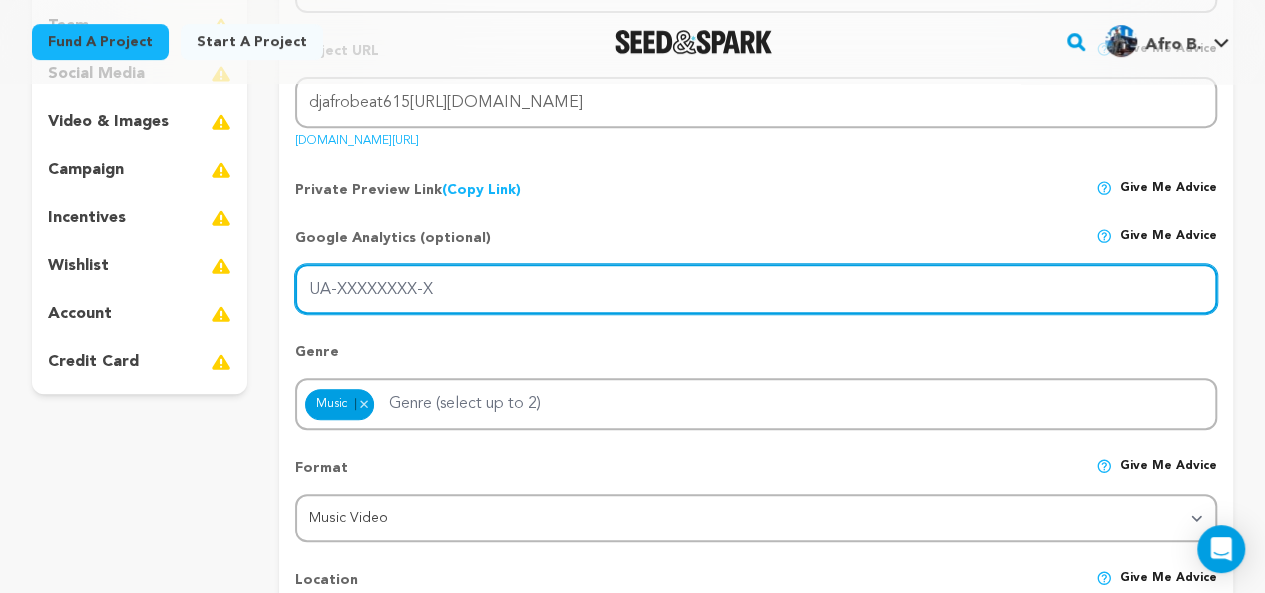 click on "UA-XXXXXXXX-X" at bounding box center [756, 289] 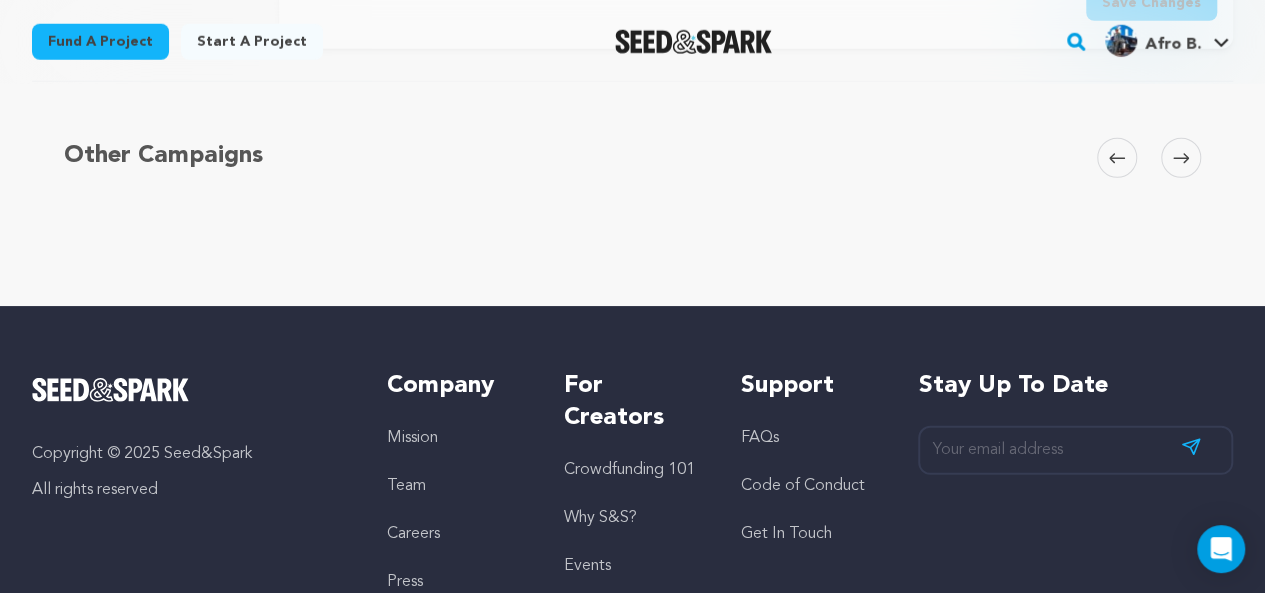 scroll, scrollTop: 2716, scrollLeft: 0, axis: vertical 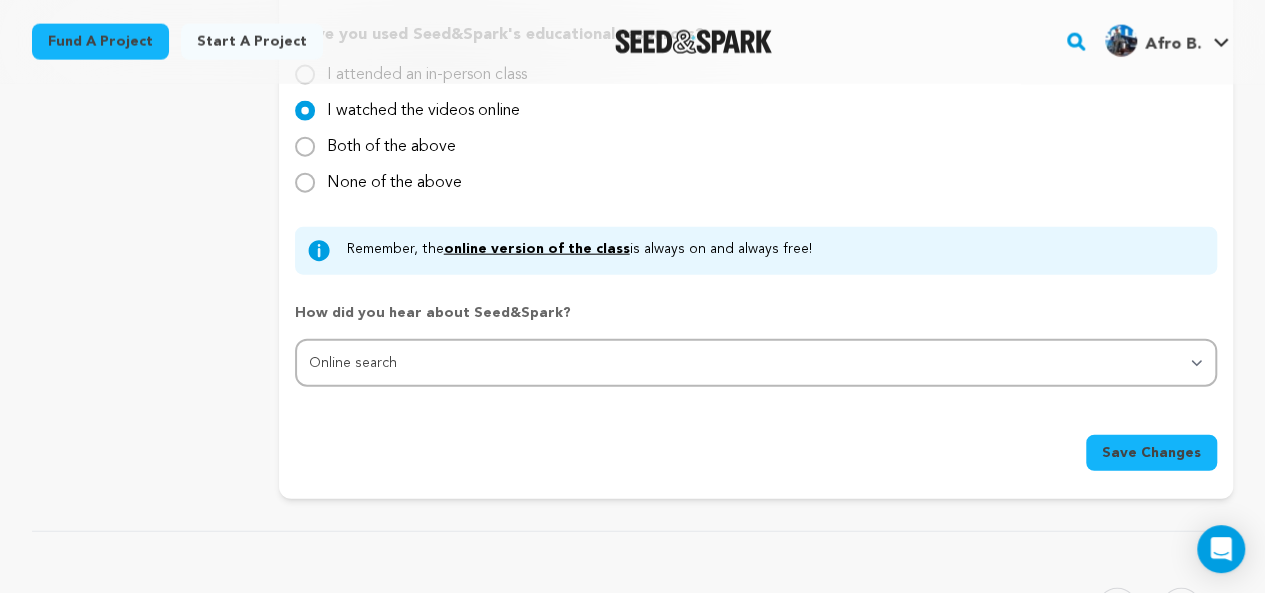 type on "wyfgfhjhkuh" 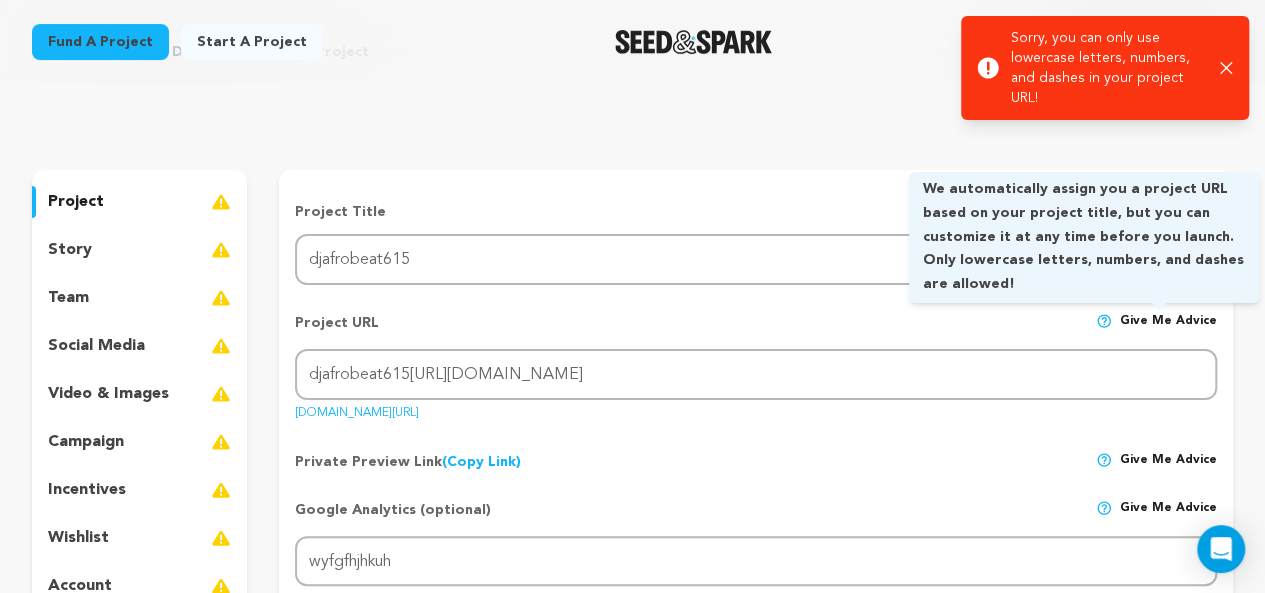 scroll, scrollTop: 0, scrollLeft: 0, axis: both 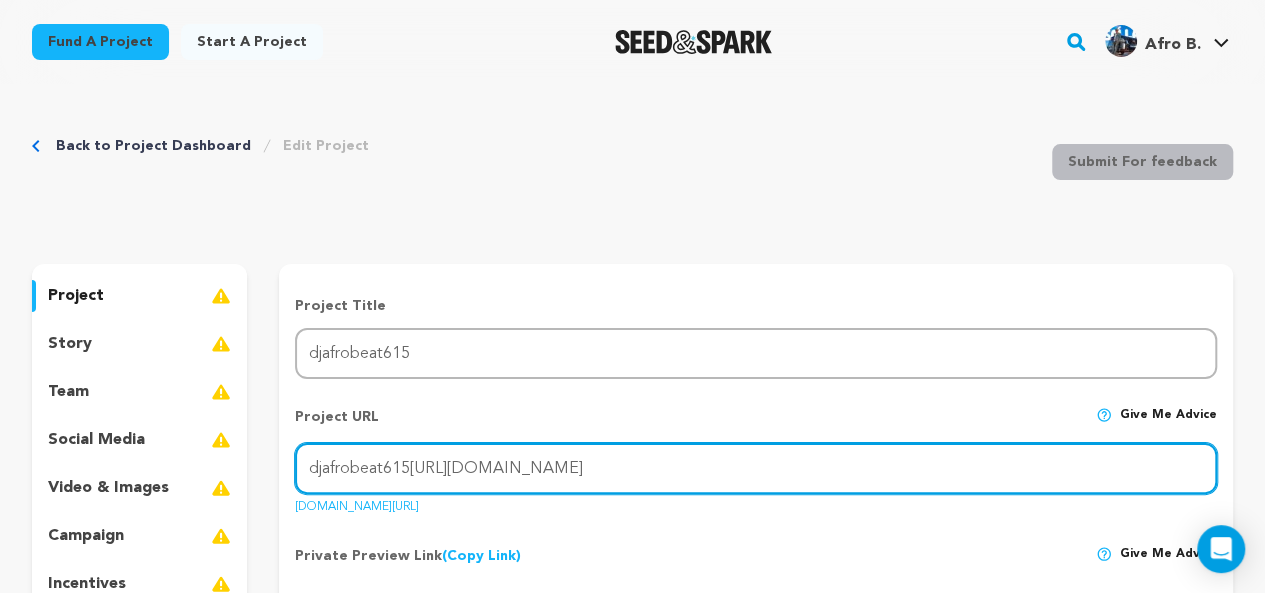 click on "djafrobeat615https://www.socurtengomas.com/2025/07/mendys-chocastanha-tpc-amapiano.html" at bounding box center [756, 468] 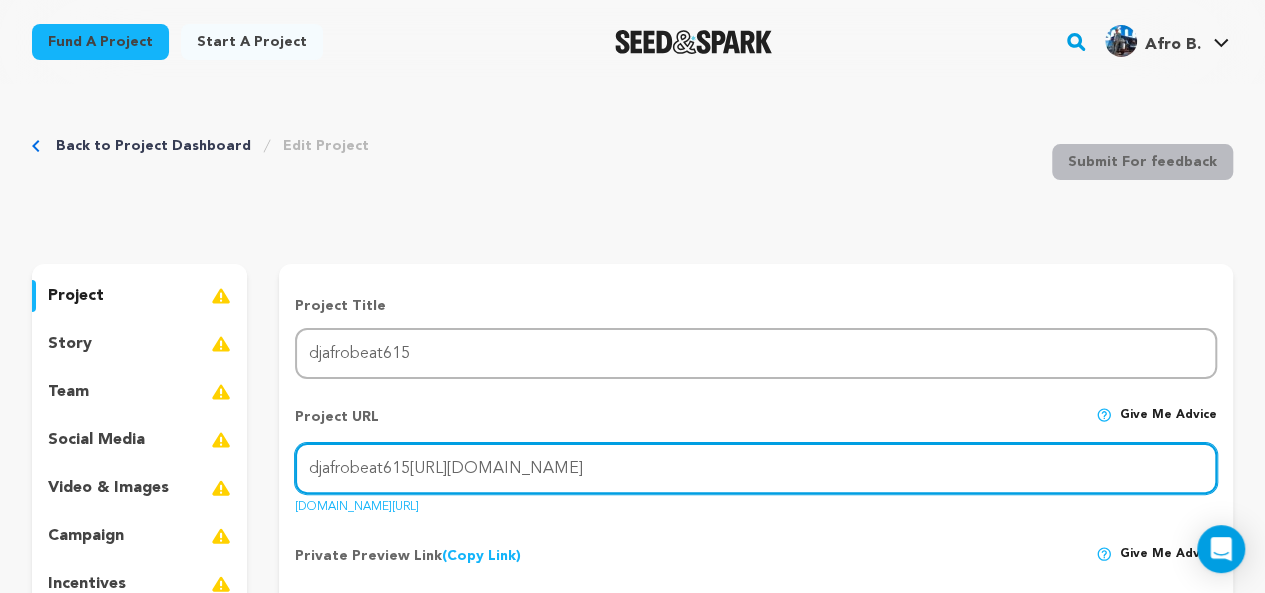 paste 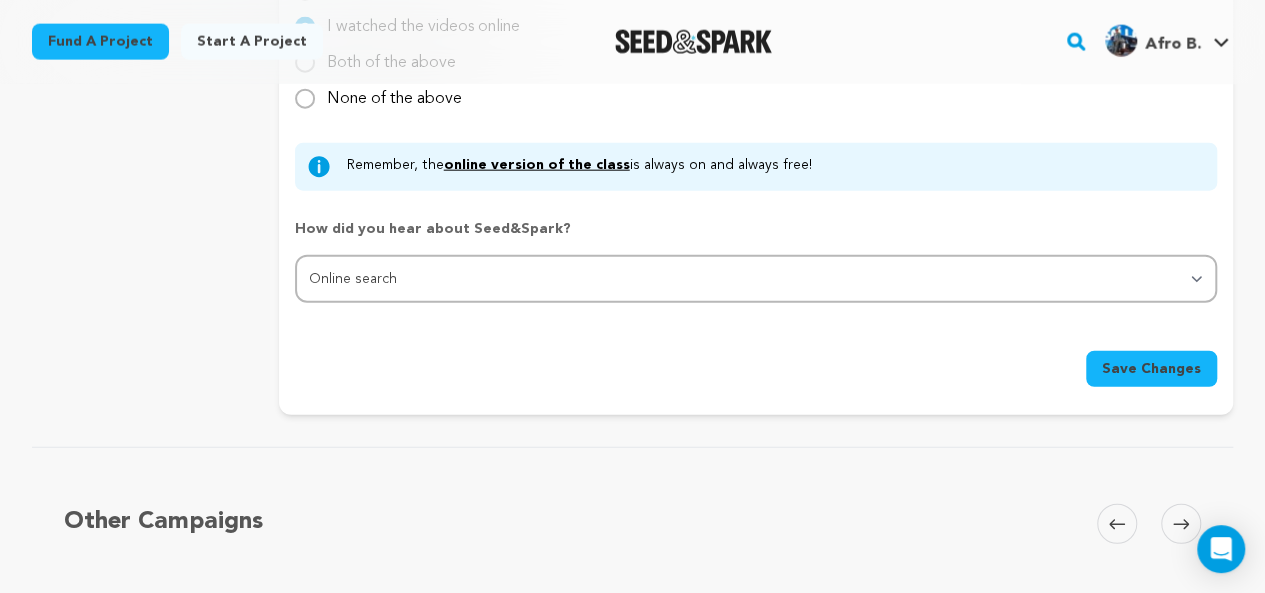 scroll, scrollTop: 2334, scrollLeft: 0, axis: vertical 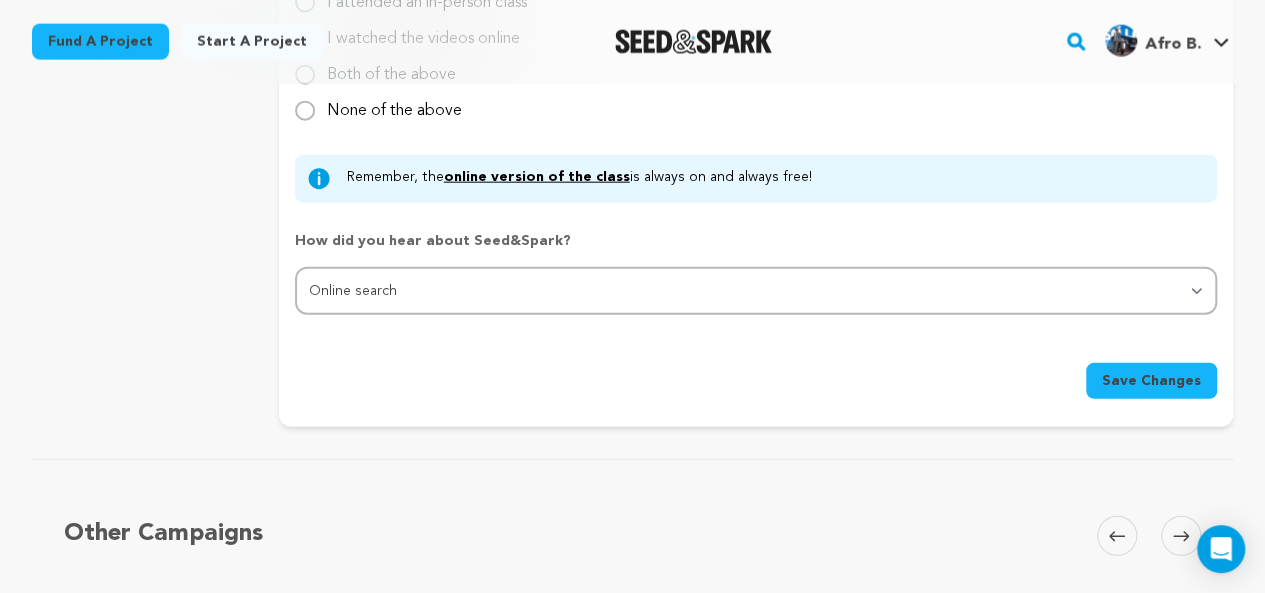 type on "https://www.socurtengomas.com/2025/07/mendys-chocastanha-tpc-amapiano.html" 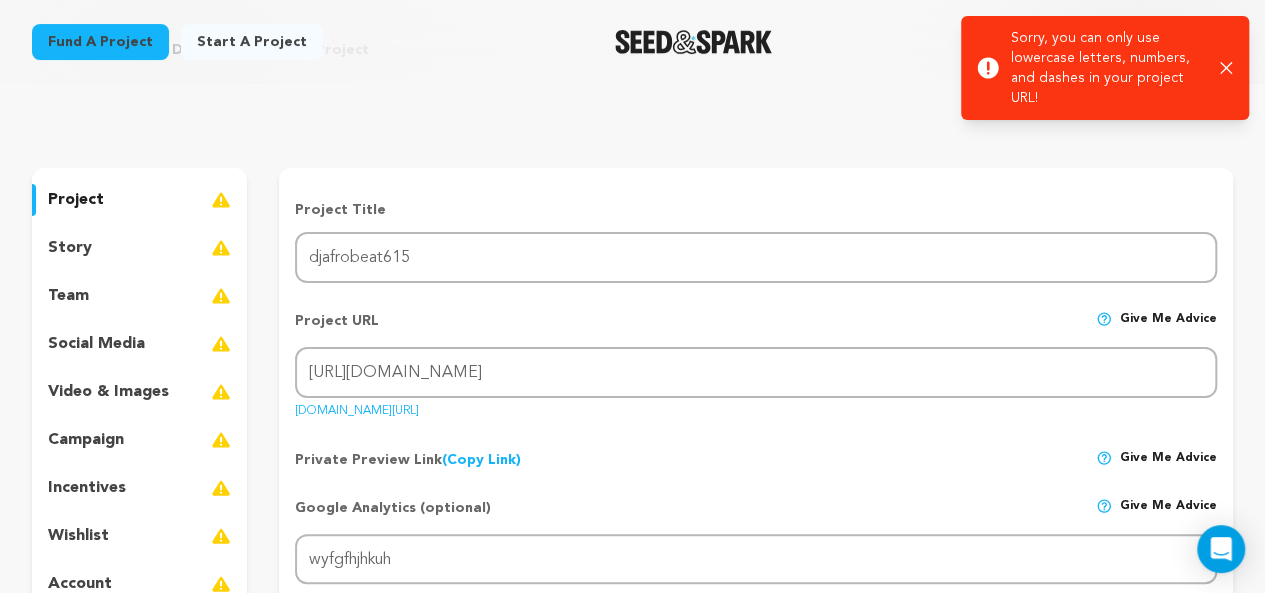 scroll, scrollTop: 0, scrollLeft: 0, axis: both 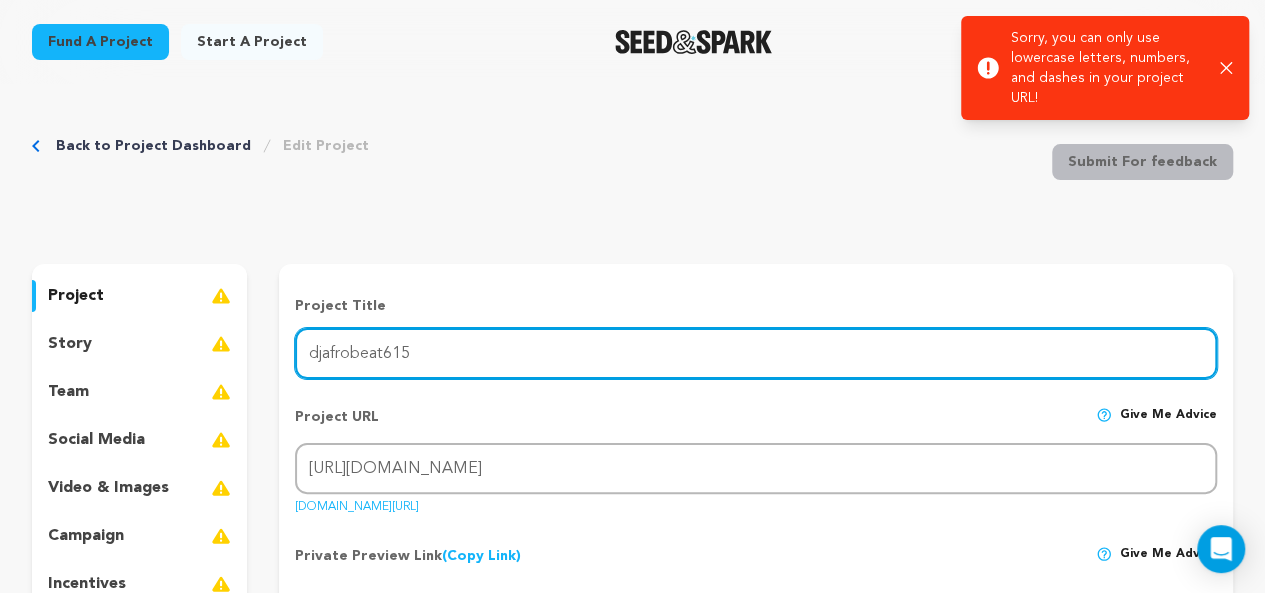 click on "djafrobeat615" at bounding box center (756, 353) 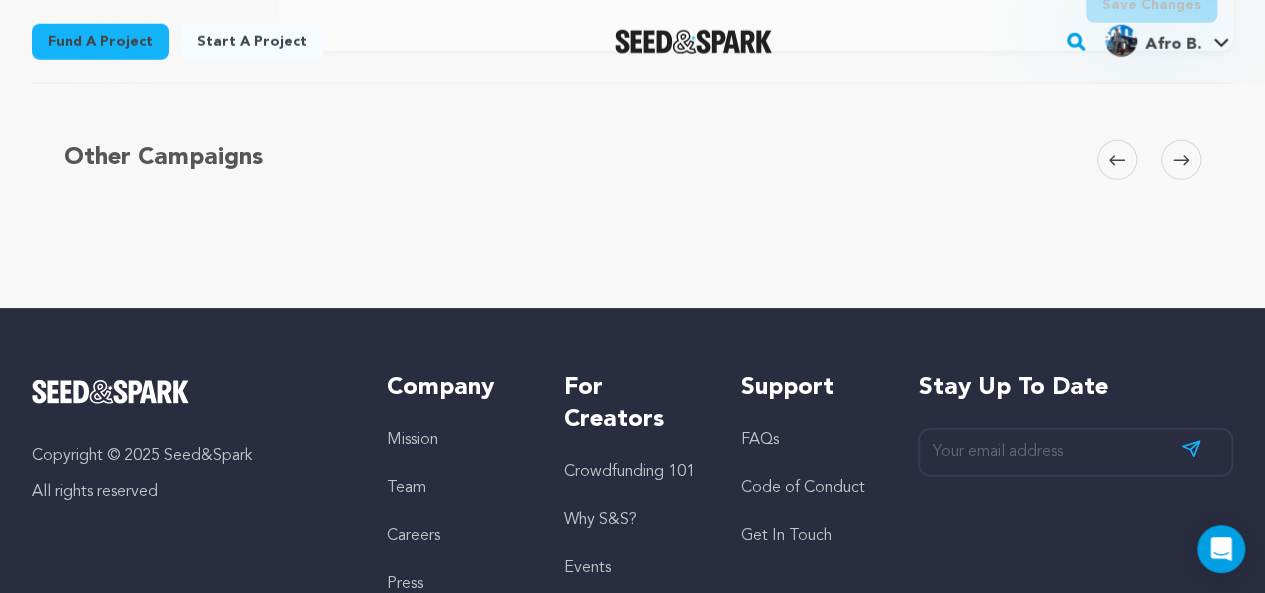 scroll, scrollTop: 2812, scrollLeft: 0, axis: vertical 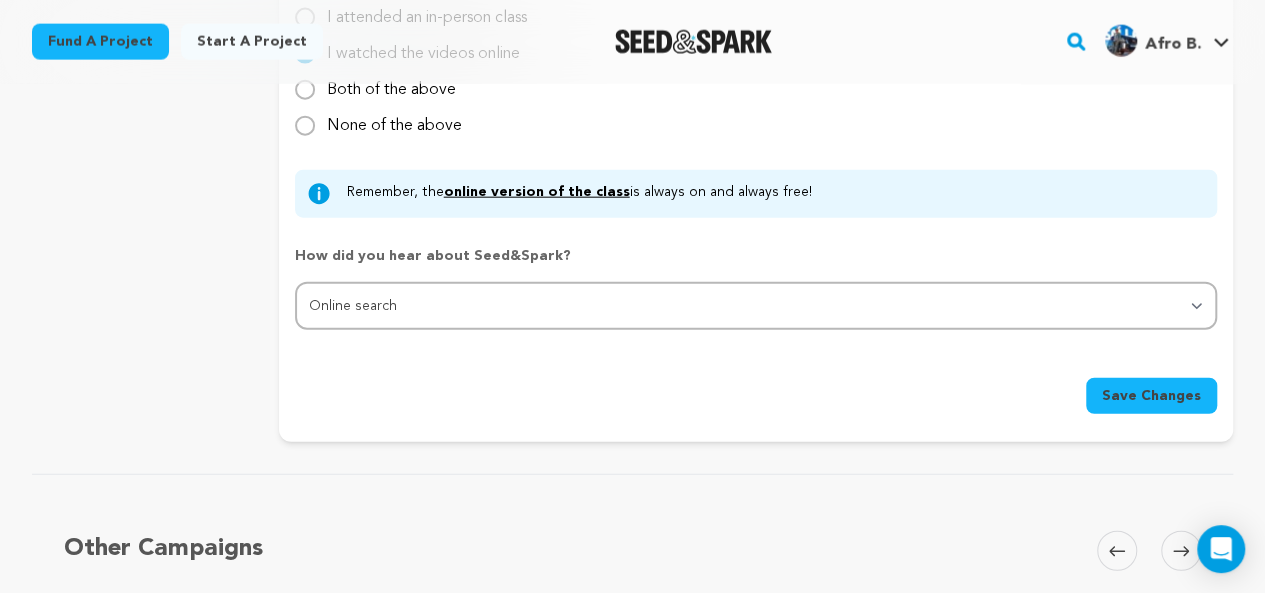 type on "djafrobea" 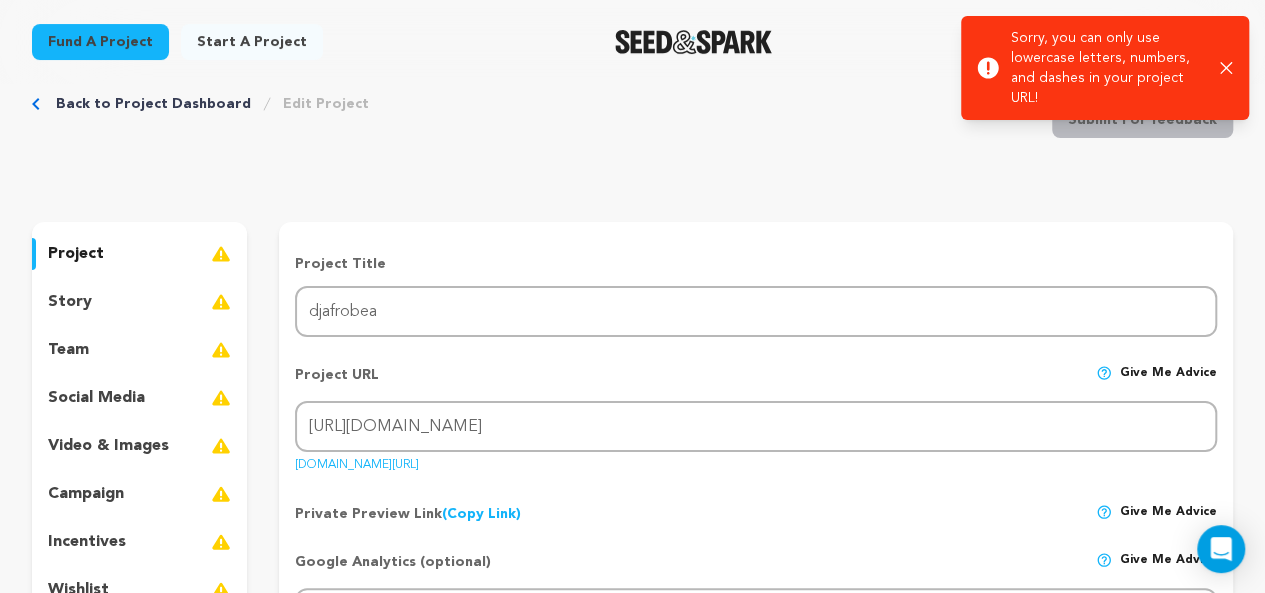 scroll, scrollTop: 0, scrollLeft: 0, axis: both 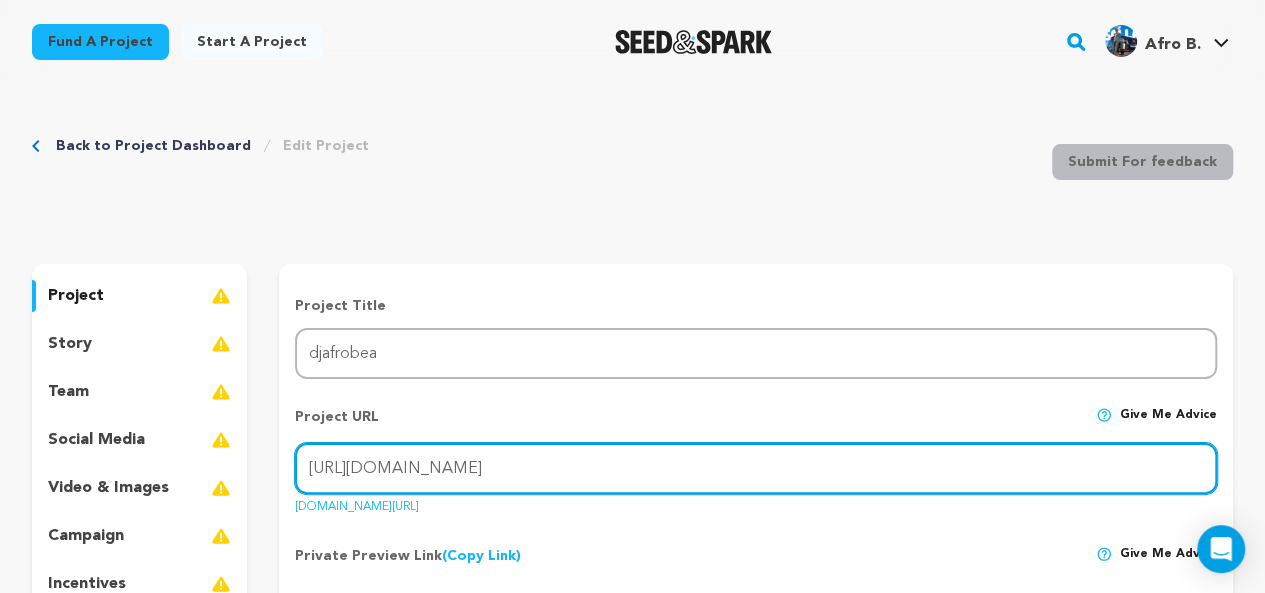 drag, startPoint x: 924, startPoint y: 467, endPoint x: 284, endPoint y: 423, distance: 641.51074 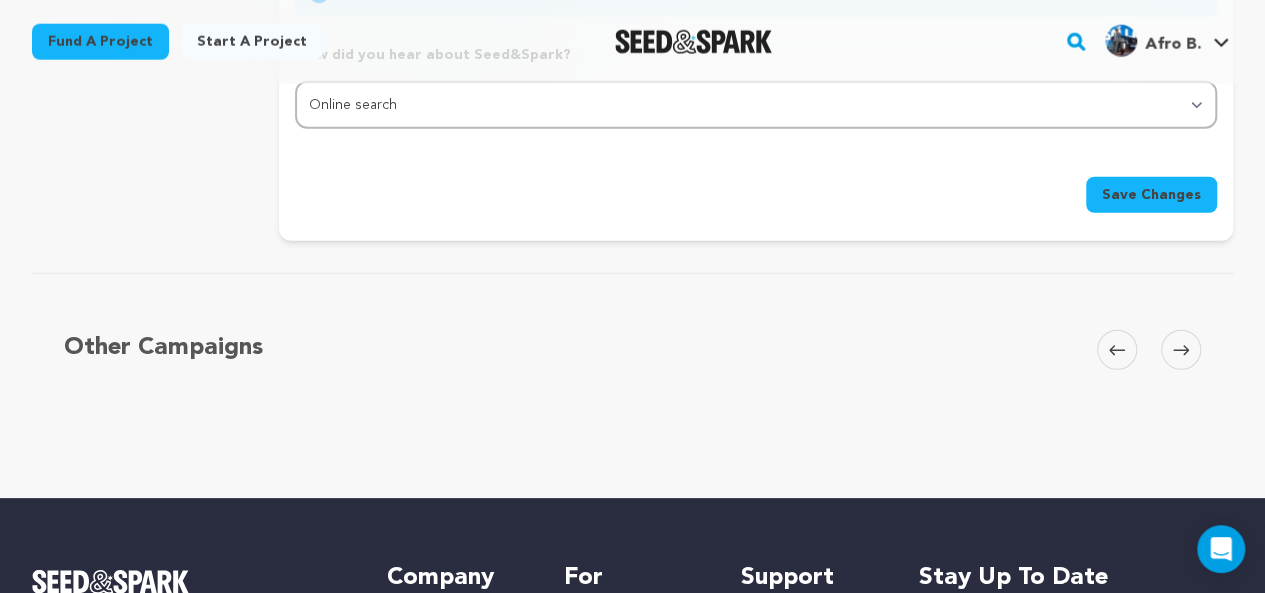scroll, scrollTop: 2558, scrollLeft: 0, axis: vertical 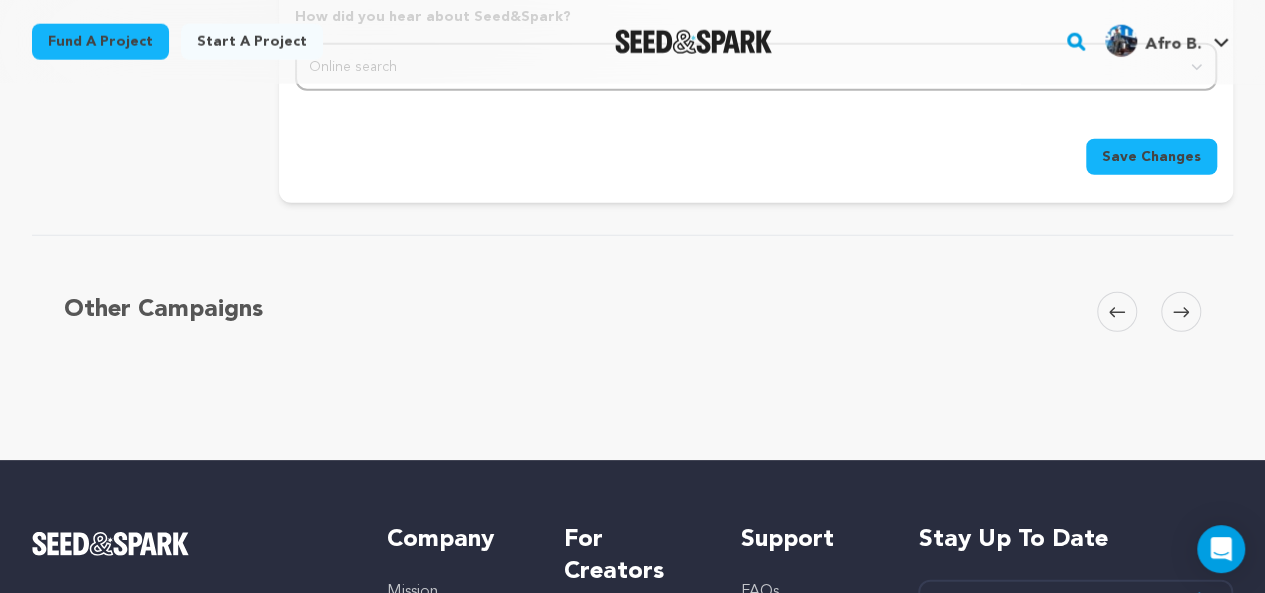 click on "Save Changes" at bounding box center [1151, 157] 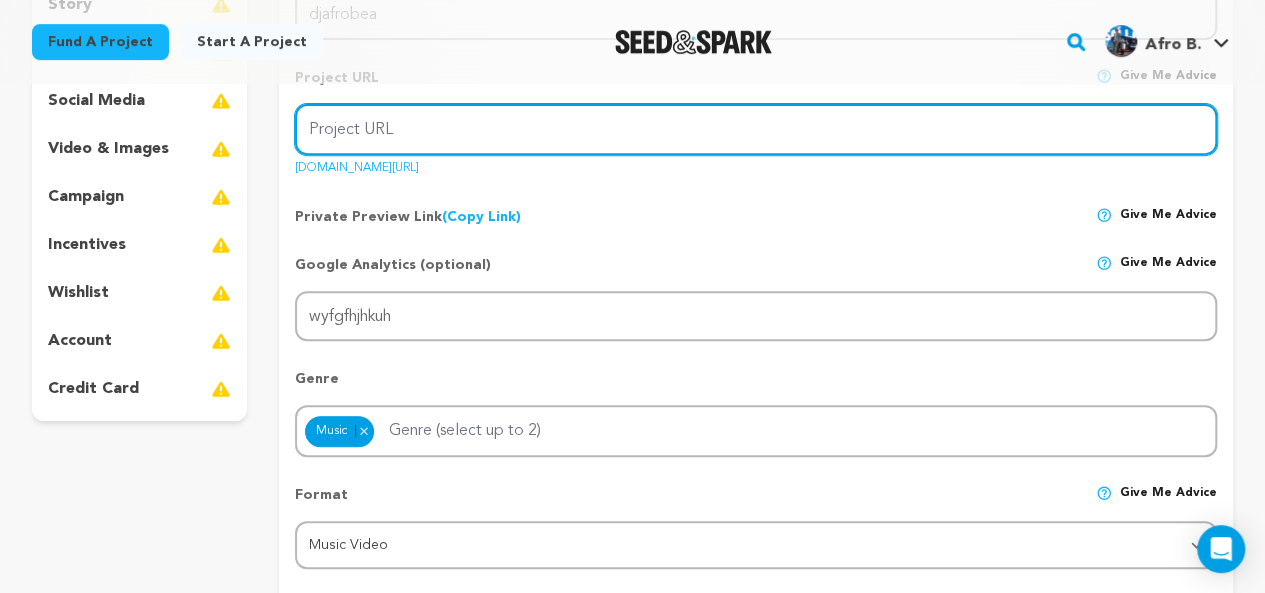 scroll, scrollTop: 318, scrollLeft: 0, axis: vertical 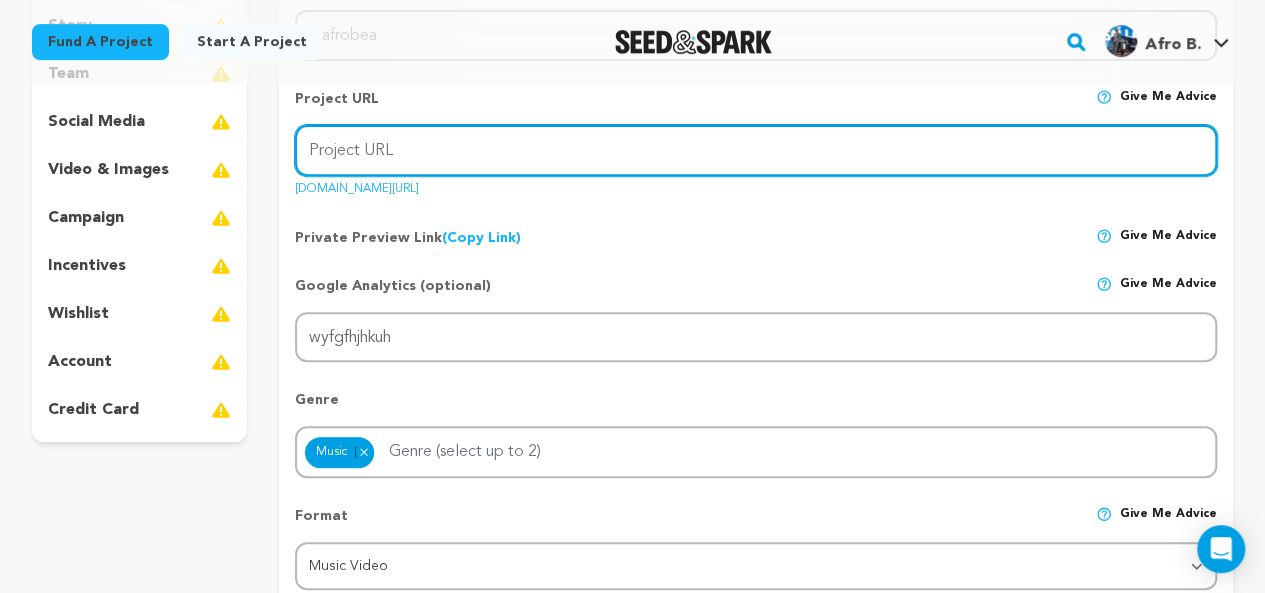 click on "Project URL" at bounding box center (756, 150) 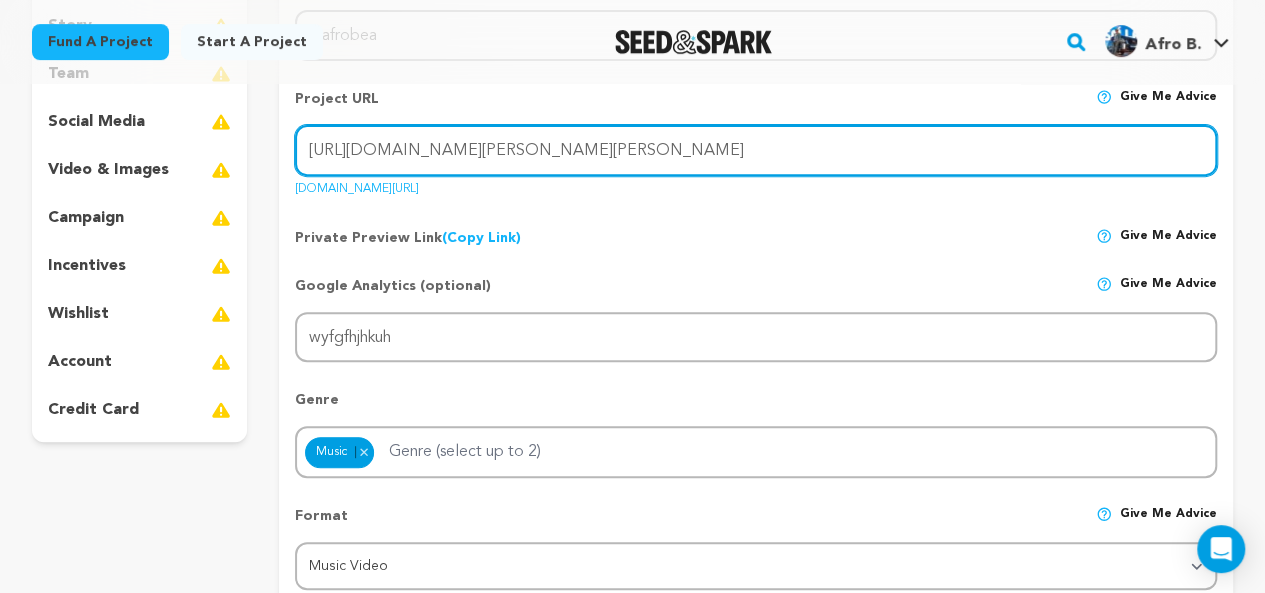 scroll, scrollTop: 290, scrollLeft: 0, axis: vertical 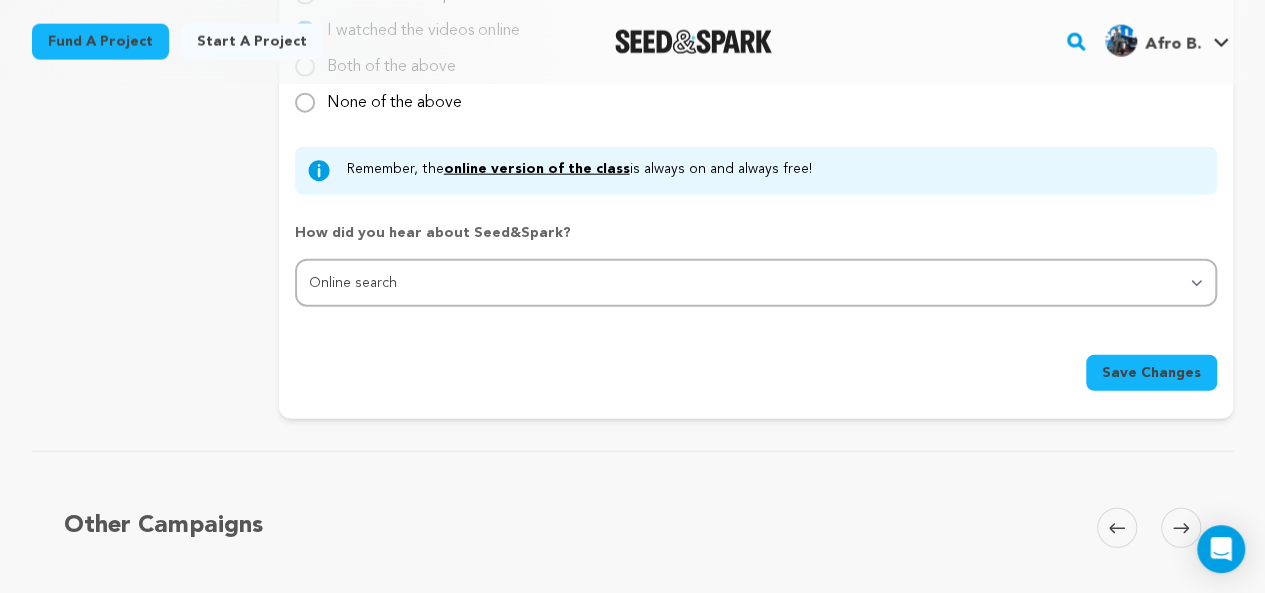 click on "Save Changes" at bounding box center [1151, 373] 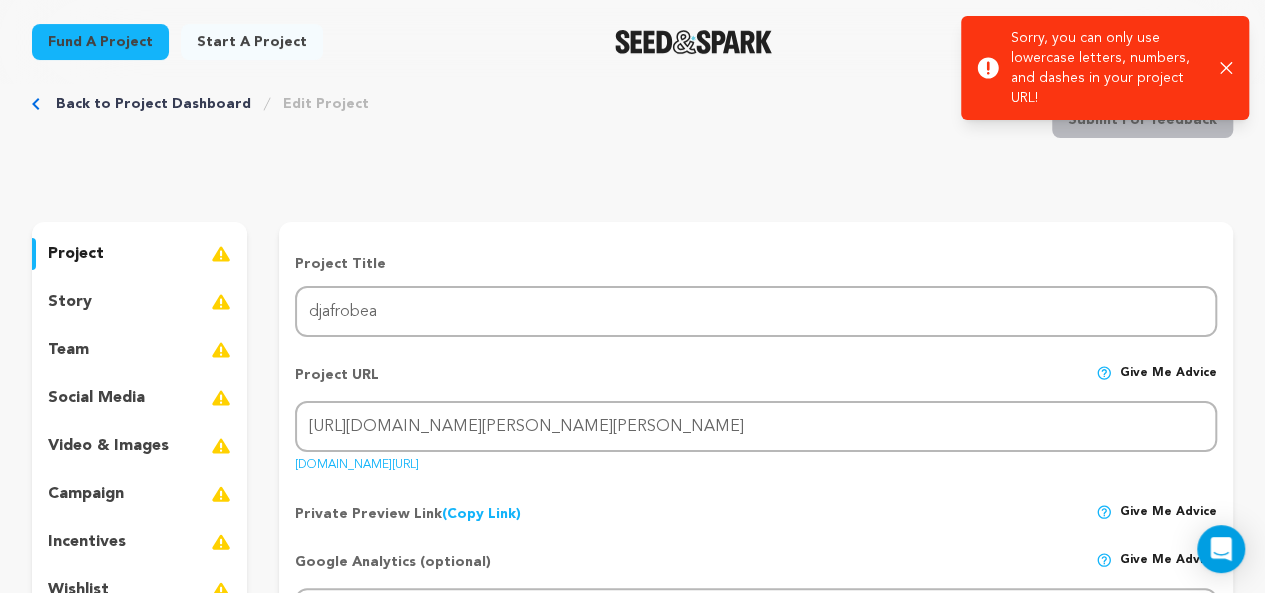scroll, scrollTop: 0, scrollLeft: 0, axis: both 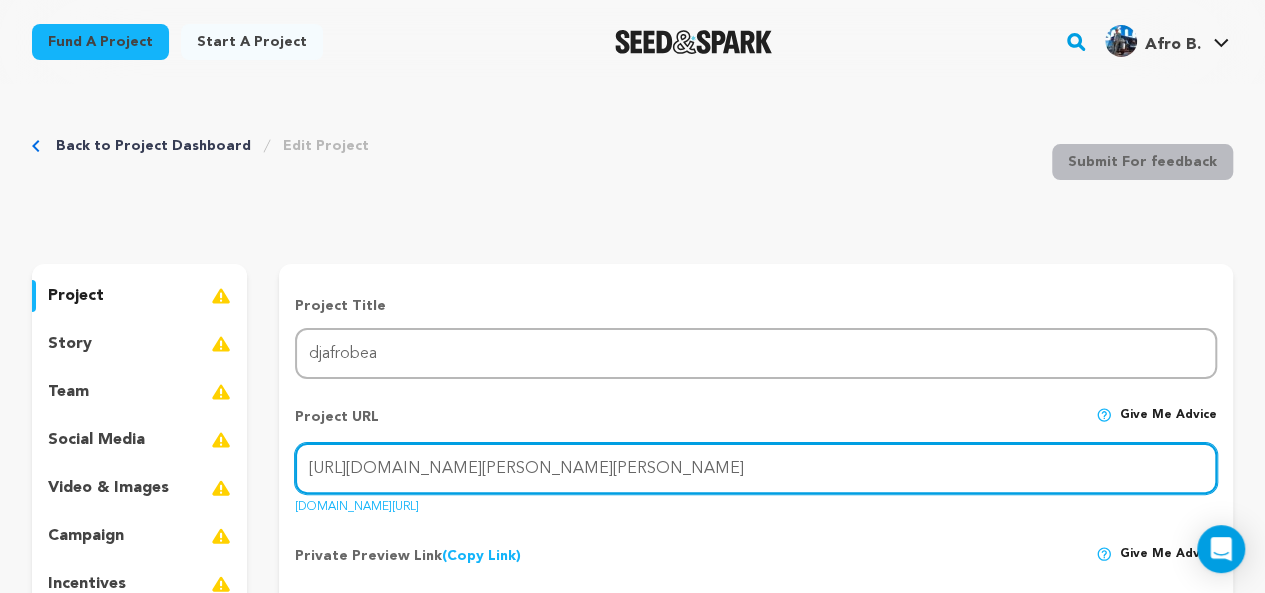 drag, startPoint x: 539, startPoint y: 465, endPoint x: 891, endPoint y: 483, distance: 352.45993 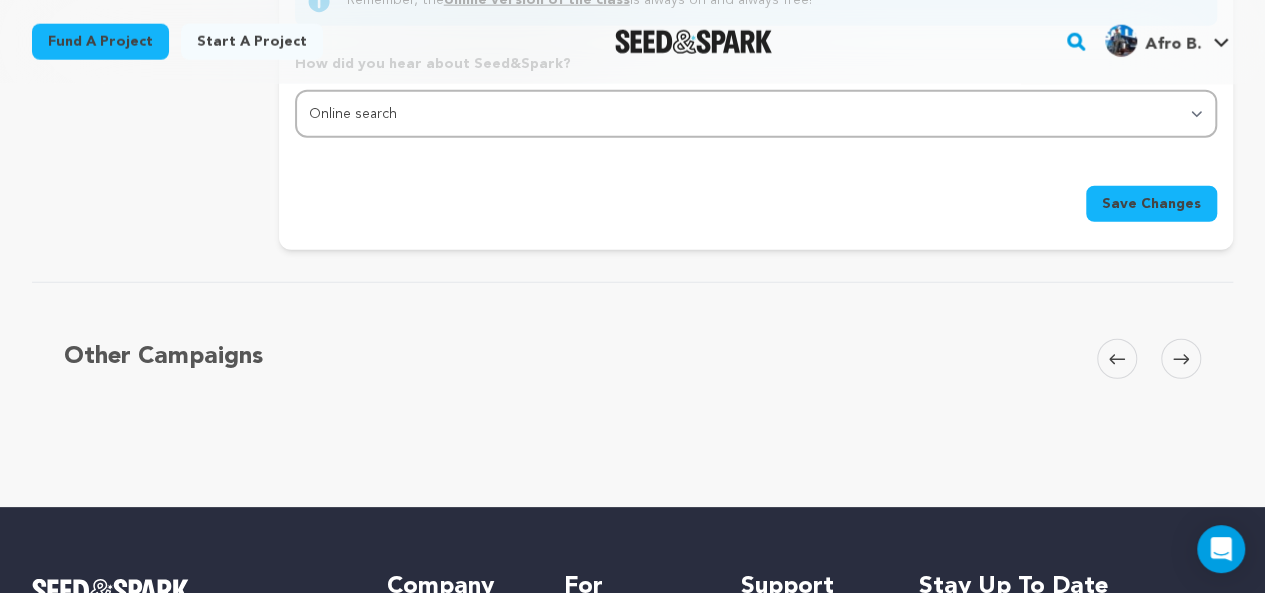 scroll, scrollTop: 2528, scrollLeft: 0, axis: vertical 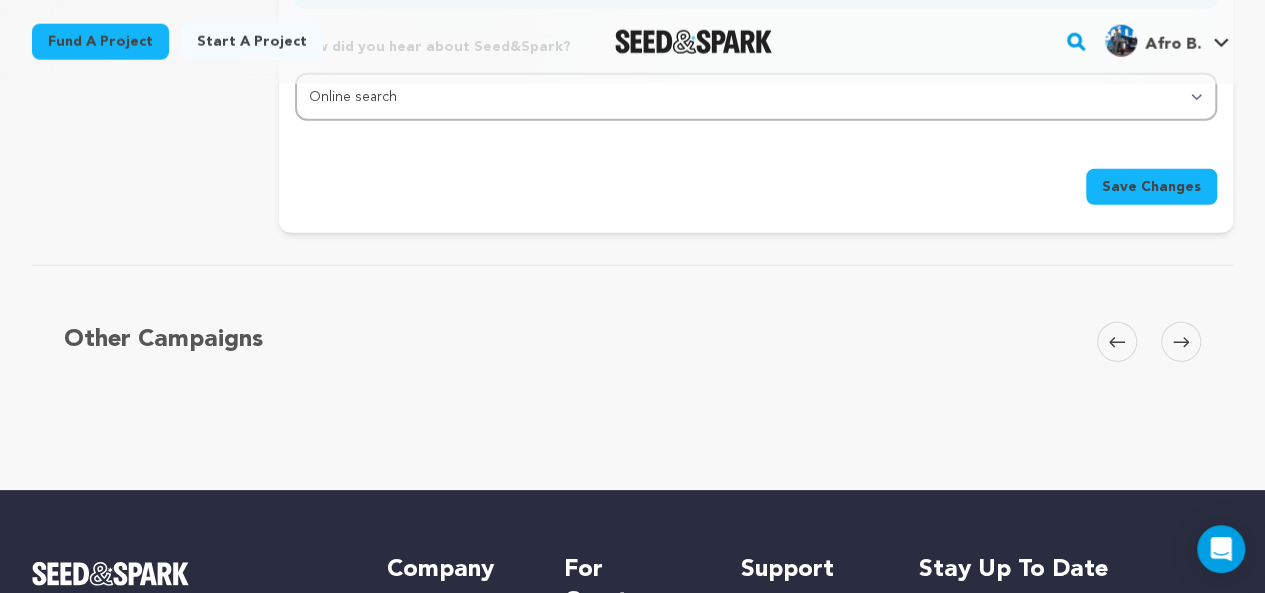 click on "Save Changes" at bounding box center [1151, 187] 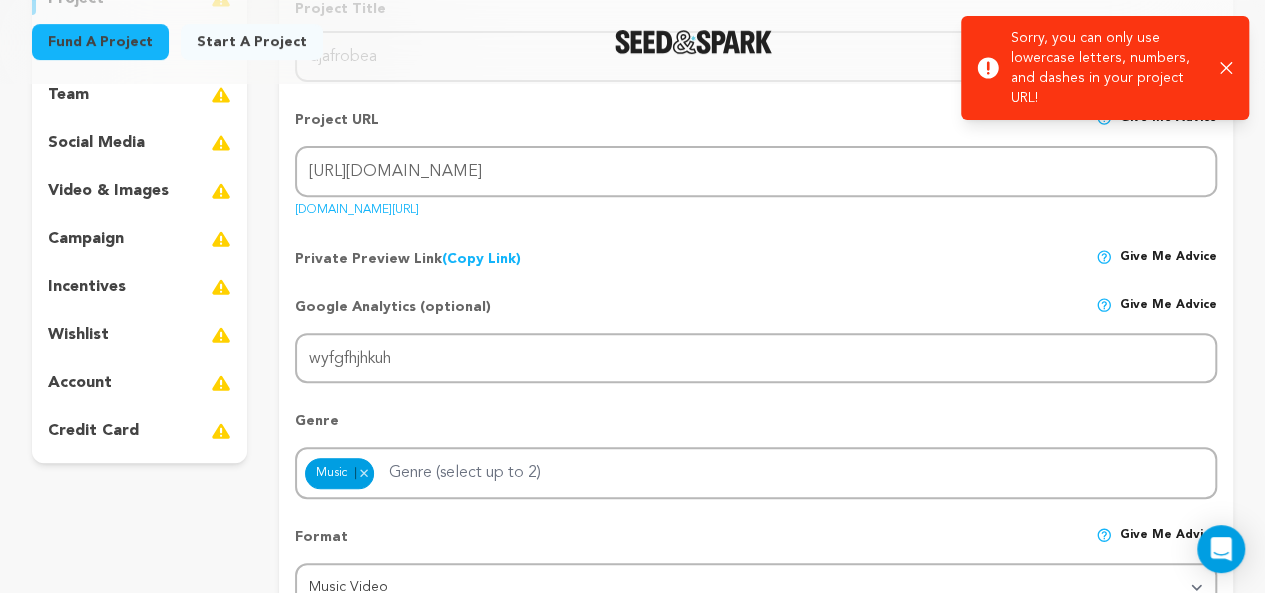 scroll, scrollTop: 0, scrollLeft: 0, axis: both 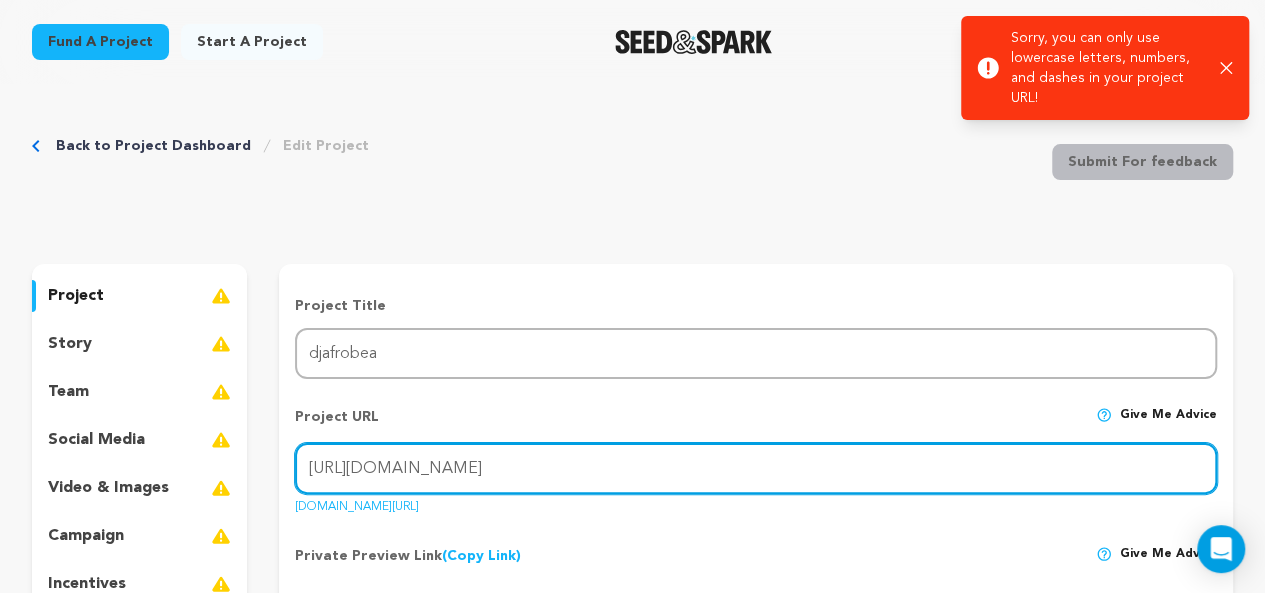 click on "https://www.socurtengomas.com" at bounding box center (756, 468) 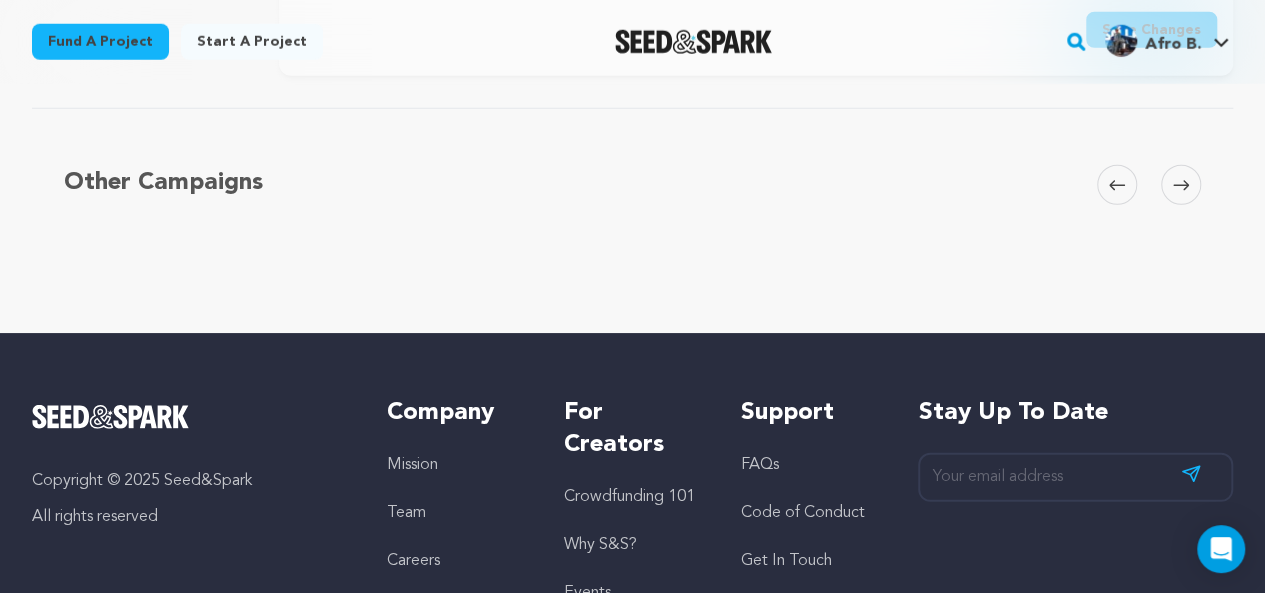 scroll, scrollTop: 2723, scrollLeft: 0, axis: vertical 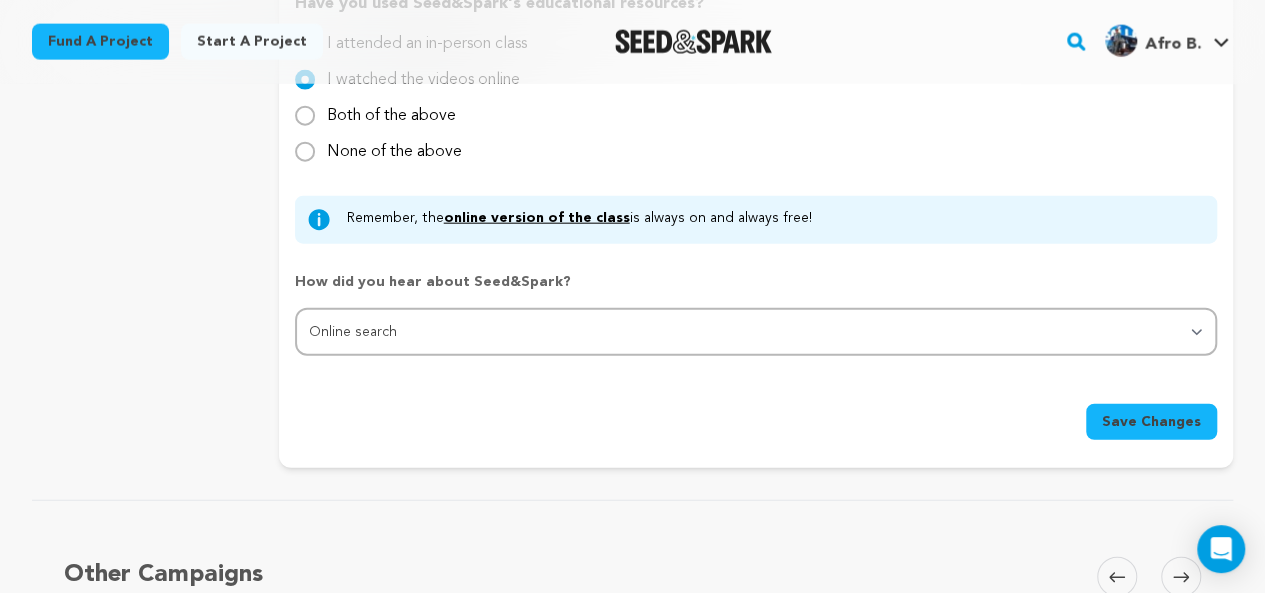 type on "https://www.socurtengomas.com." 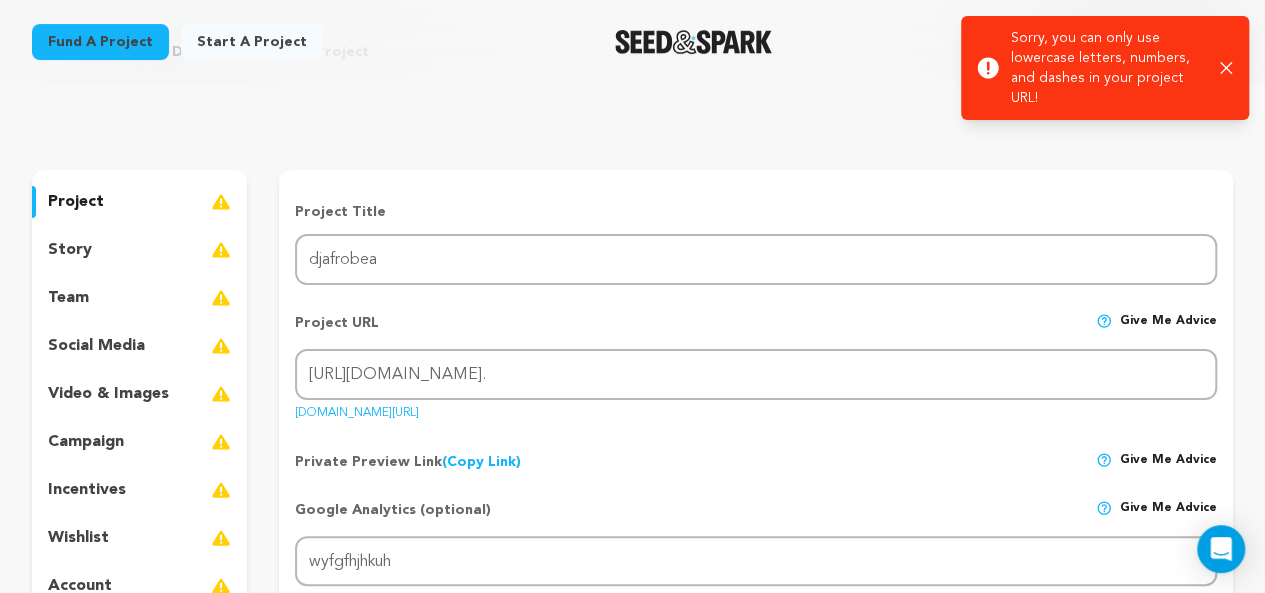 scroll, scrollTop: 0, scrollLeft: 0, axis: both 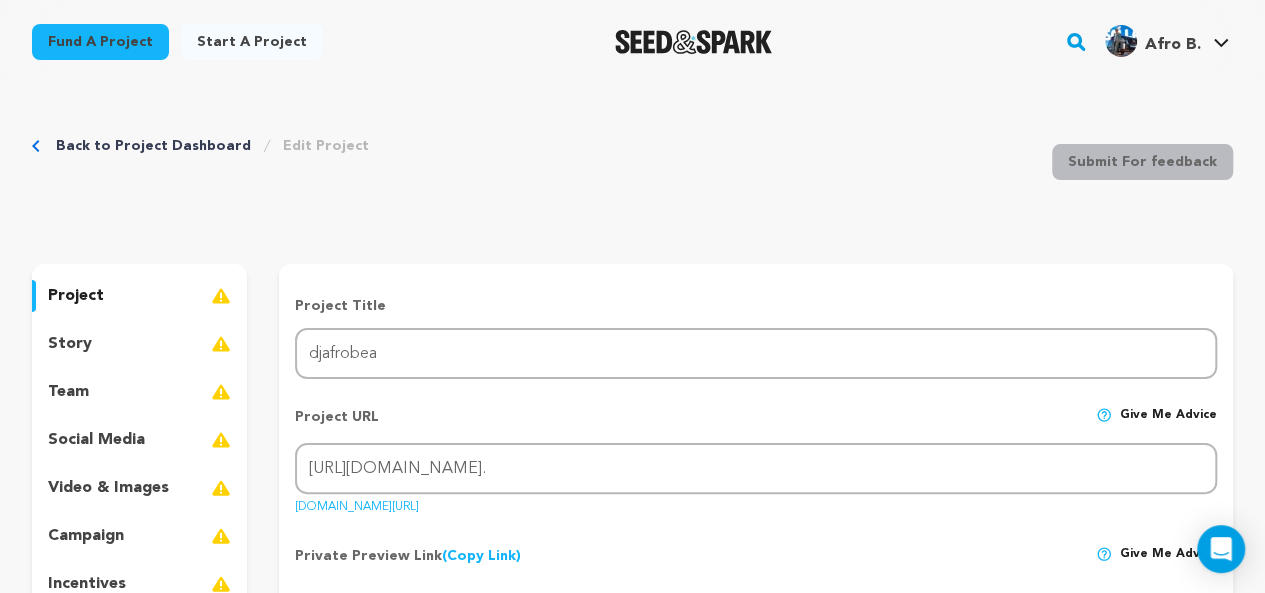 click on "Back to Project Dashboard
Edit Project
Submit For feedback
Submit For feedback" at bounding box center (632, 166) 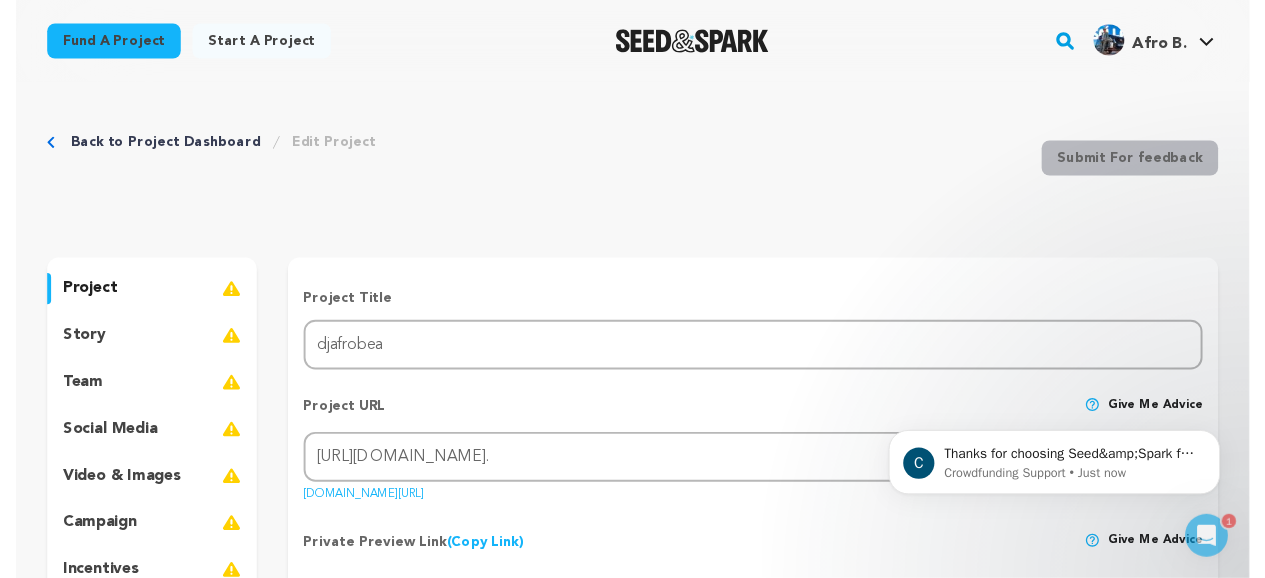 scroll, scrollTop: 0, scrollLeft: 0, axis: both 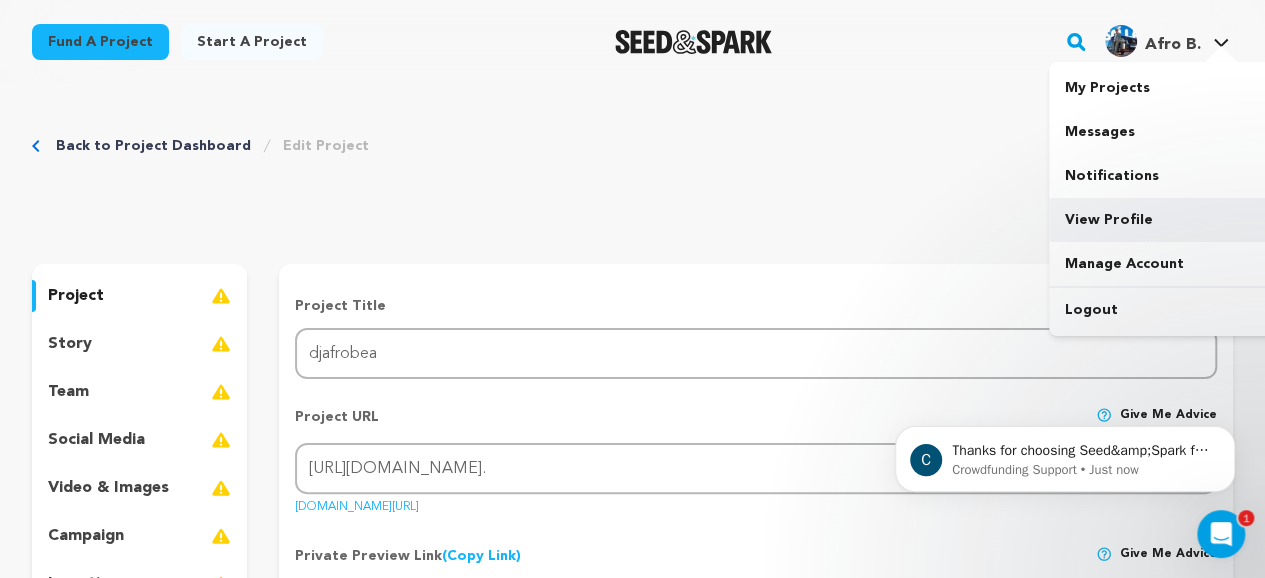 click on "View Profile" at bounding box center [1161, 220] 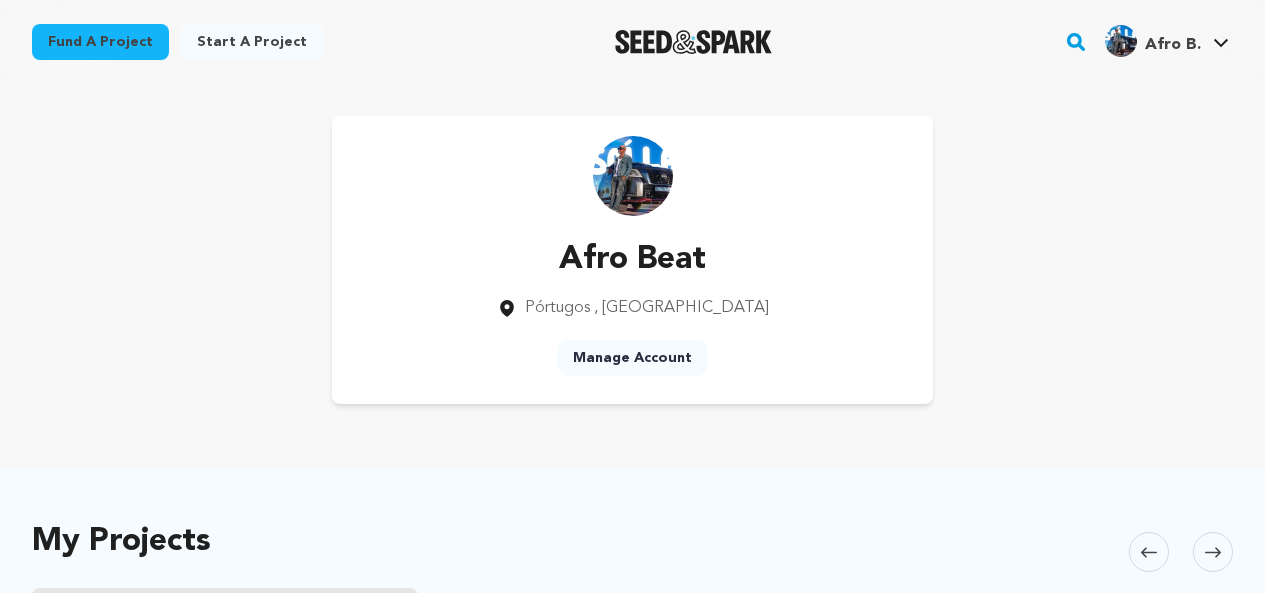 scroll, scrollTop: 0, scrollLeft: 0, axis: both 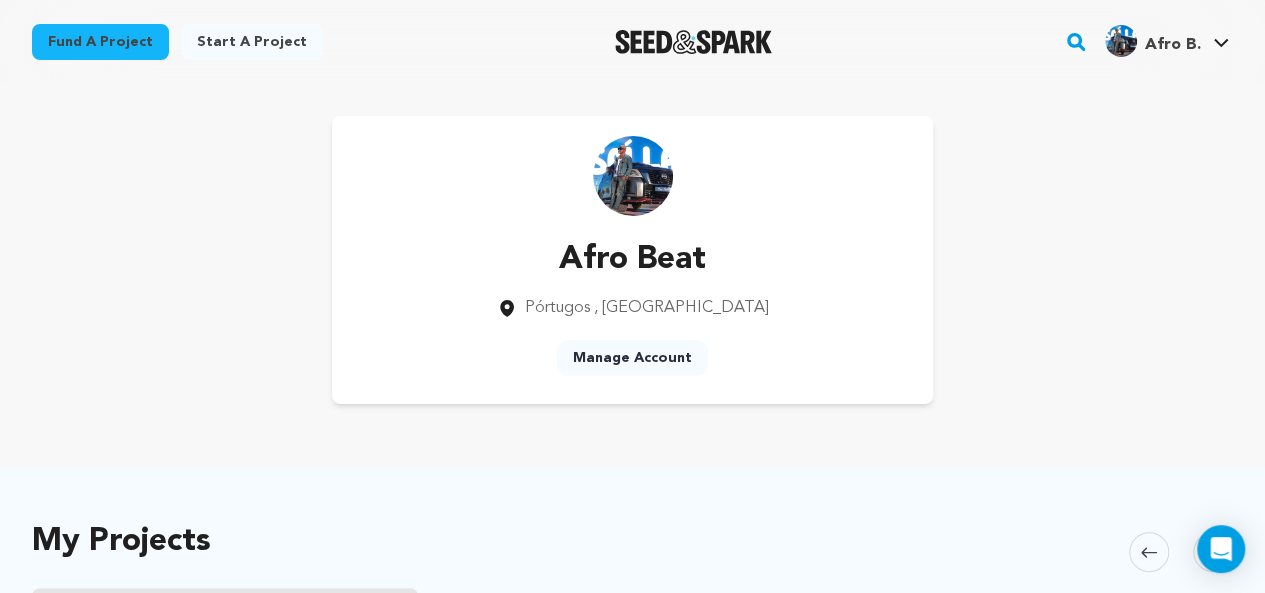 click on "Manage Account" at bounding box center [632, 358] 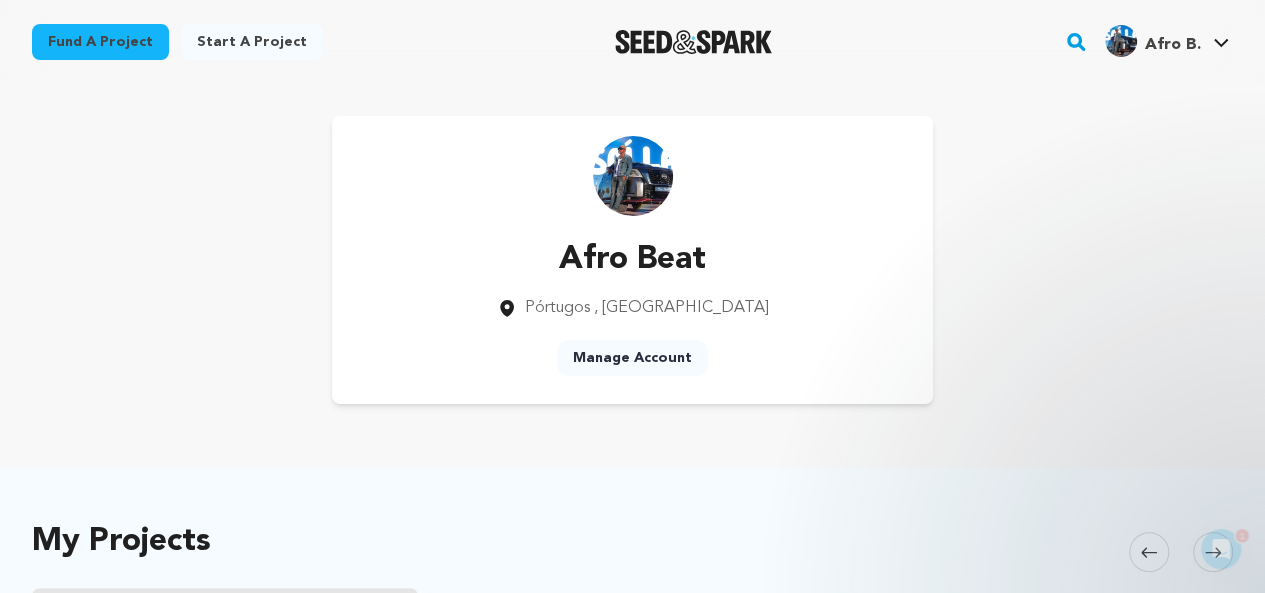 scroll, scrollTop: 0, scrollLeft: 0, axis: both 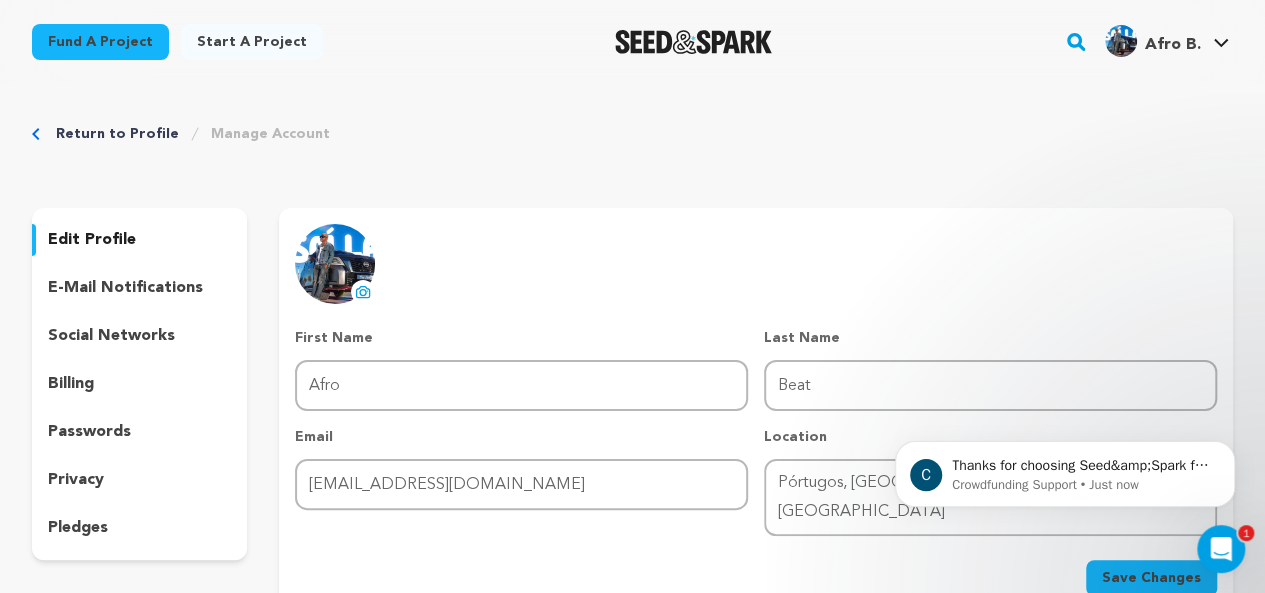 click on "uploading spinner
upload profile image
First Name
First Name
Afro
Last Name
Last Name
Beat
Email
Email
[EMAIL_ADDRESS][DOMAIN_NAME]
Location
[GEOGRAPHIC_DATA], [GEOGRAPHIC_DATA], [GEOGRAPHIC_DATA]  [GEOGRAPHIC_DATA], [GEOGRAPHIC_DATA], [GEOGRAPHIC_DATA] Remove item  Pórtugos, [GEOGRAPHIC_DATA], [GEOGRAPHIC_DATA]" at bounding box center [756, 410] 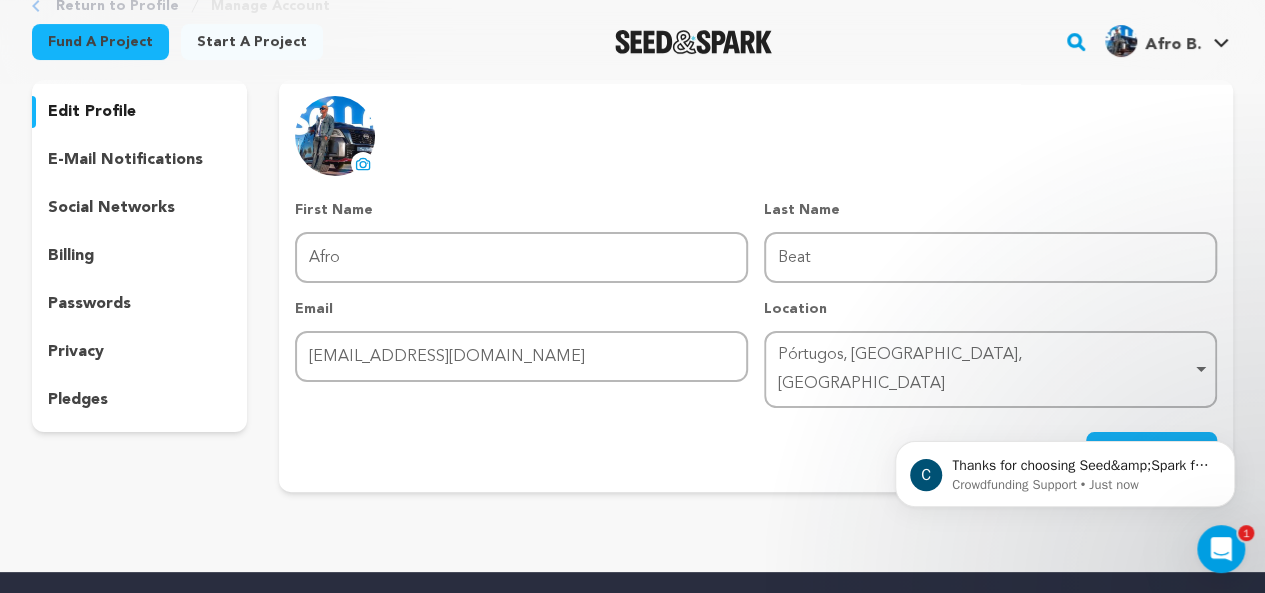 scroll, scrollTop: 0, scrollLeft: 0, axis: both 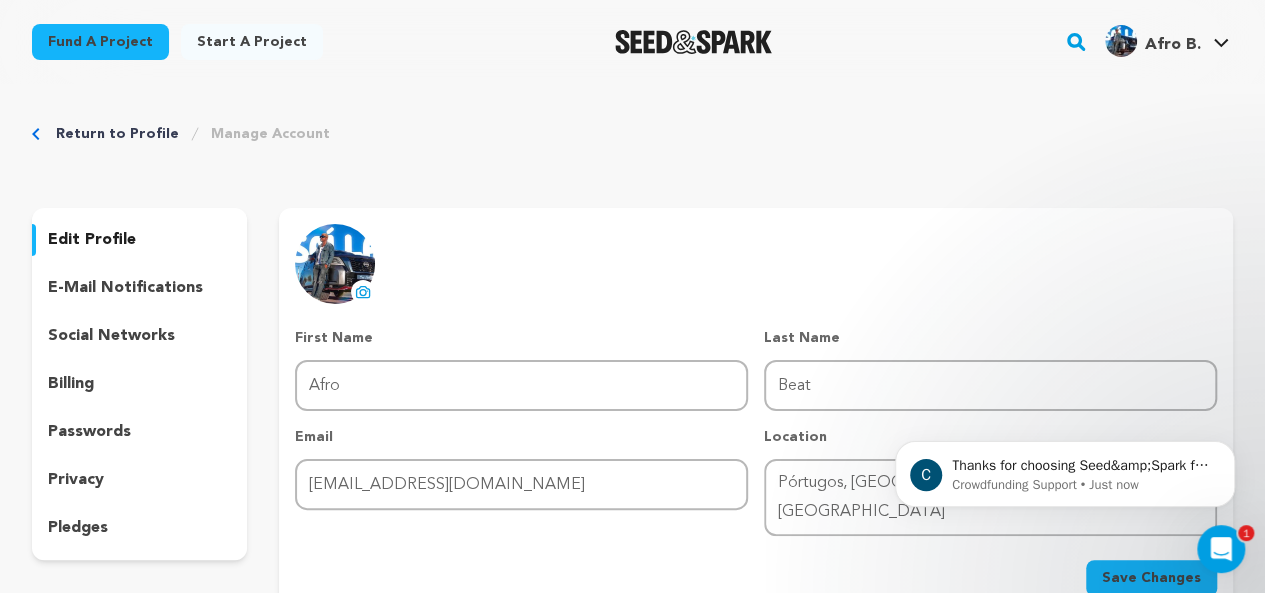click 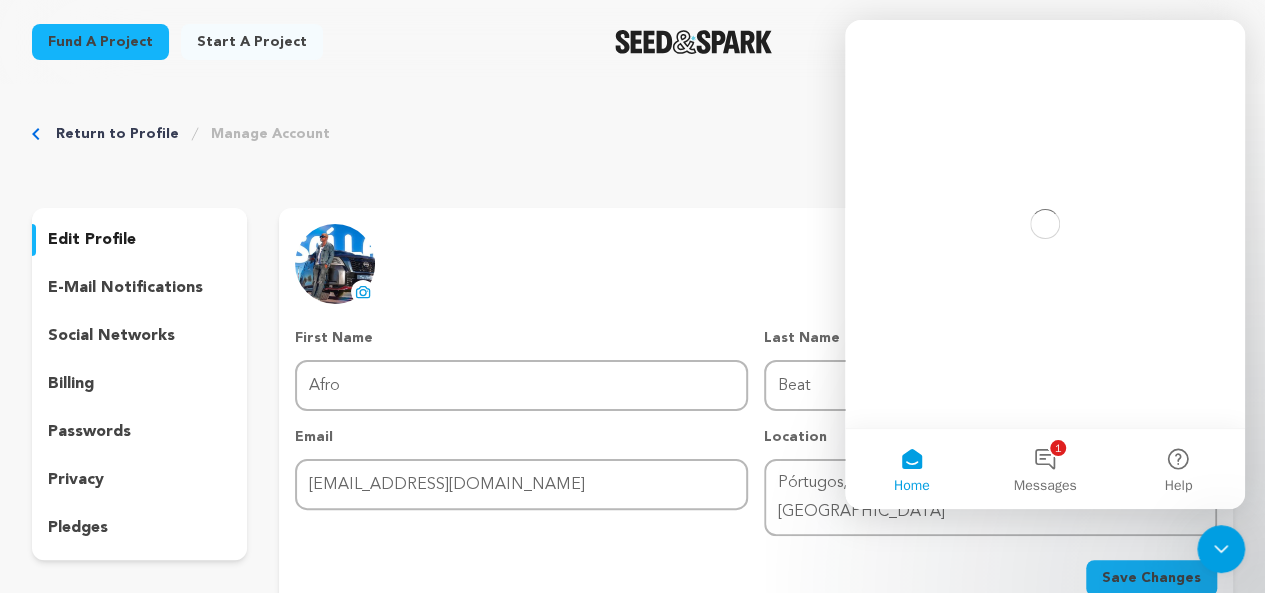 scroll, scrollTop: 0, scrollLeft: 0, axis: both 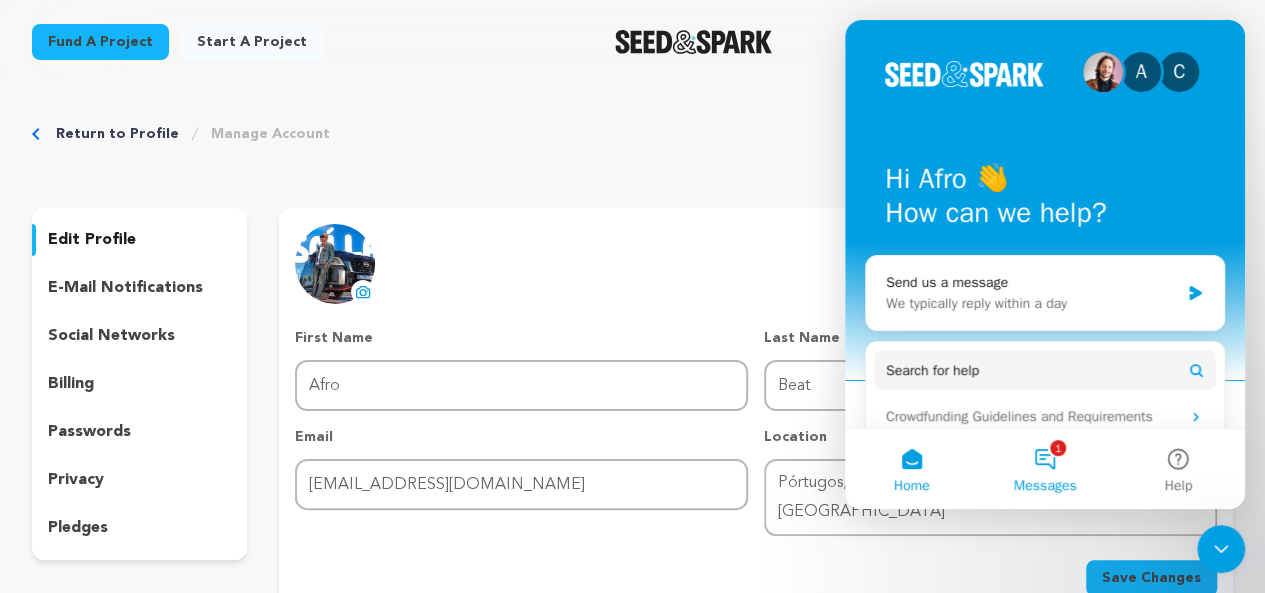 click on "1 Messages" at bounding box center (1044, 469) 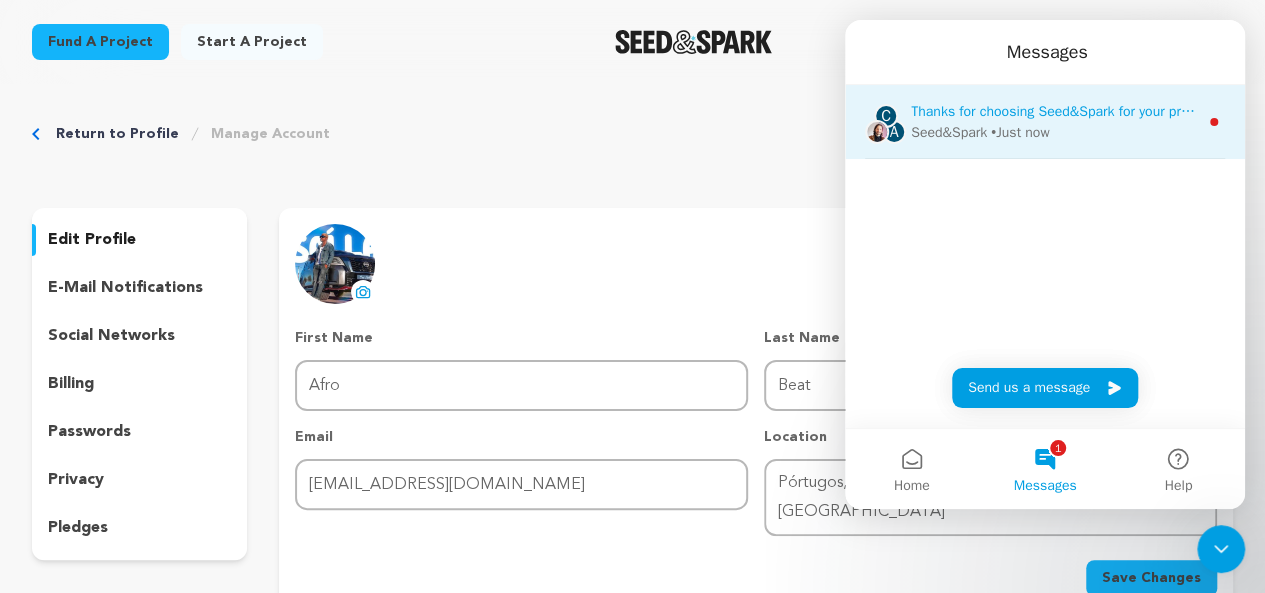 click on "Seed&Spark •  Just now" at bounding box center [1054, 132] 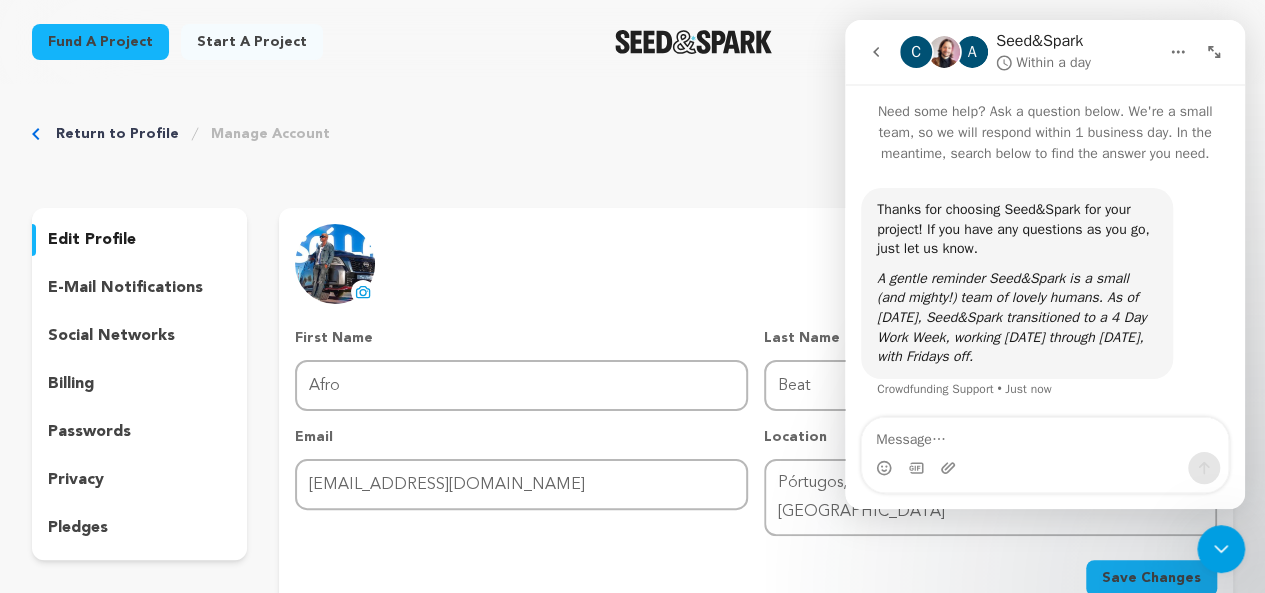 scroll, scrollTop: 1, scrollLeft: 0, axis: vertical 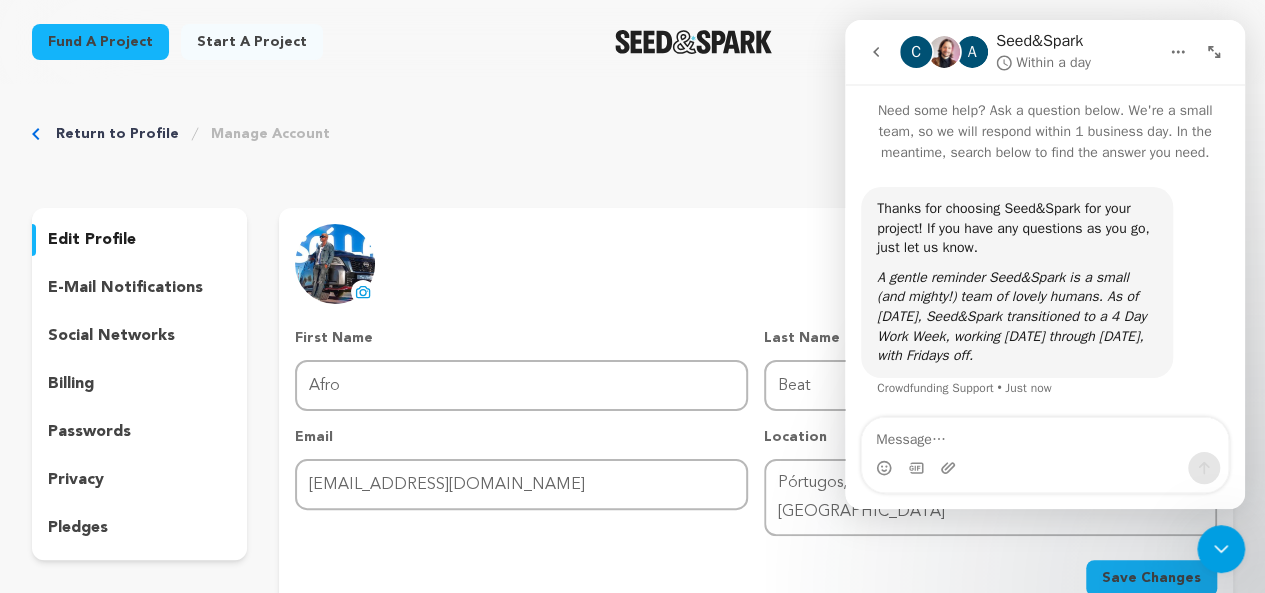 click on "uploading spinner
upload profile image
First Name
First Name
Afro
Last Name
Last Name
Beat
Email
Email
[EMAIL_ADDRESS][DOMAIN_NAME]
Location
[GEOGRAPHIC_DATA], [GEOGRAPHIC_DATA], [GEOGRAPHIC_DATA]  [GEOGRAPHIC_DATA], [GEOGRAPHIC_DATA], [GEOGRAPHIC_DATA] Remove item  Pórtugos, [GEOGRAPHIC_DATA], [GEOGRAPHIC_DATA]" at bounding box center [756, 414] 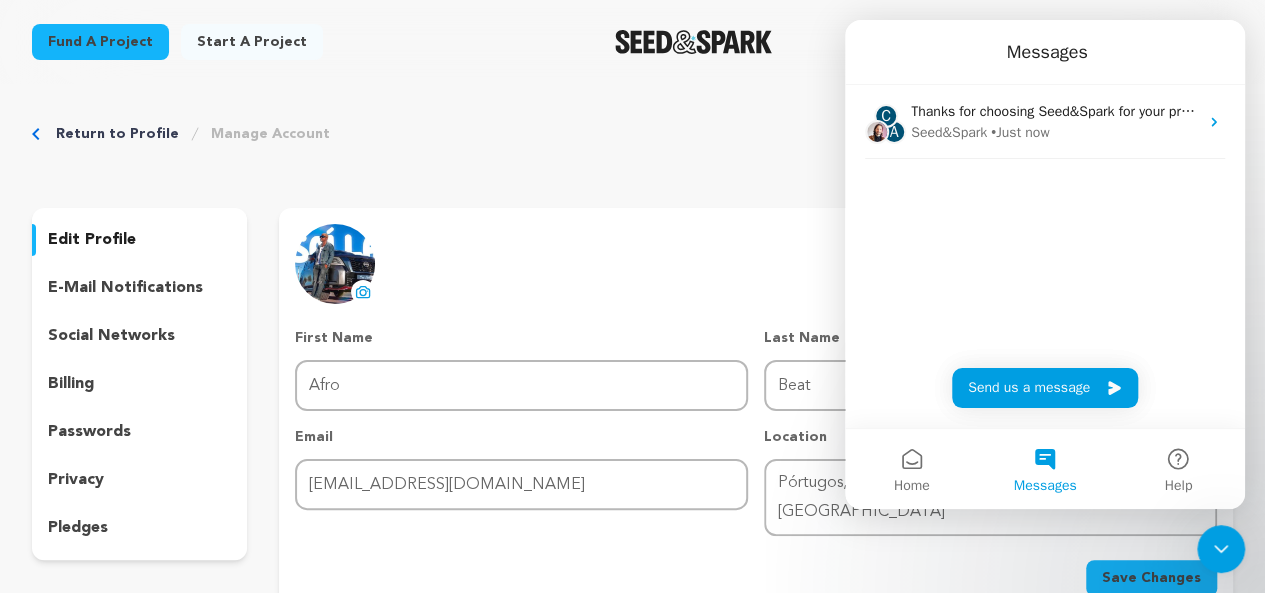 click on "Messages" at bounding box center (1045, 52) 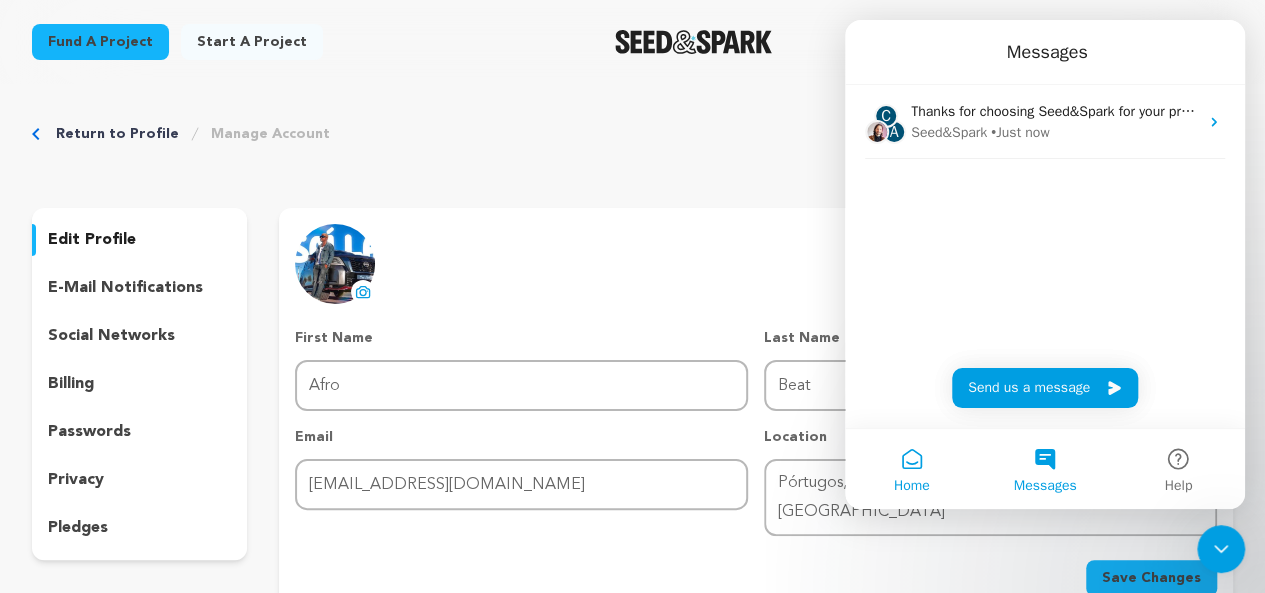 click on "Home" at bounding box center (911, 469) 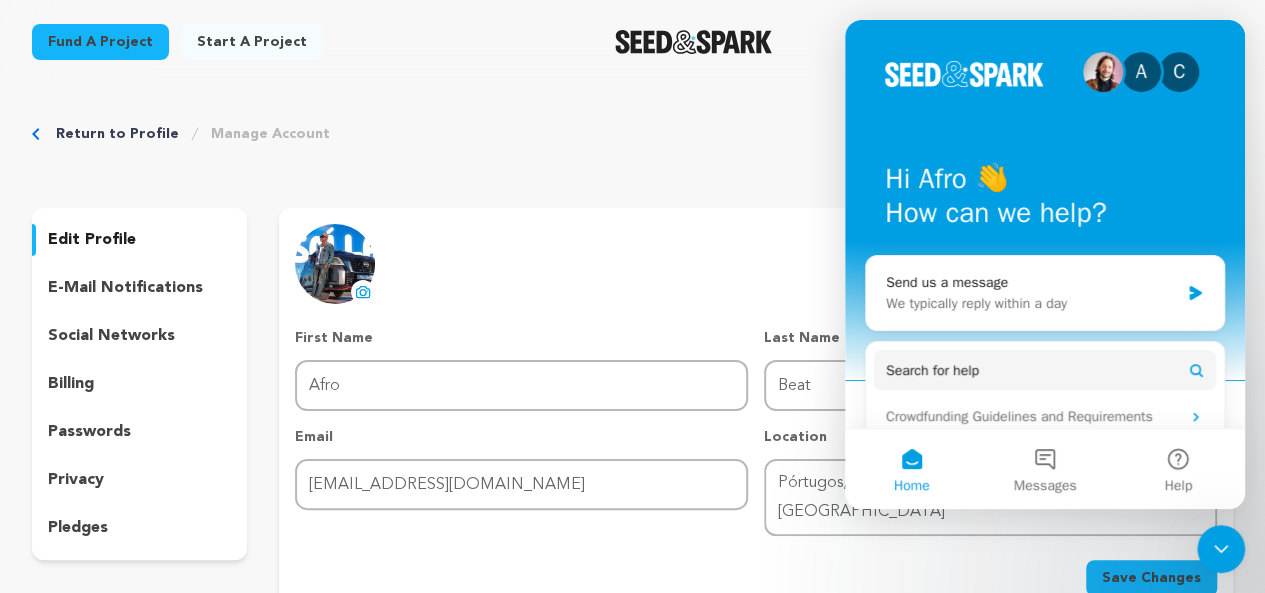 click on "Return to Profile
Manage Account
edit profile
e-mail notifications
social networks
billing
passwords
privacy" at bounding box center (632, 376) 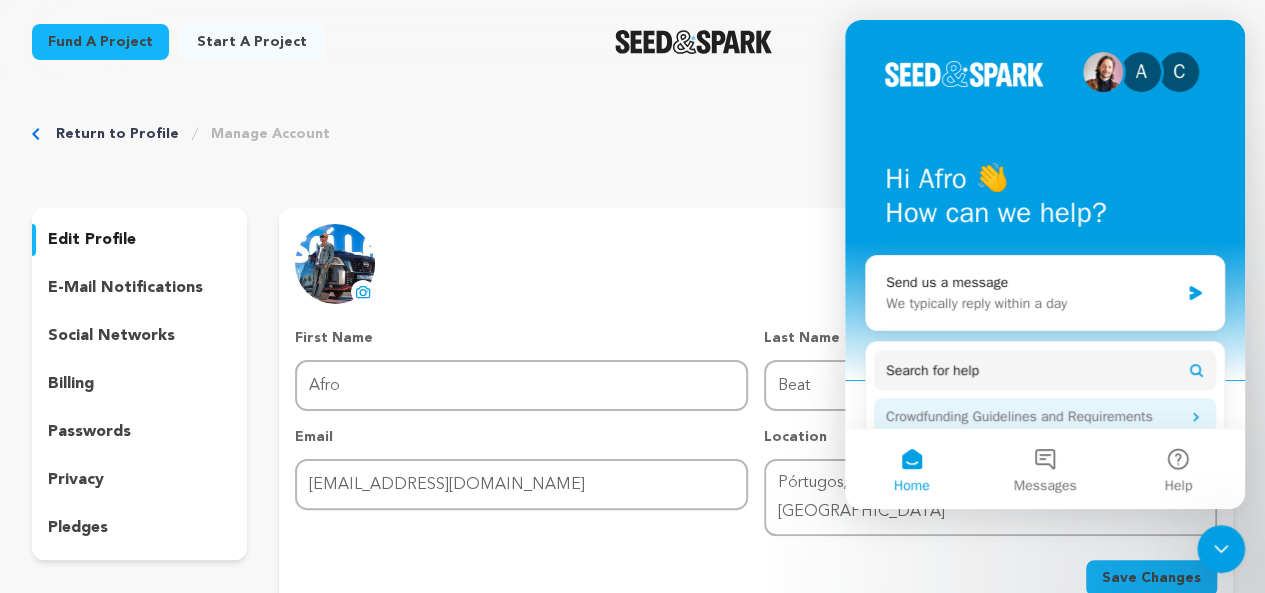 drag, startPoint x: 1624, startPoint y: 109, endPoint x: 1049, endPoint y: 404, distance: 646.2585 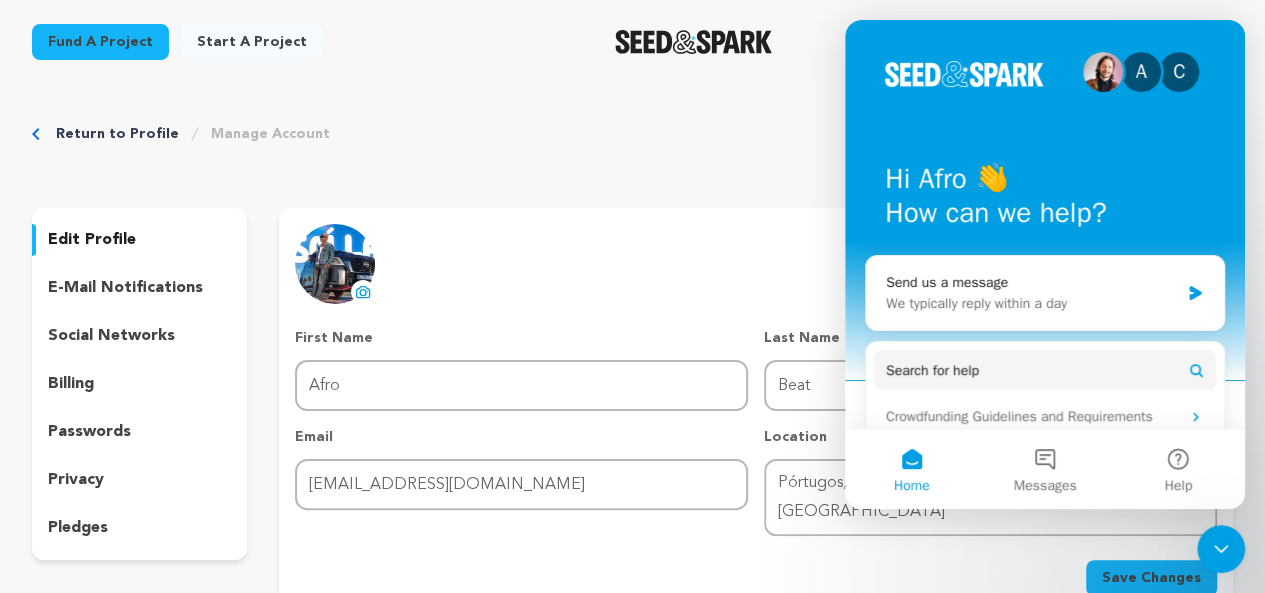 click 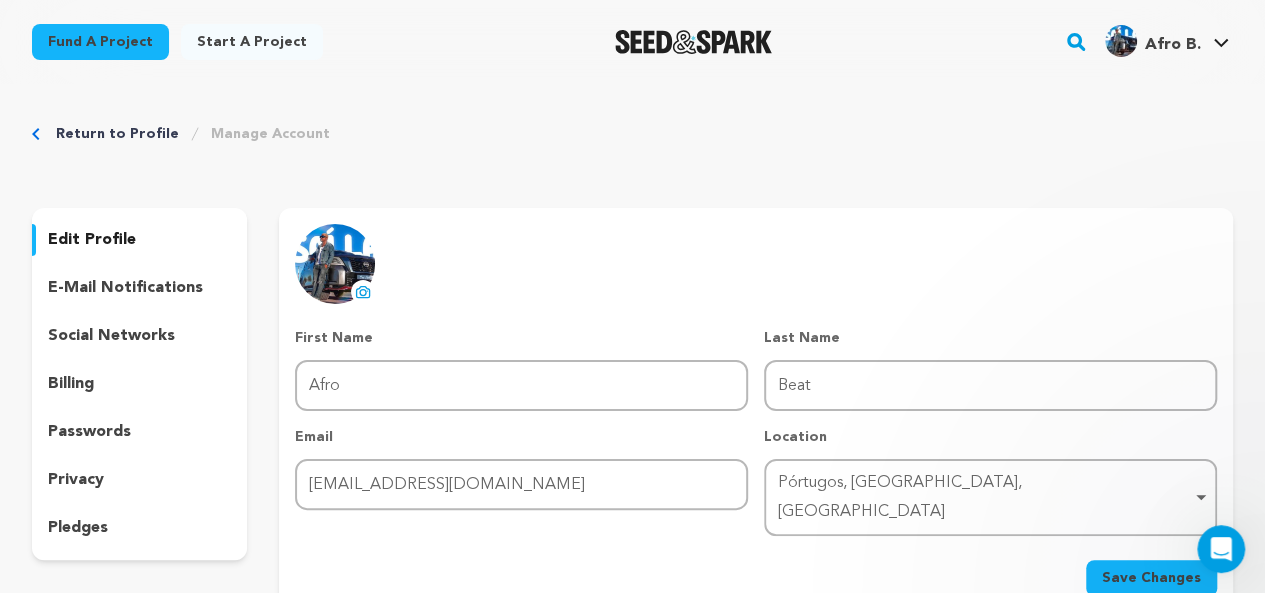 scroll, scrollTop: 0, scrollLeft: 0, axis: both 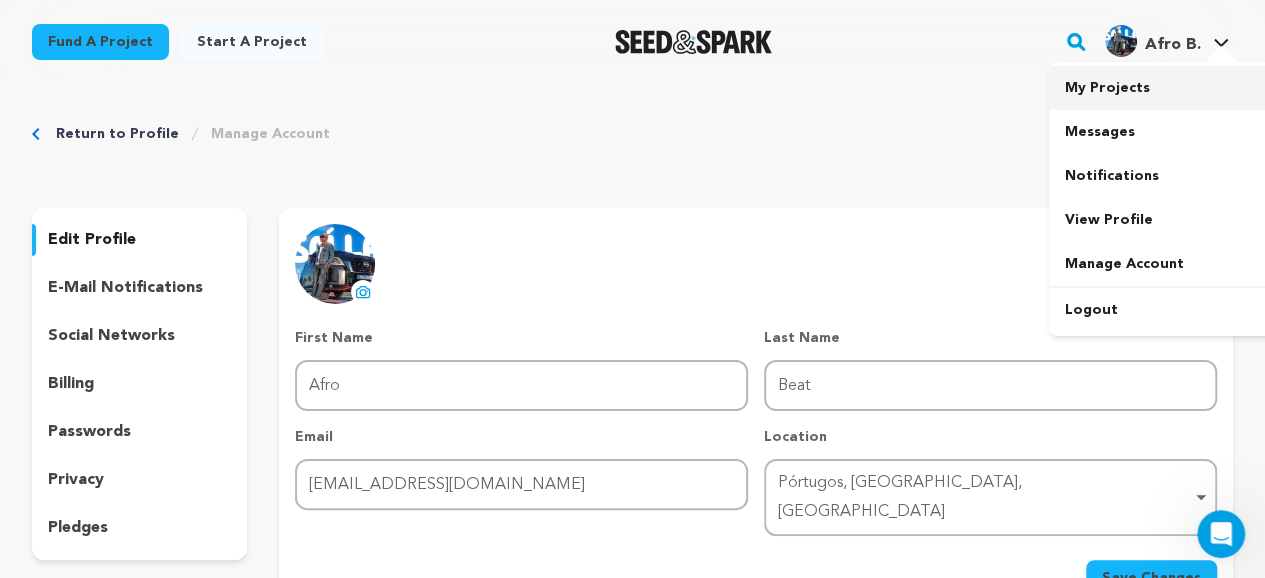 click on "My Projects" at bounding box center (1161, 88) 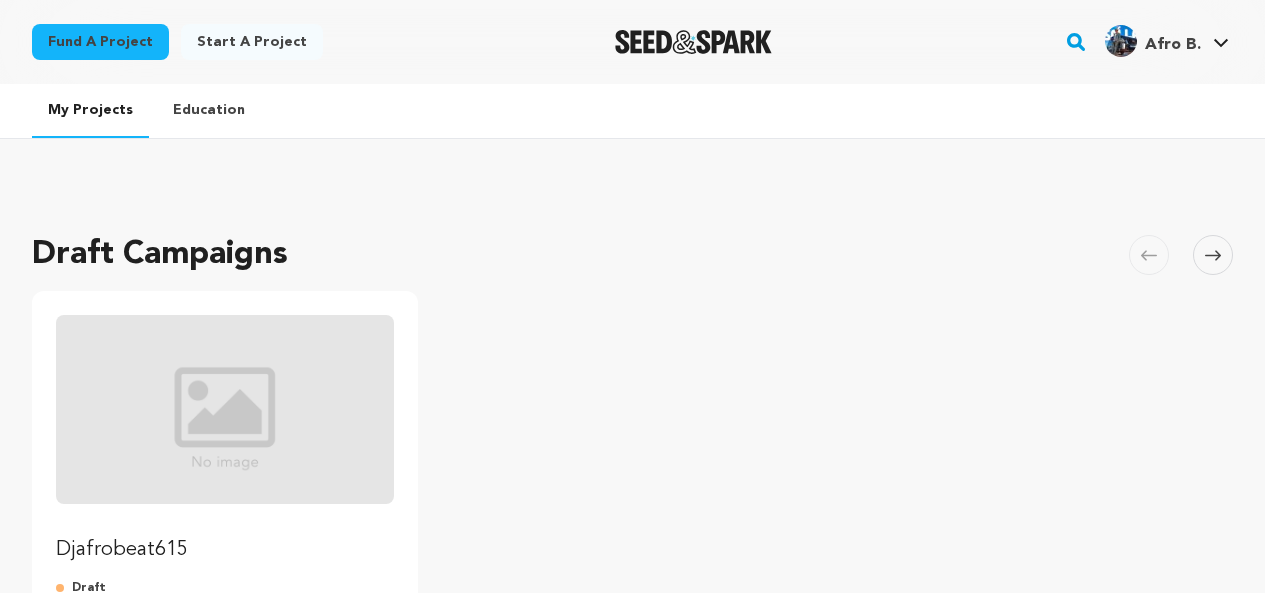 scroll, scrollTop: 0, scrollLeft: 0, axis: both 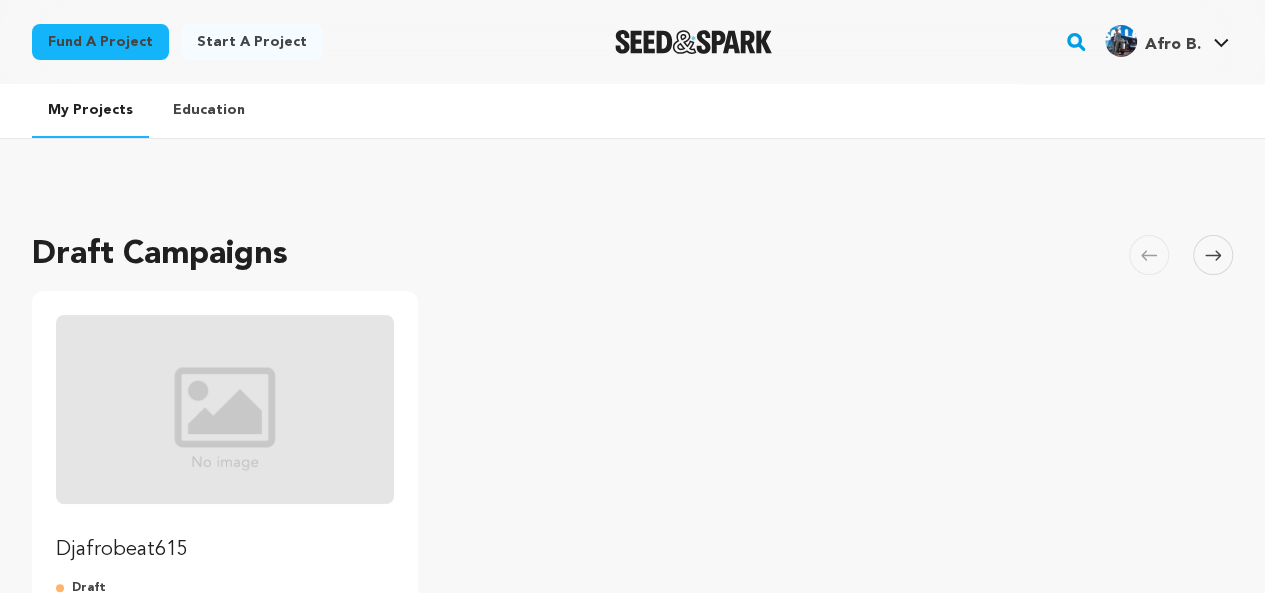 click at bounding box center (225, 409) 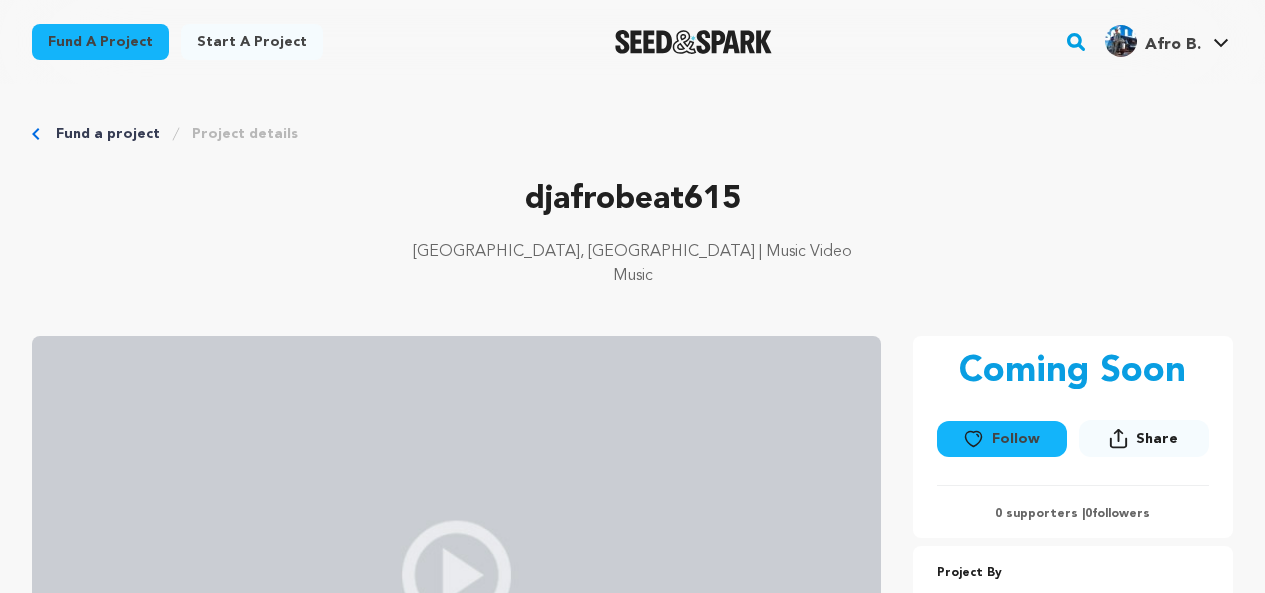 scroll, scrollTop: 0, scrollLeft: 0, axis: both 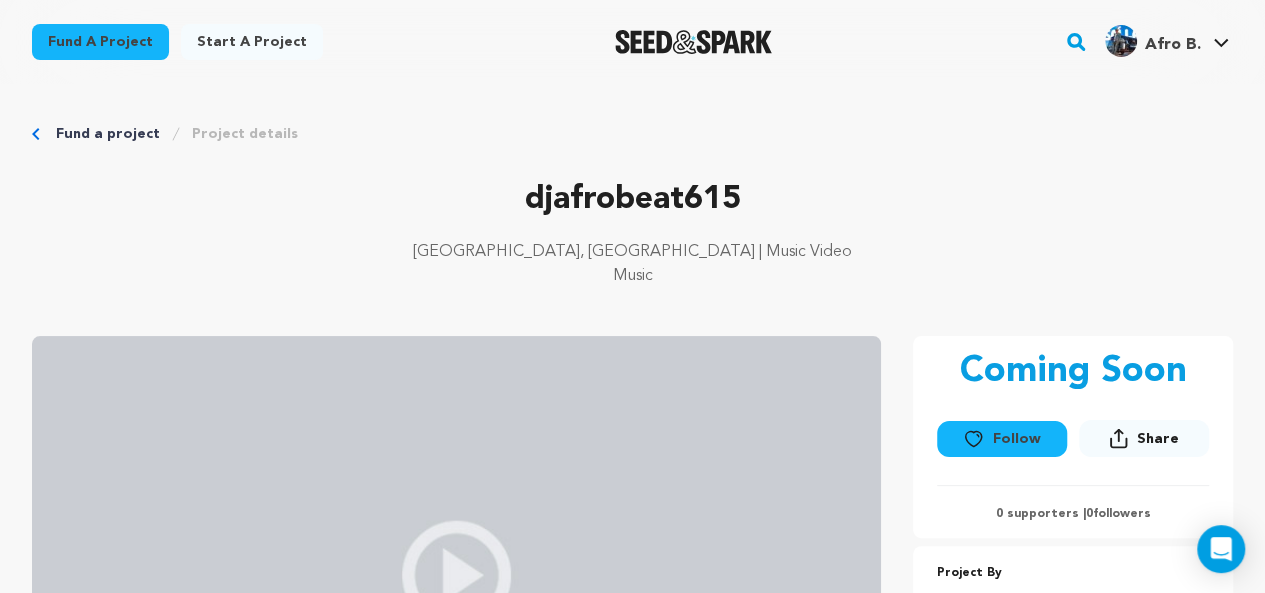 click on "Afro B." at bounding box center [1173, 45] 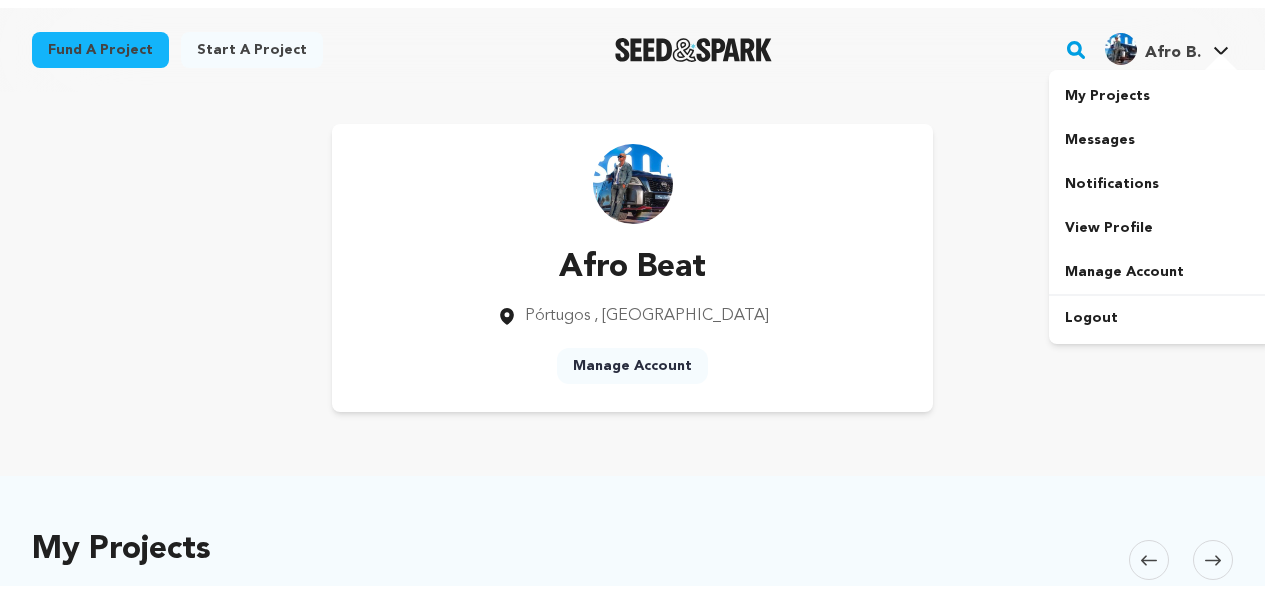 scroll, scrollTop: 0, scrollLeft: 0, axis: both 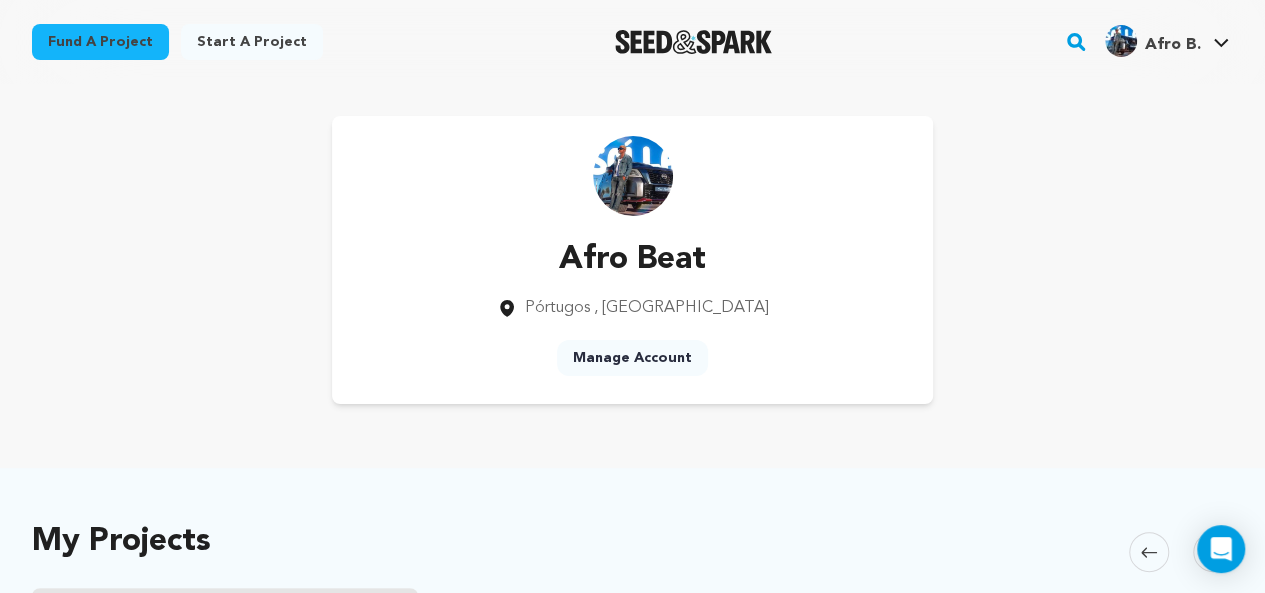 click on "Manage Account" at bounding box center (632, 358) 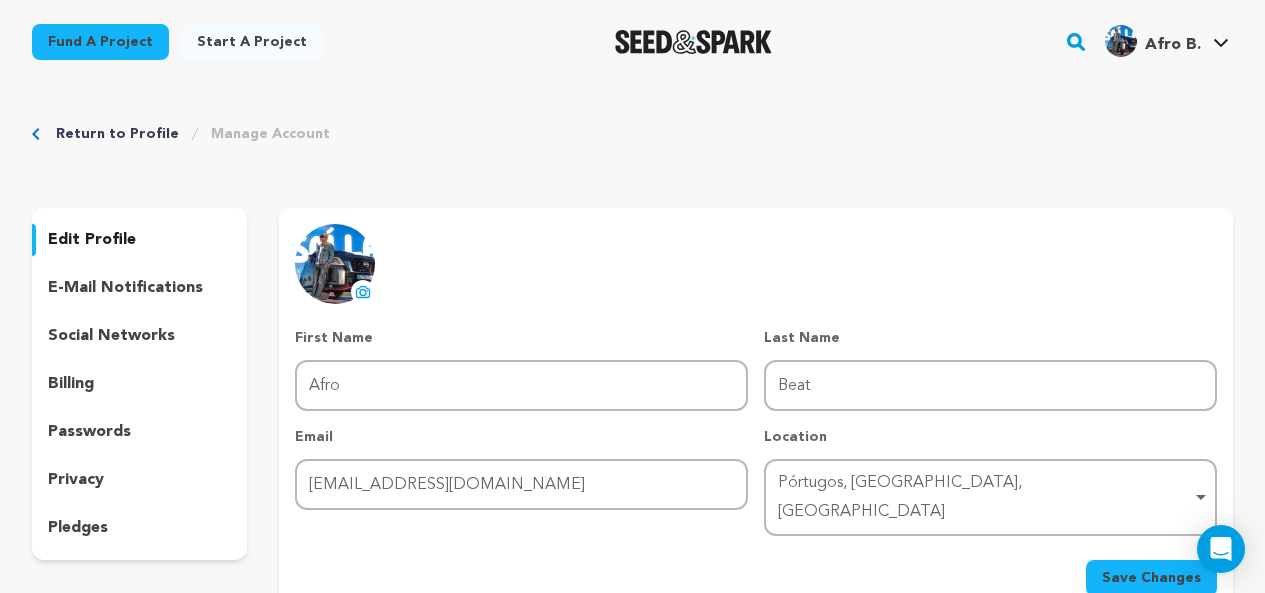 scroll, scrollTop: 0, scrollLeft: 0, axis: both 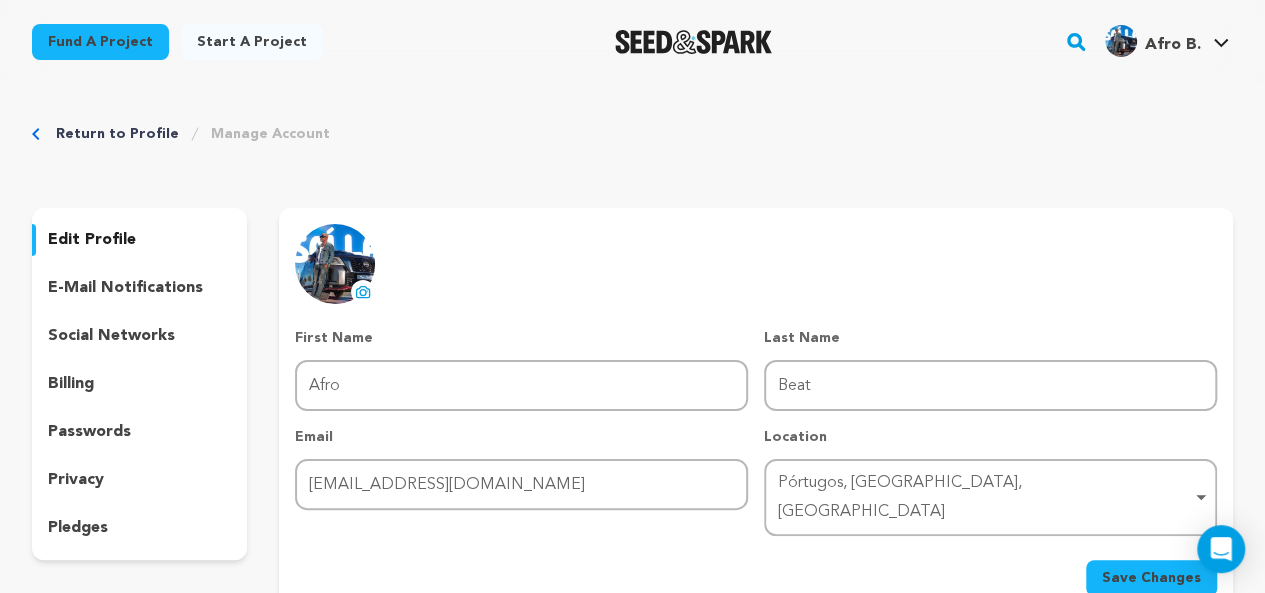 click on "social networks" at bounding box center (111, 336) 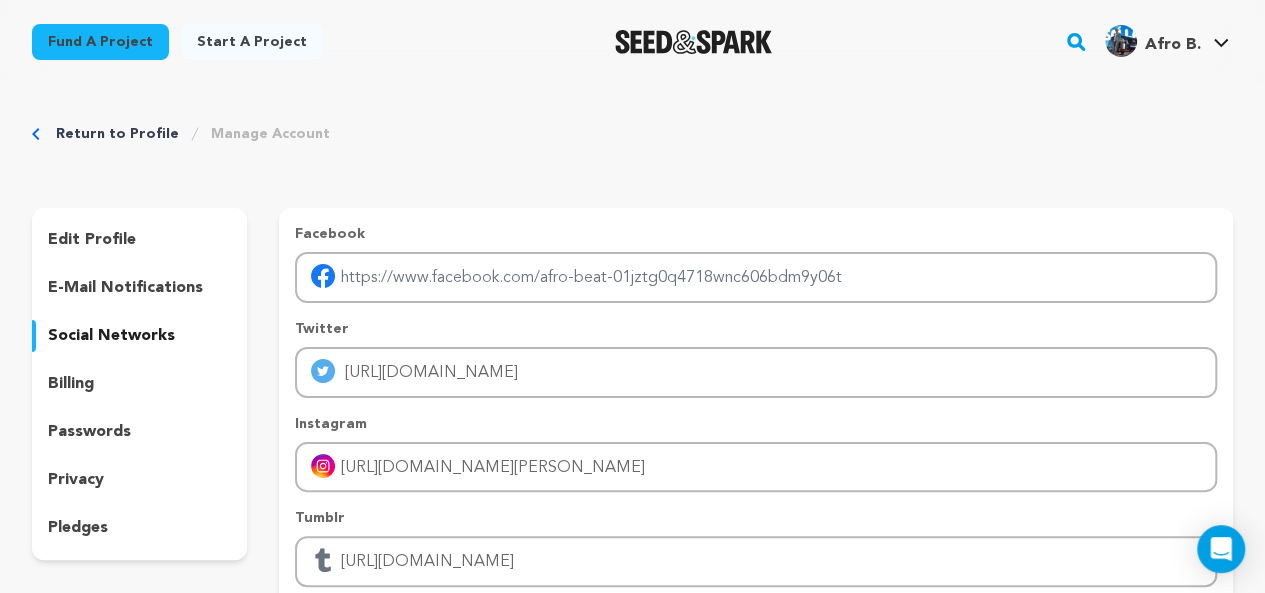 click at bounding box center [323, 276] 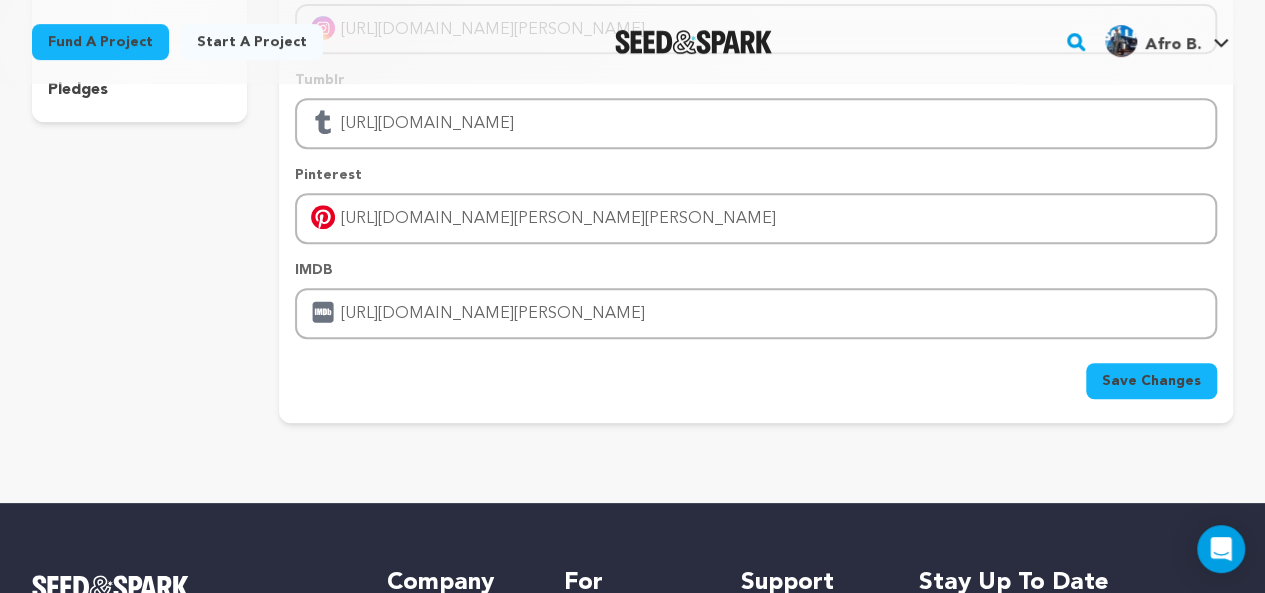 scroll, scrollTop: 440, scrollLeft: 0, axis: vertical 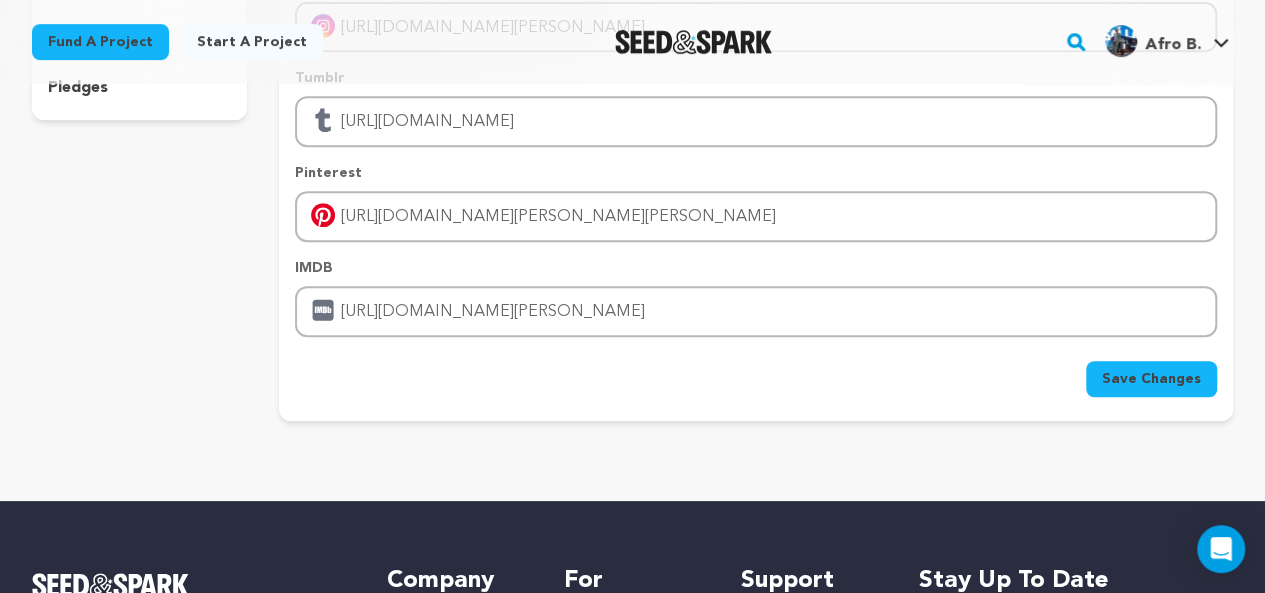 click on "Save Changes" at bounding box center (1151, 379) 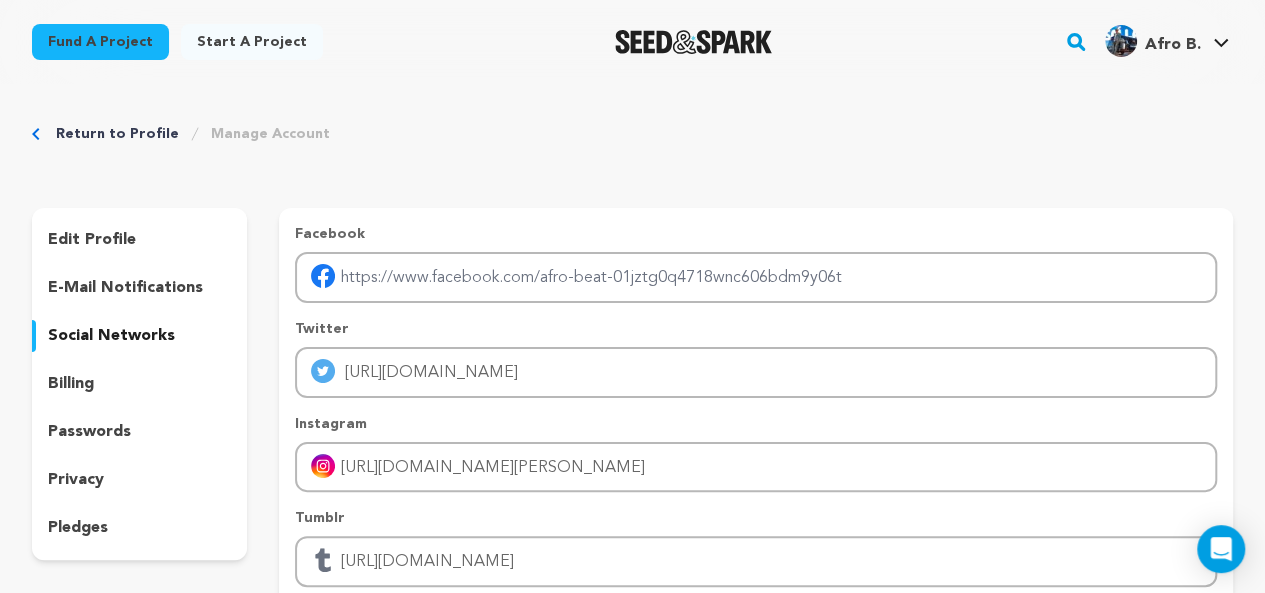 scroll, scrollTop: 440, scrollLeft: 0, axis: vertical 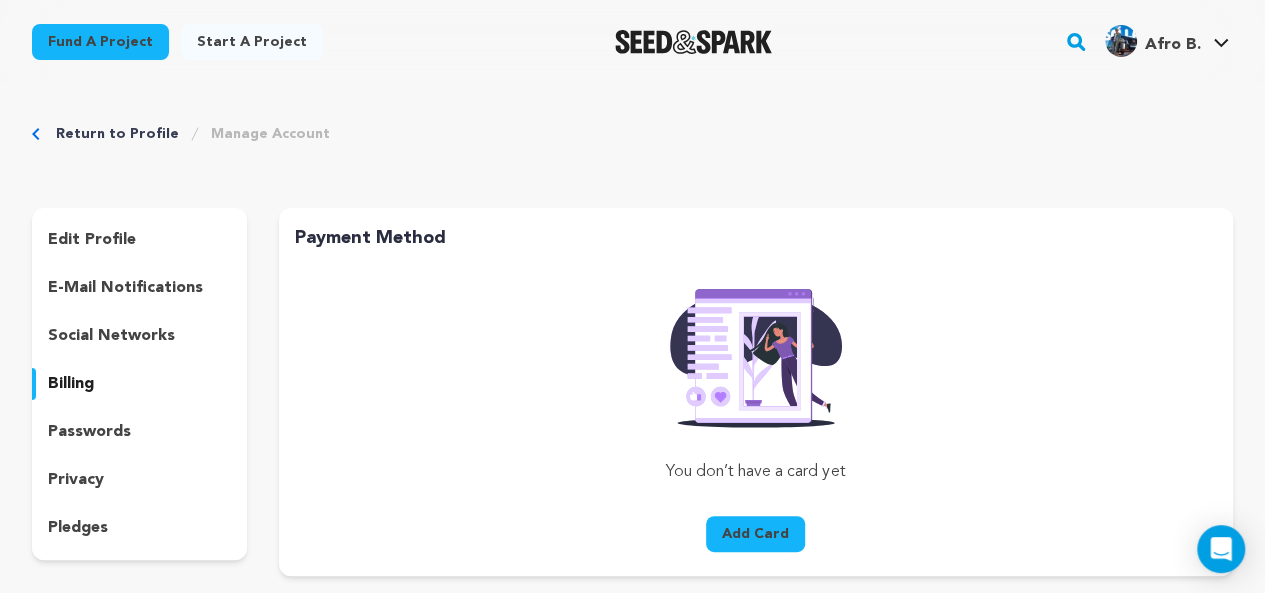 click at bounding box center (693, 42) 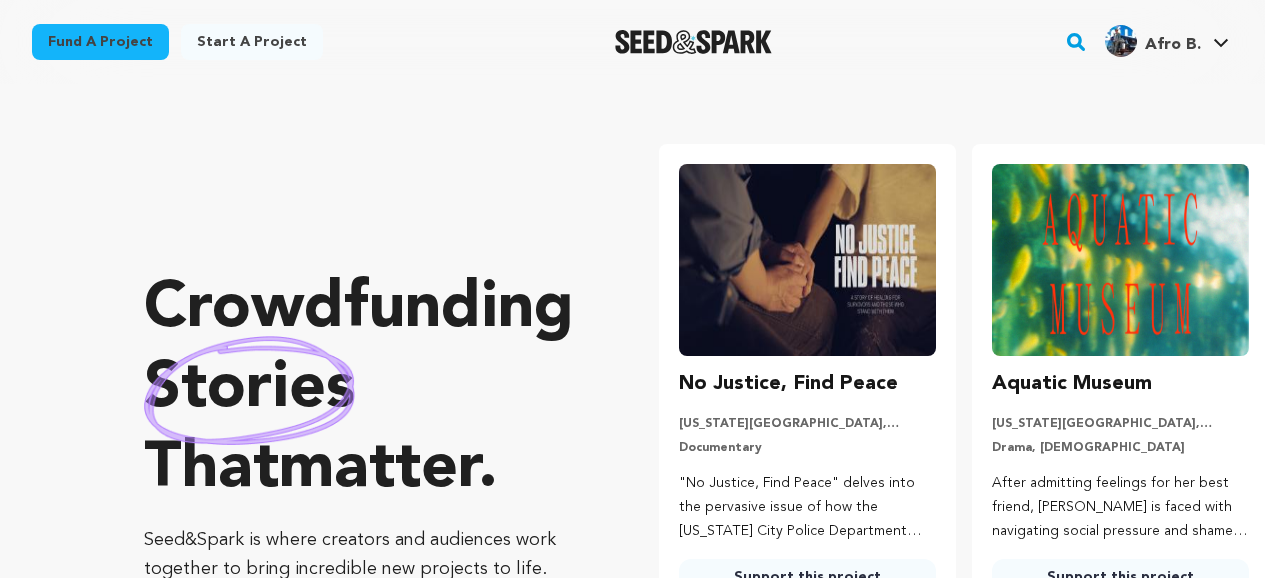 scroll, scrollTop: 0, scrollLeft: 0, axis: both 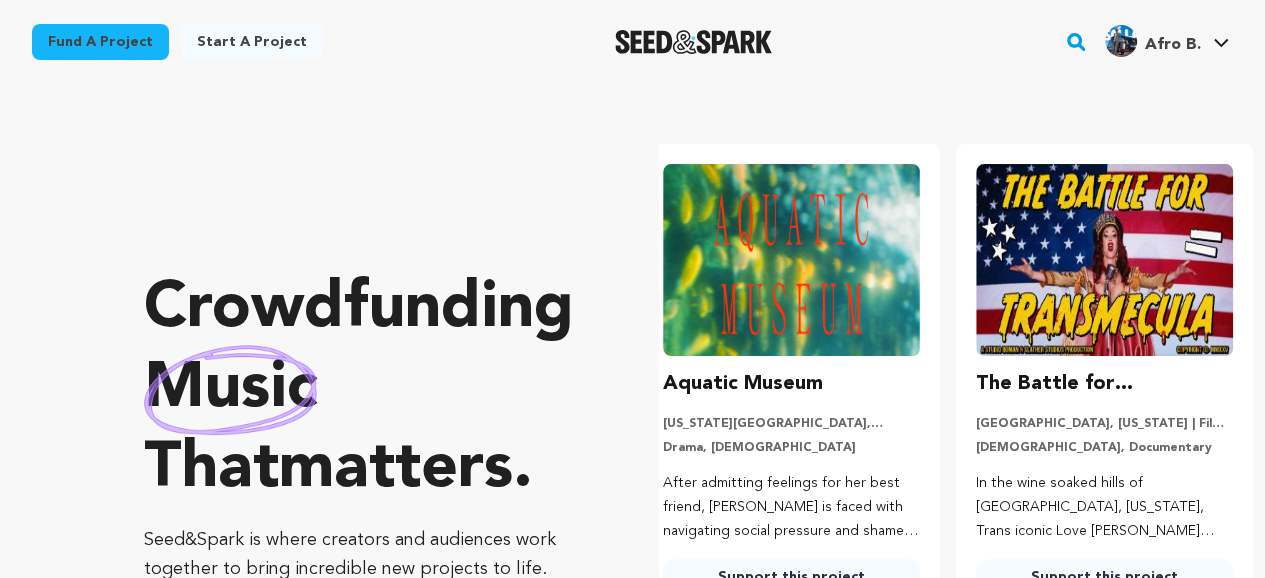 click on "Afro B." at bounding box center (1173, 45) 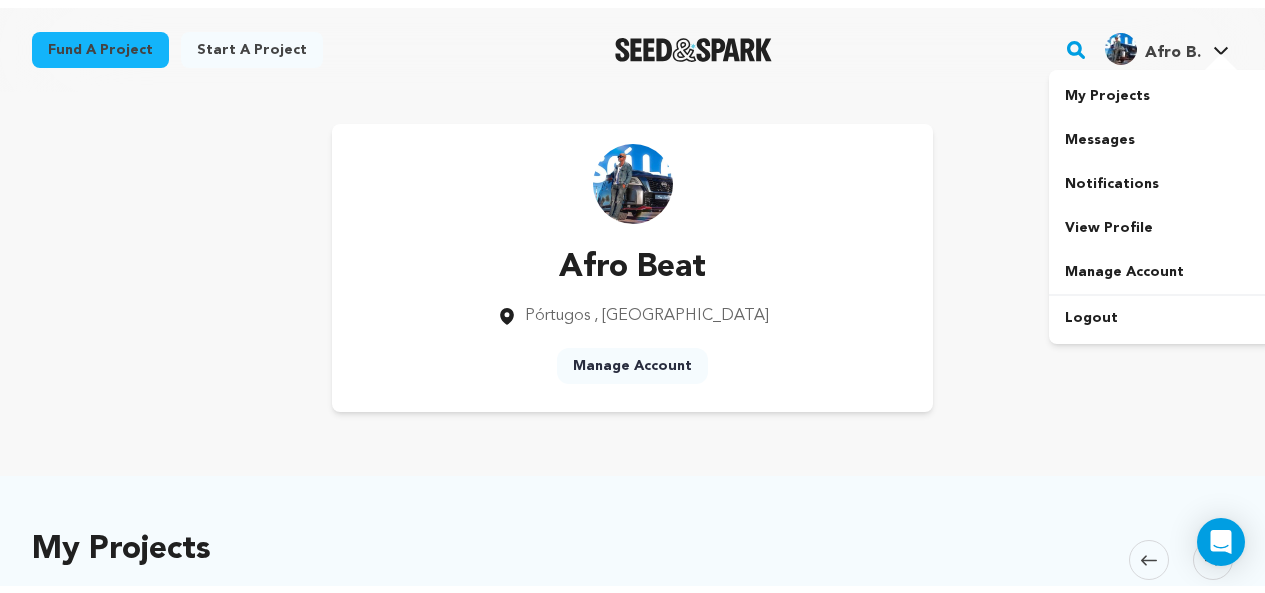 scroll, scrollTop: 0, scrollLeft: 0, axis: both 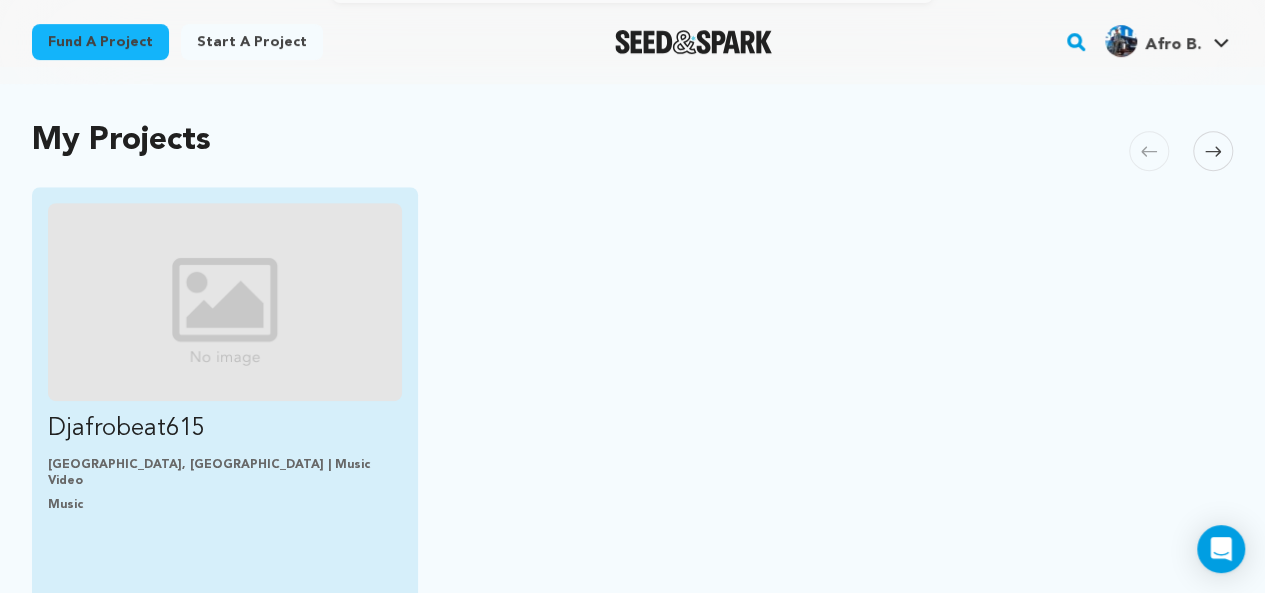 click on "Djafrobeat615" at bounding box center (225, 429) 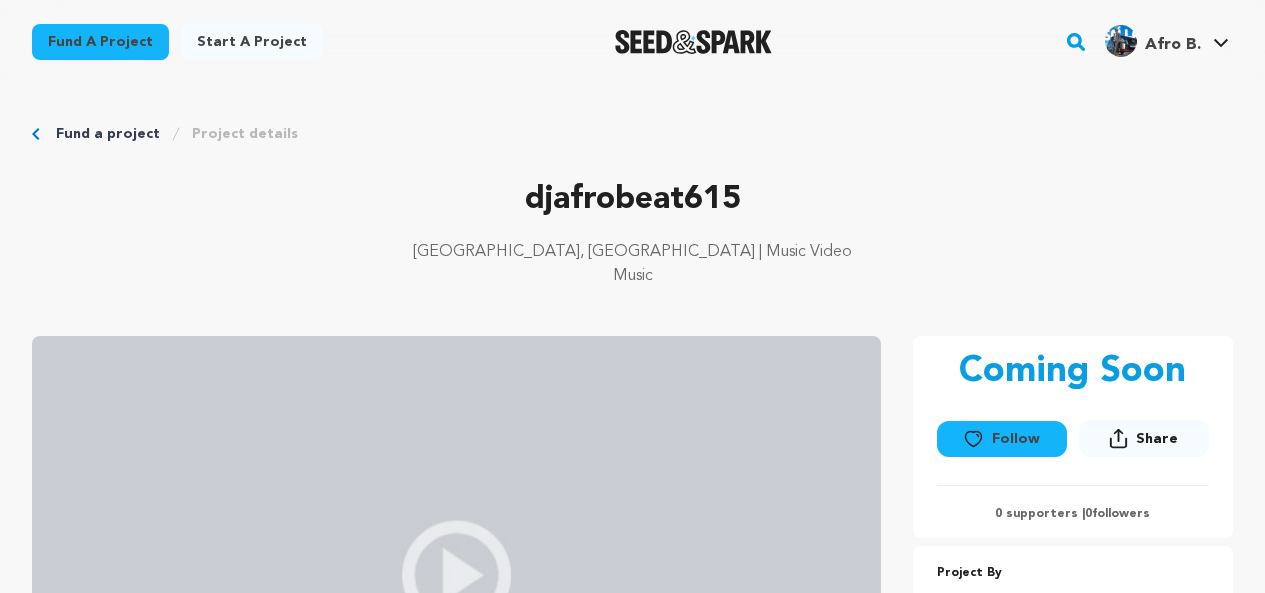 scroll, scrollTop: 0, scrollLeft: 0, axis: both 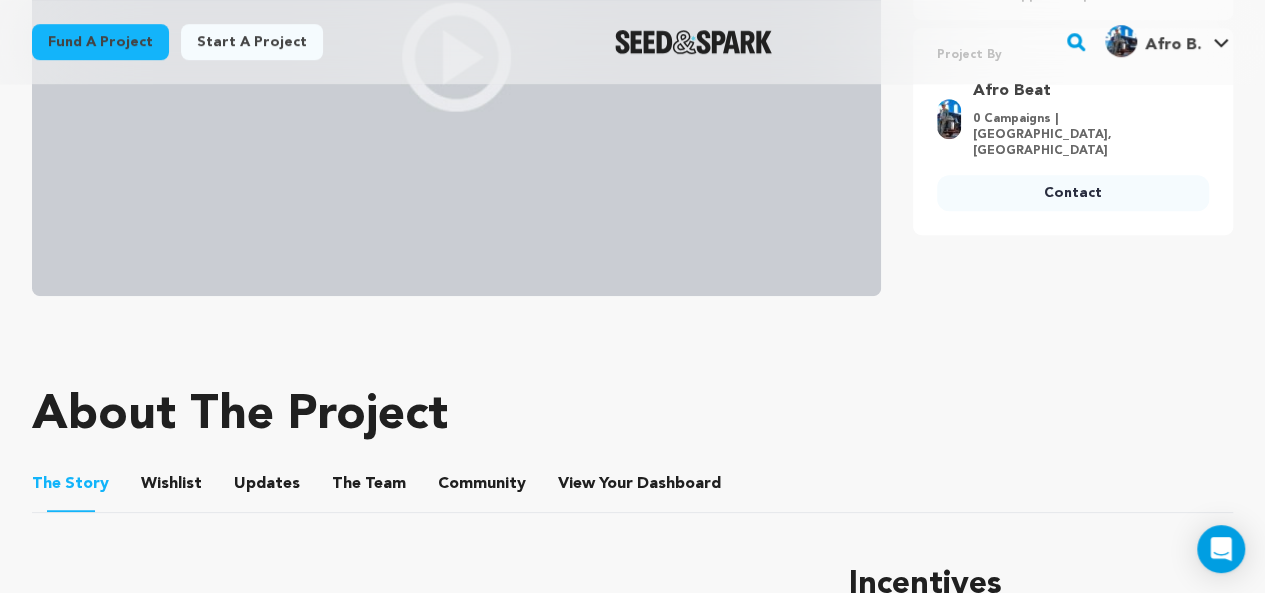 click on "Updates" at bounding box center [267, 488] 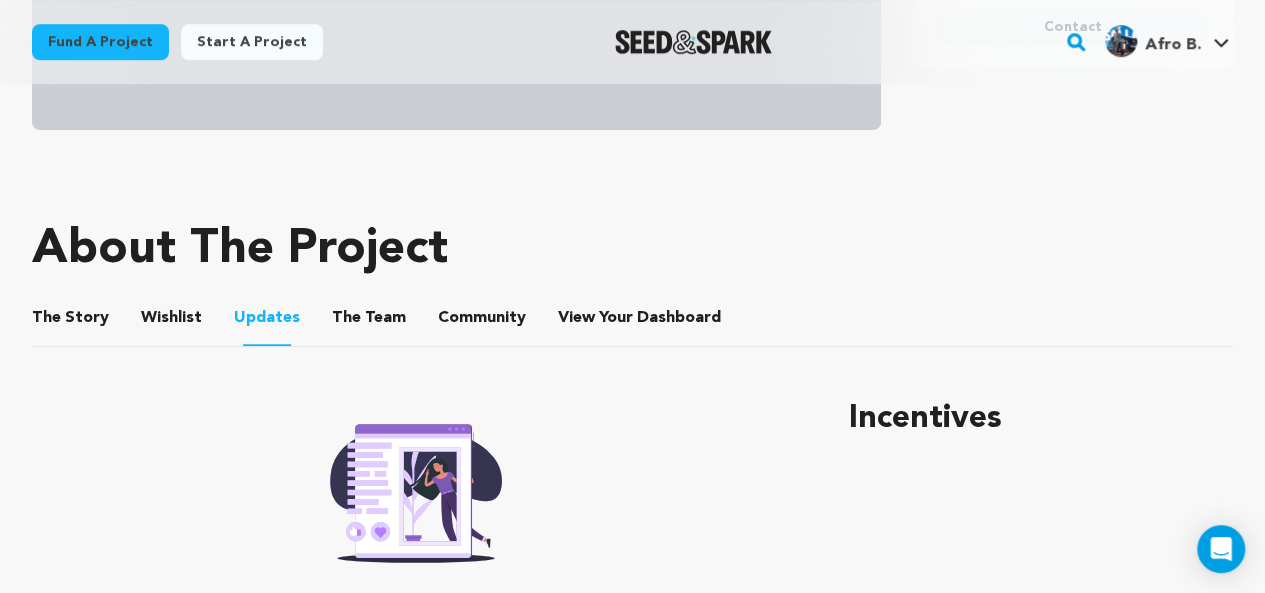 scroll, scrollTop: 682, scrollLeft: 0, axis: vertical 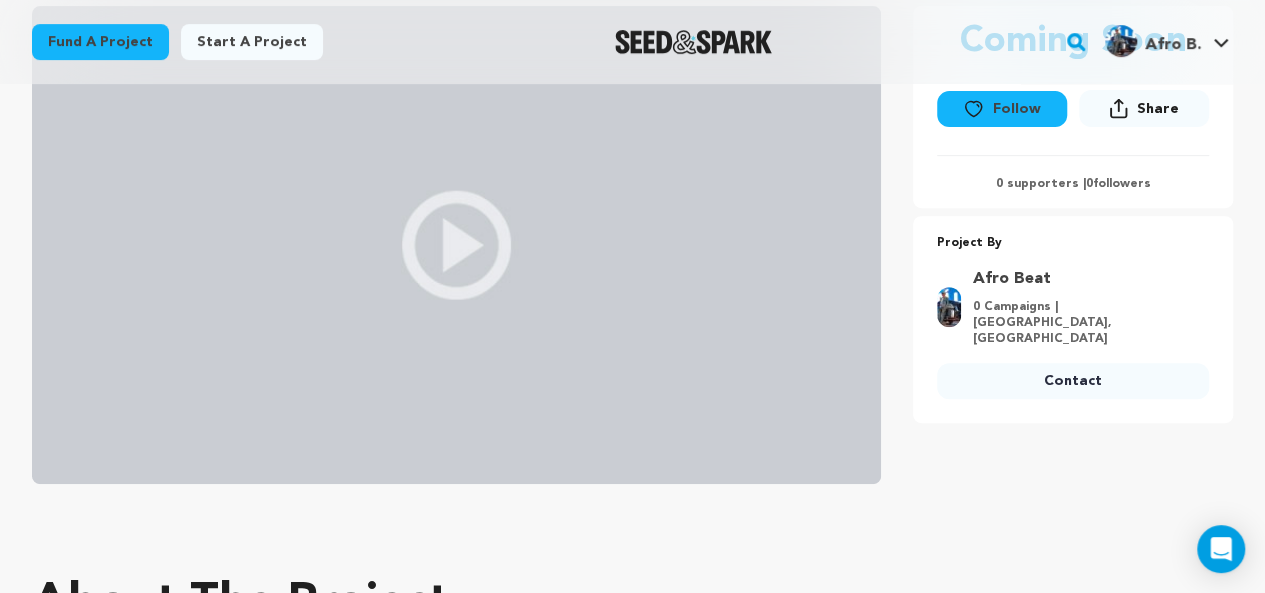 click on "Contact" at bounding box center (1073, 381) 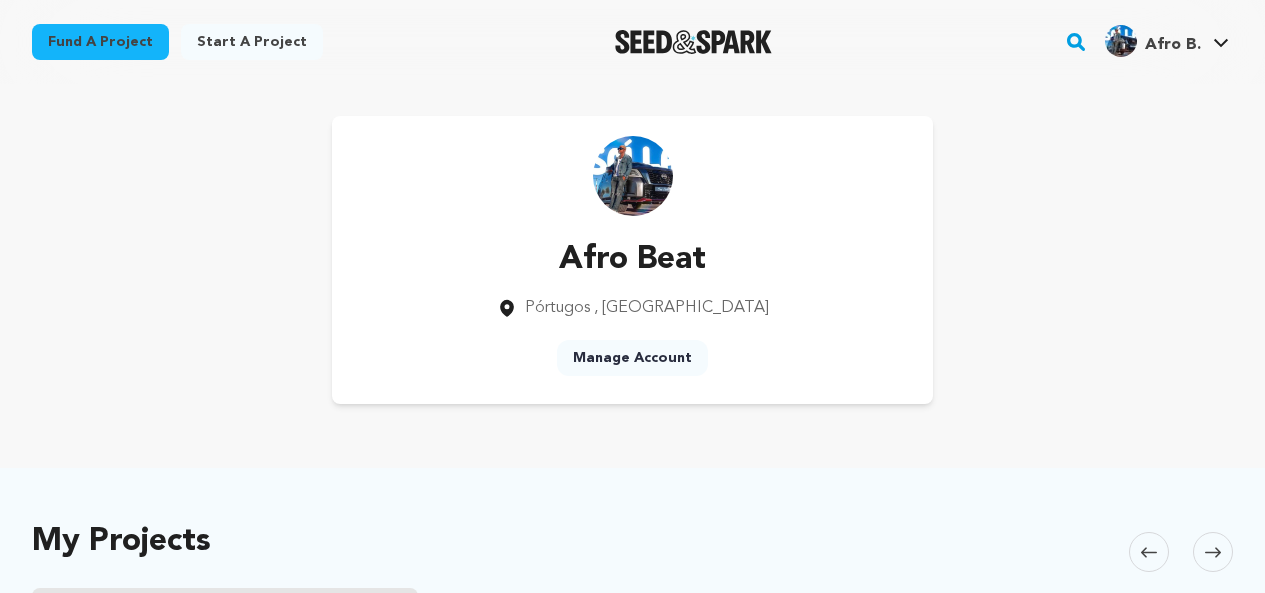 scroll, scrollTop: 0, scrollLeft: 0, axis: both 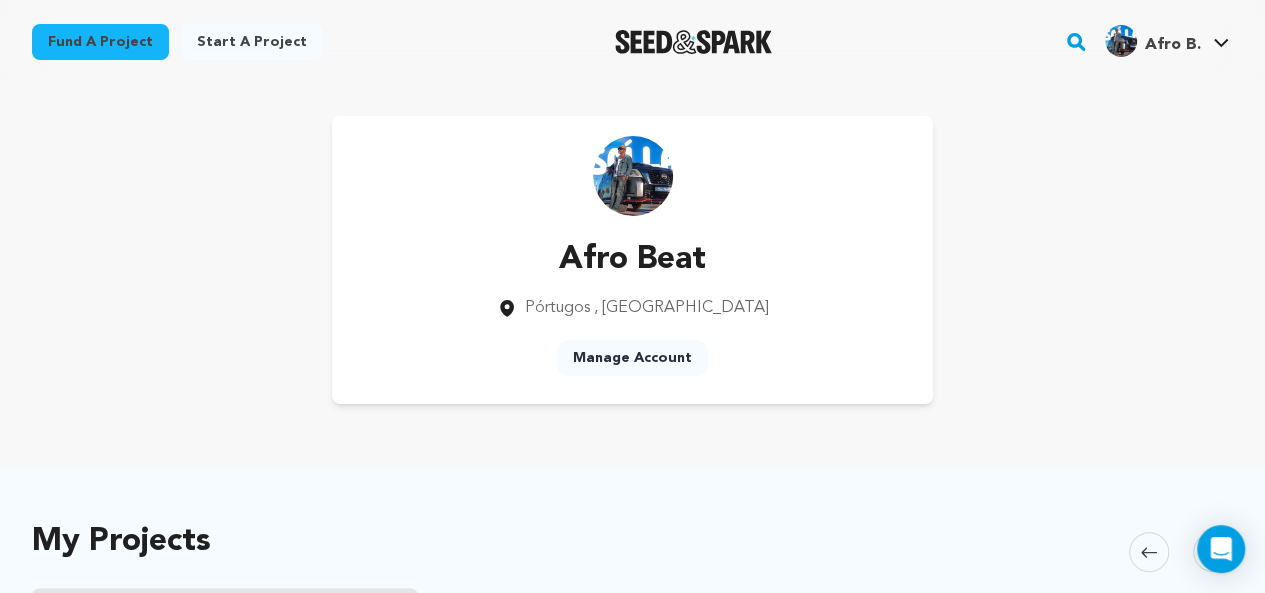 click on "Manage Account" at bounding box center (632, 358) 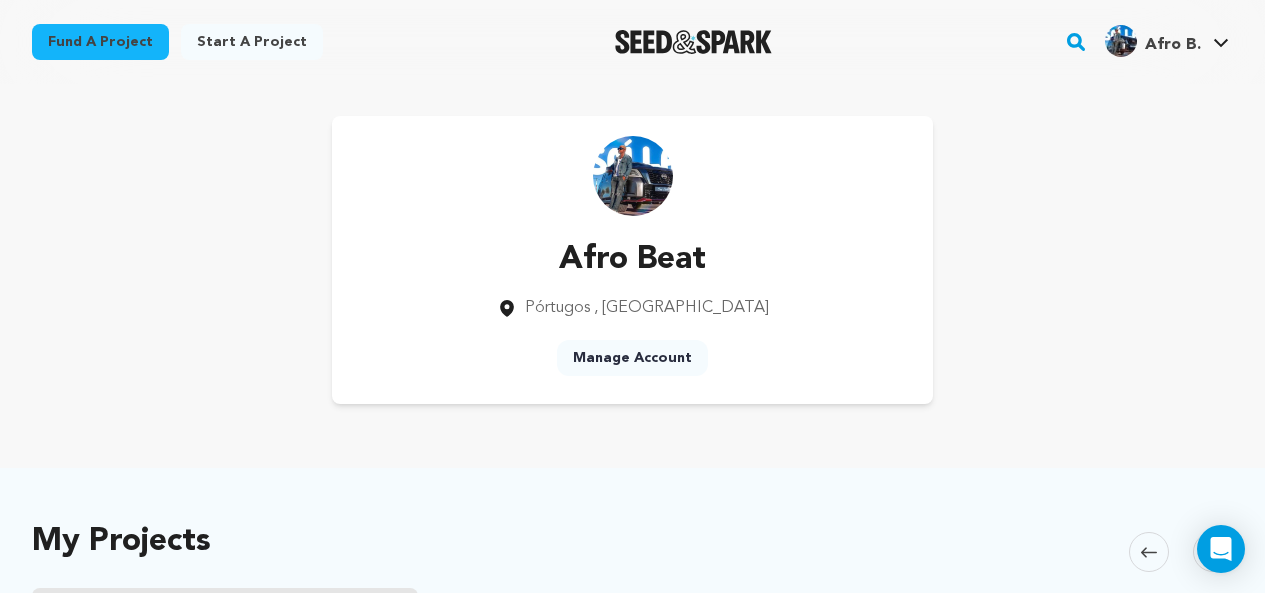 scroll, scrollTop: 0, scrollLeft: 0, axis: both 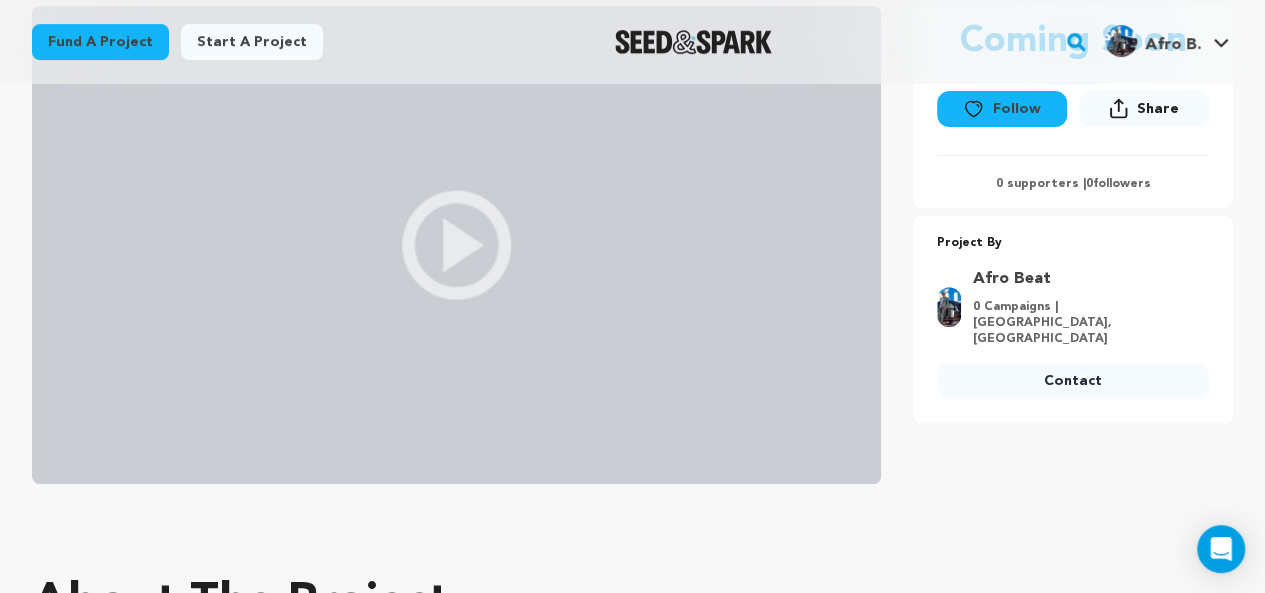 click on "Share" at bounding box center (1144, 108) 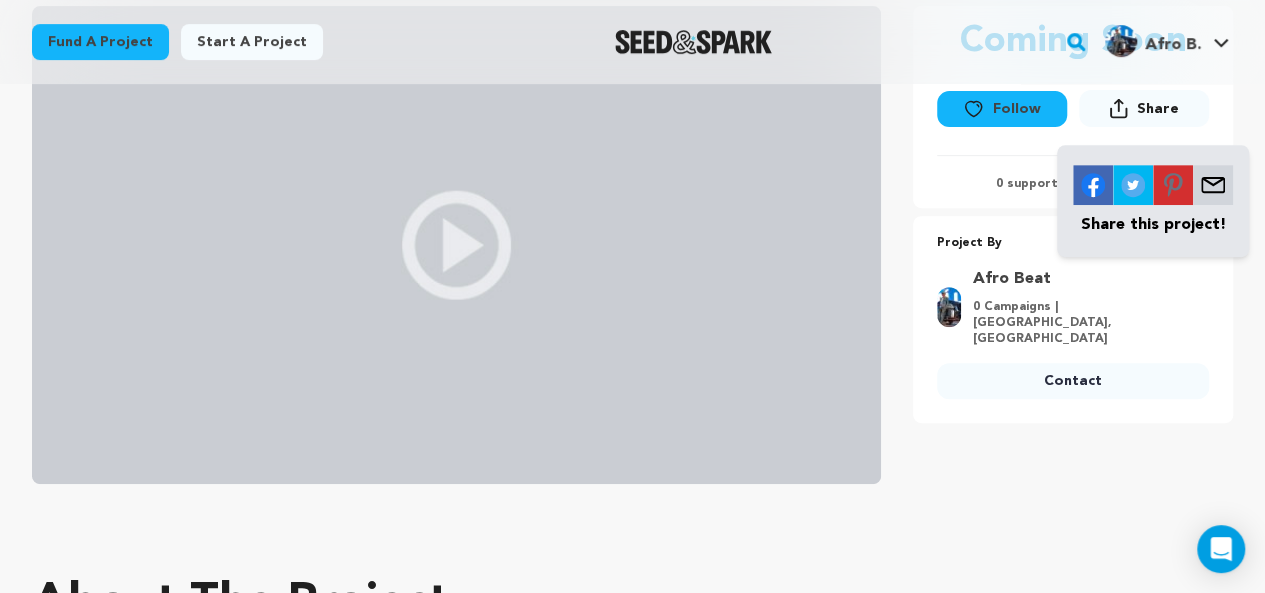 click at bounding box center [1173, 185] 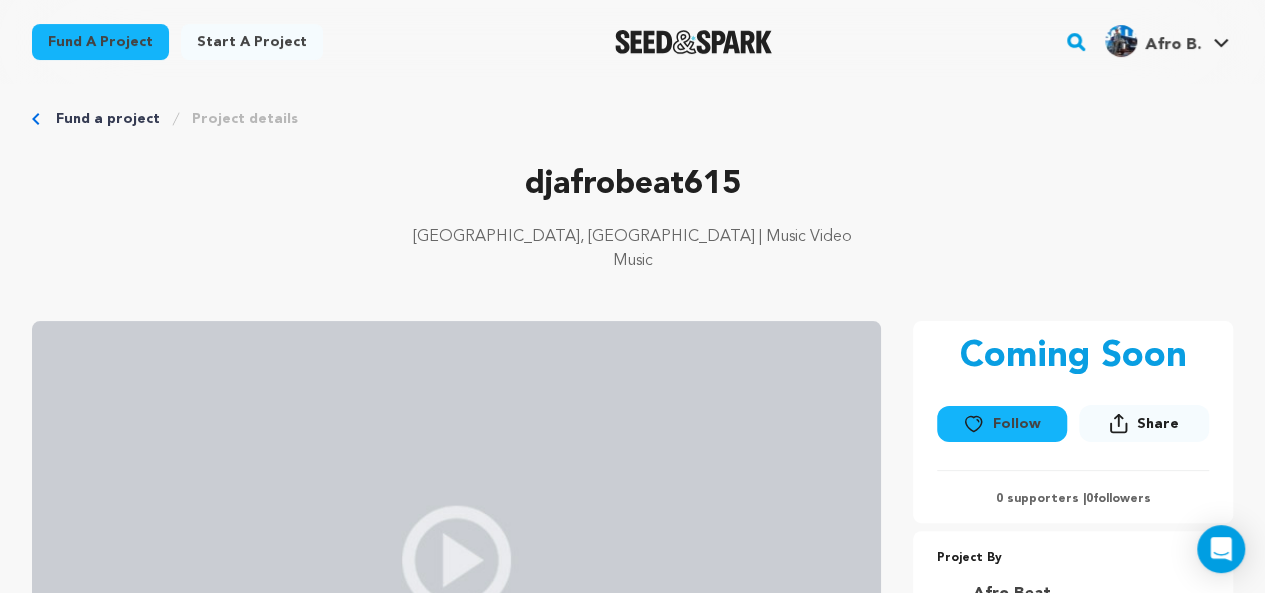scroll, scrollTop: 0, scrollLeft: 0, axis: both 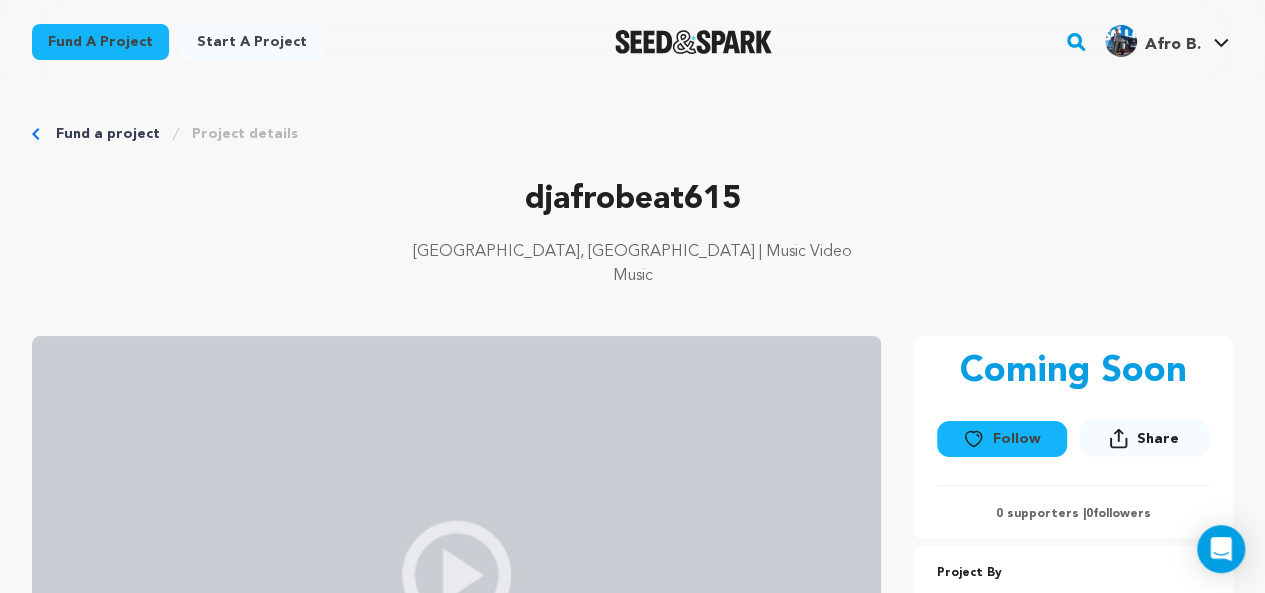 click on "Afro B.
Afro B." at bounding box center (1167, 39) 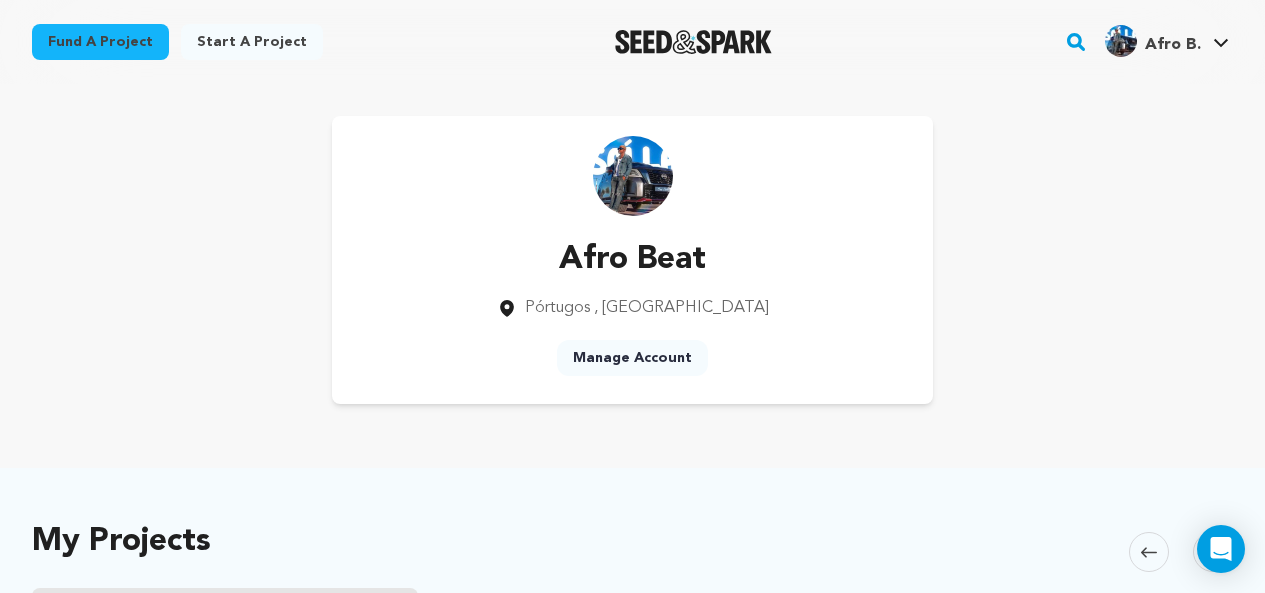 scroll, scrollTop: 0, scrollLeft: 0, axis: both 